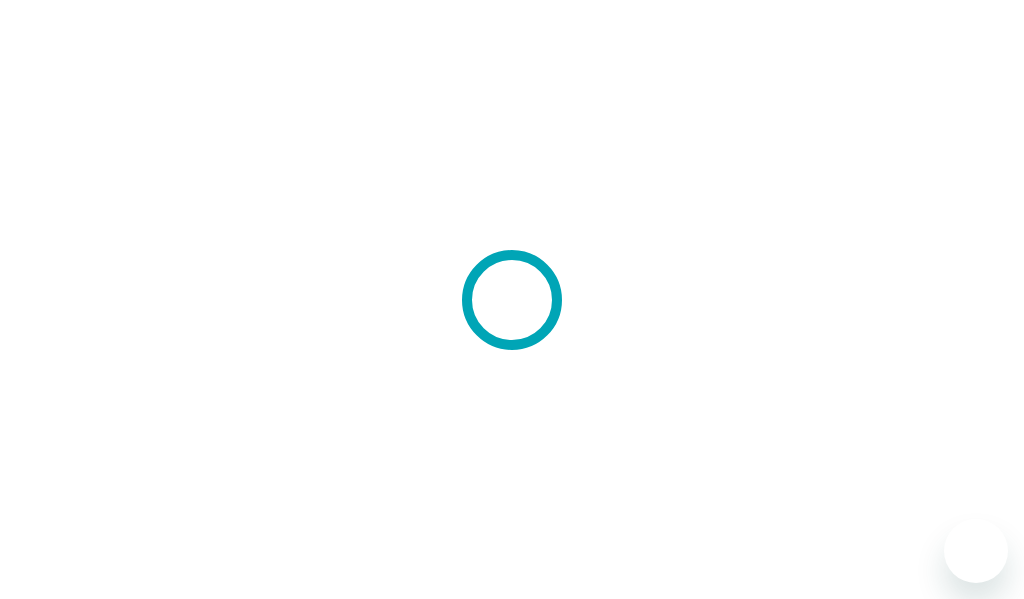 scroll, scrollTop: 0, scrollLeft: 0, axis: both 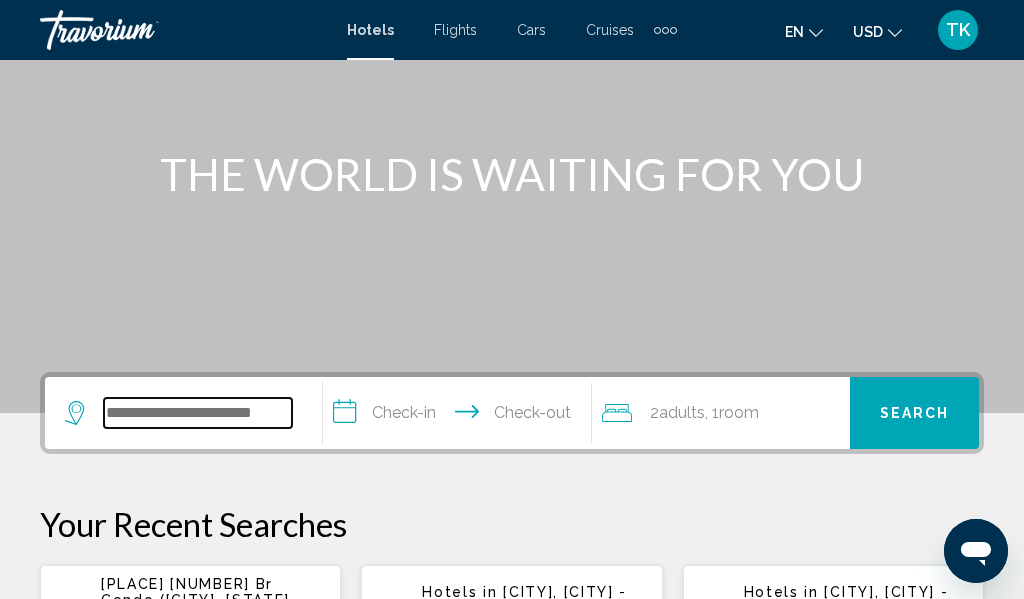 click at bounding box center [198, 413] 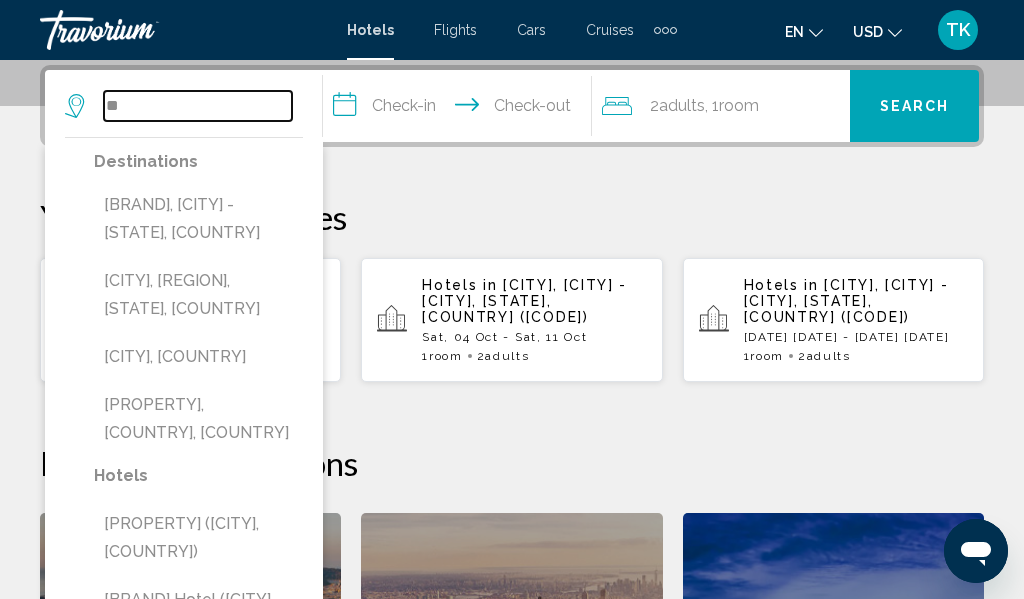 type on "*" 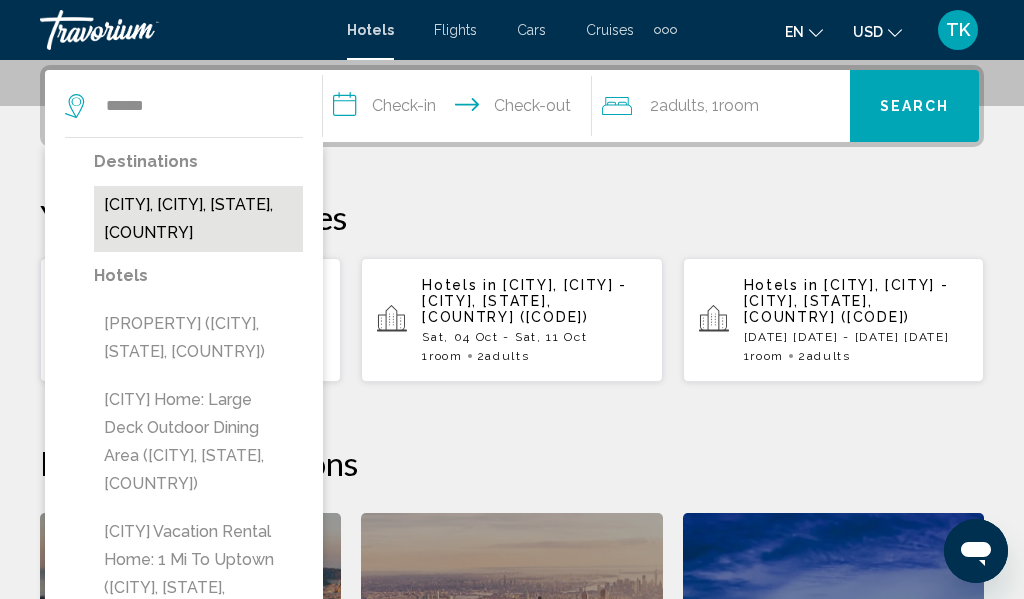 click on "[CITY], [CITY], [STATE], [COUNTRY]" at bounding box center (198, 219) 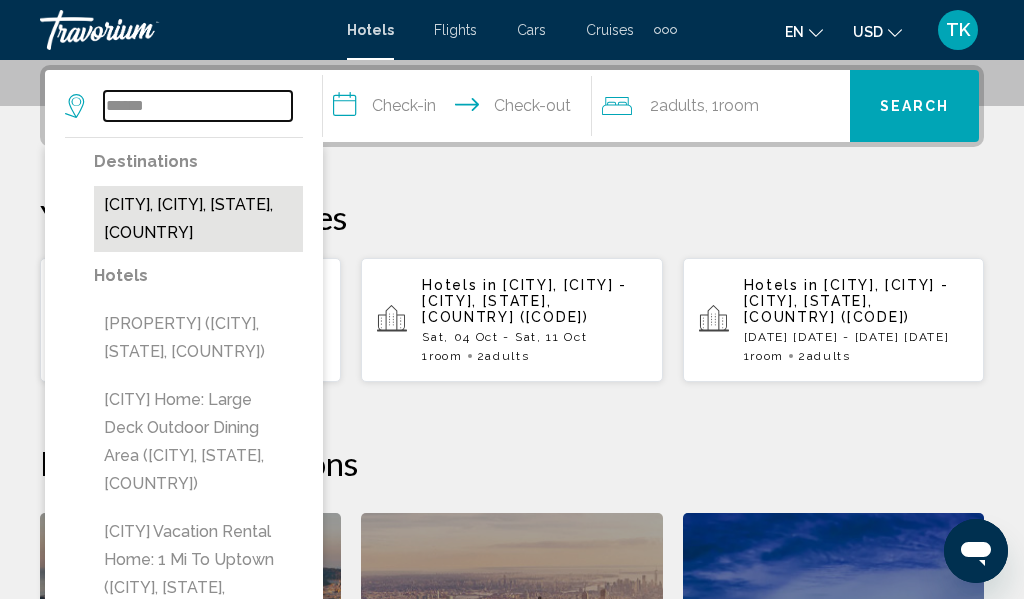 type on "**********" 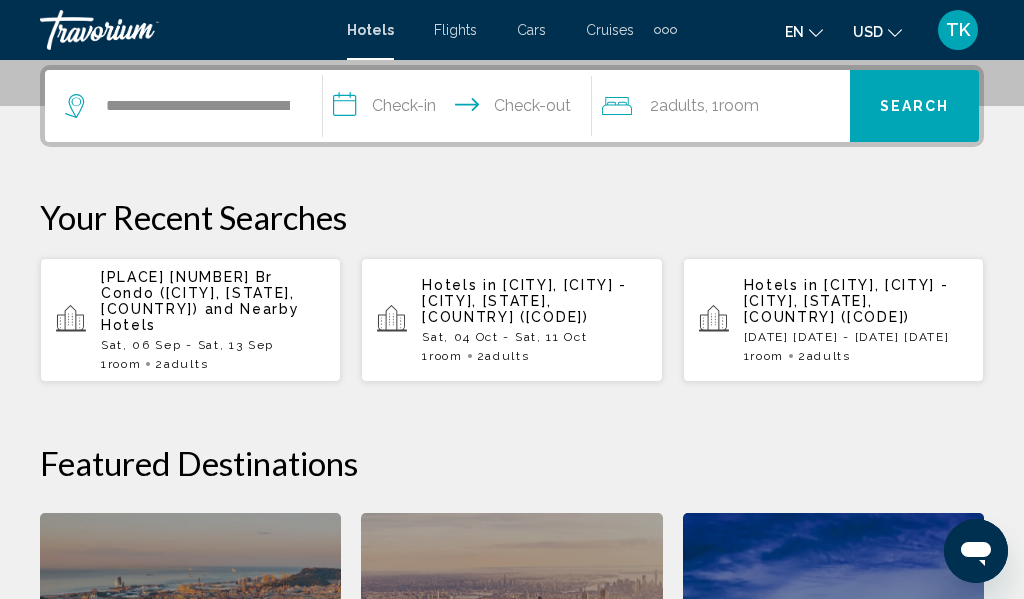click on "**********" at bounding box center [461, 109] 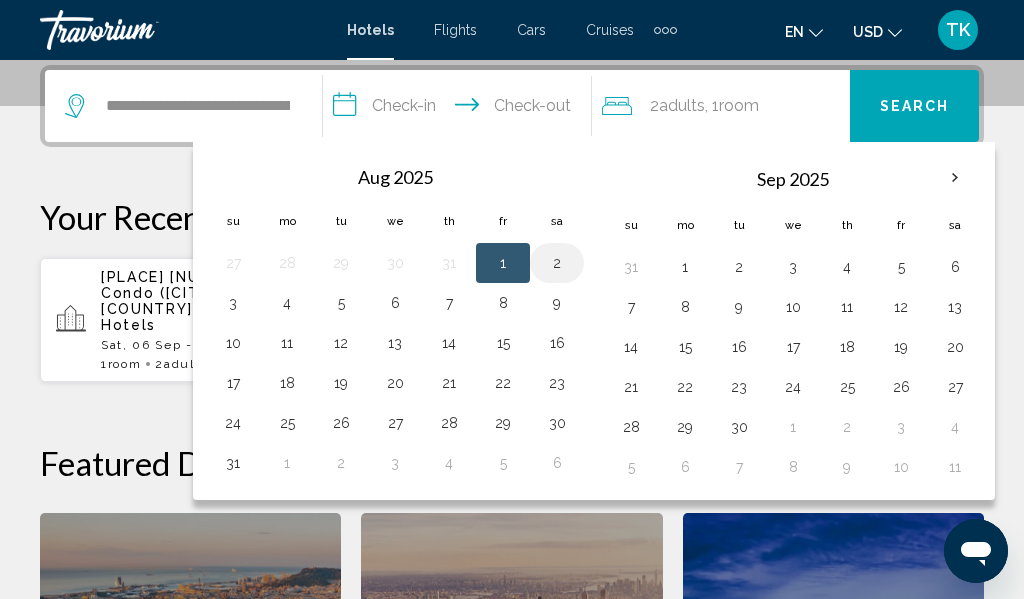 click on "2" at bounding box center (557, 263) 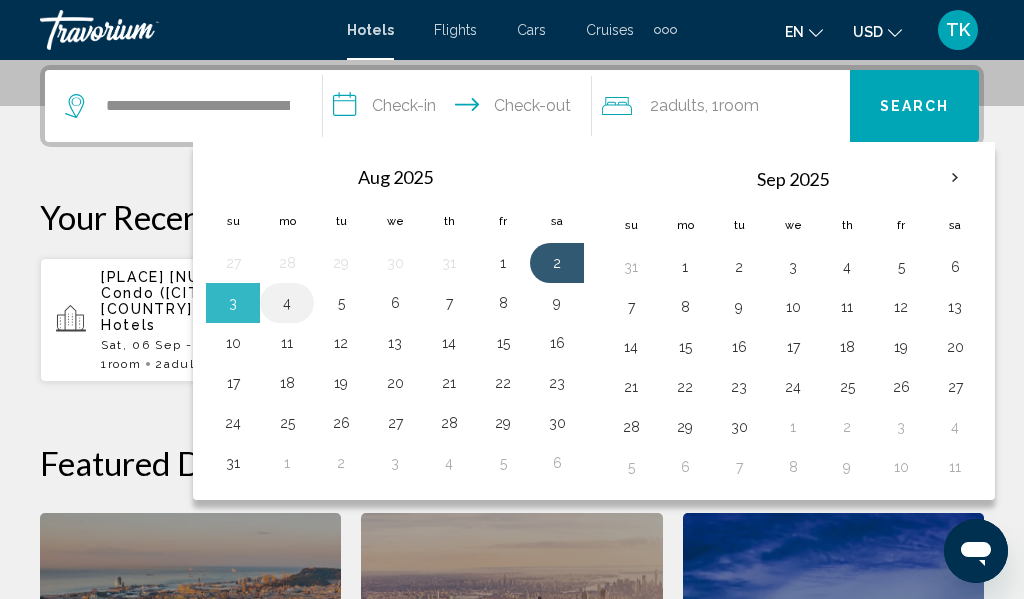 click on "4" at bounding box center [287, 303] 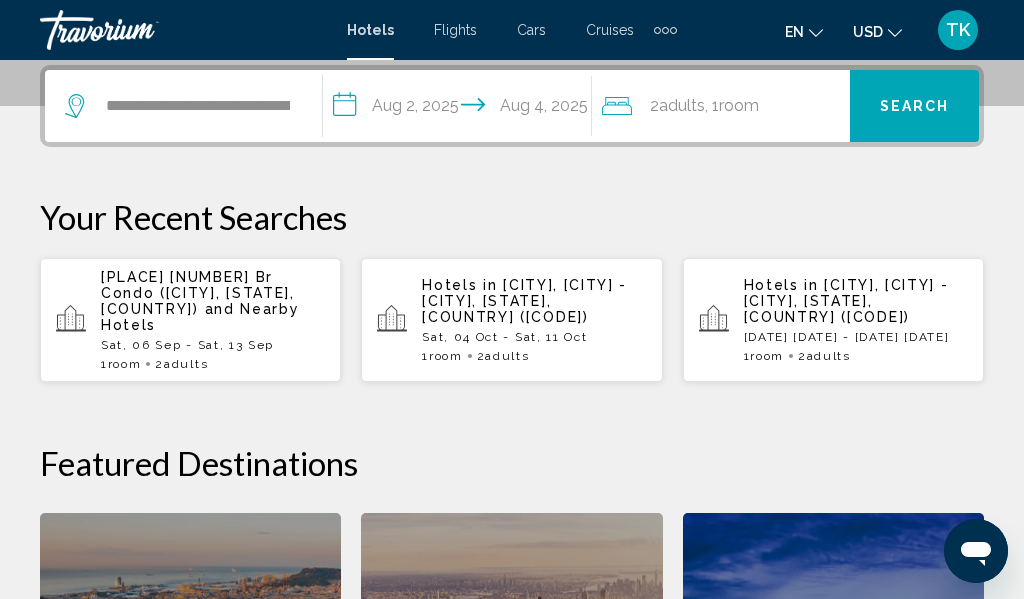 click on "Search" at bounding box center [915, 105] 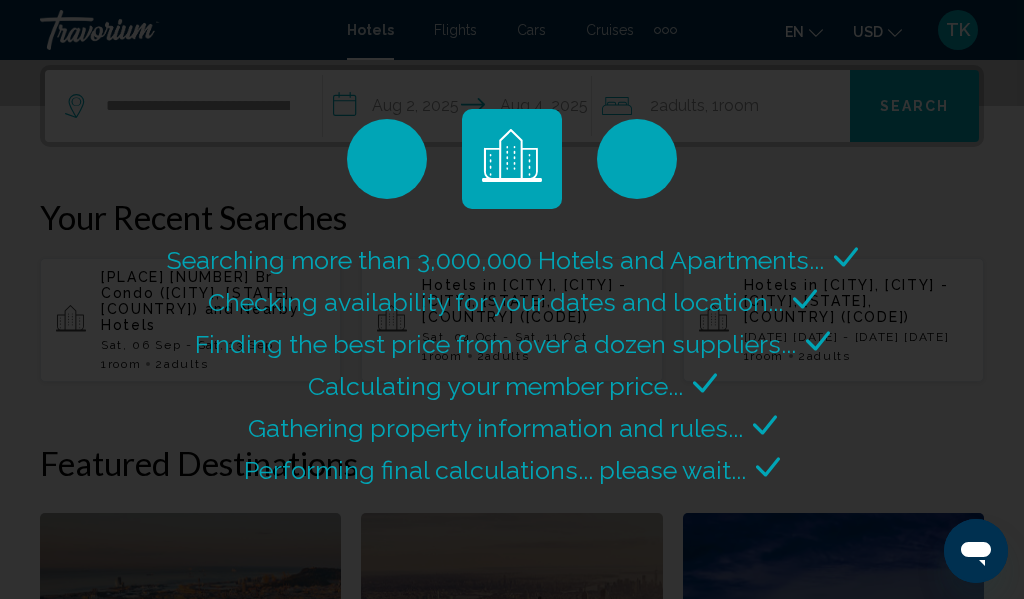 scroll, scrollTop: 0, scrollLeft: 0, axis: both 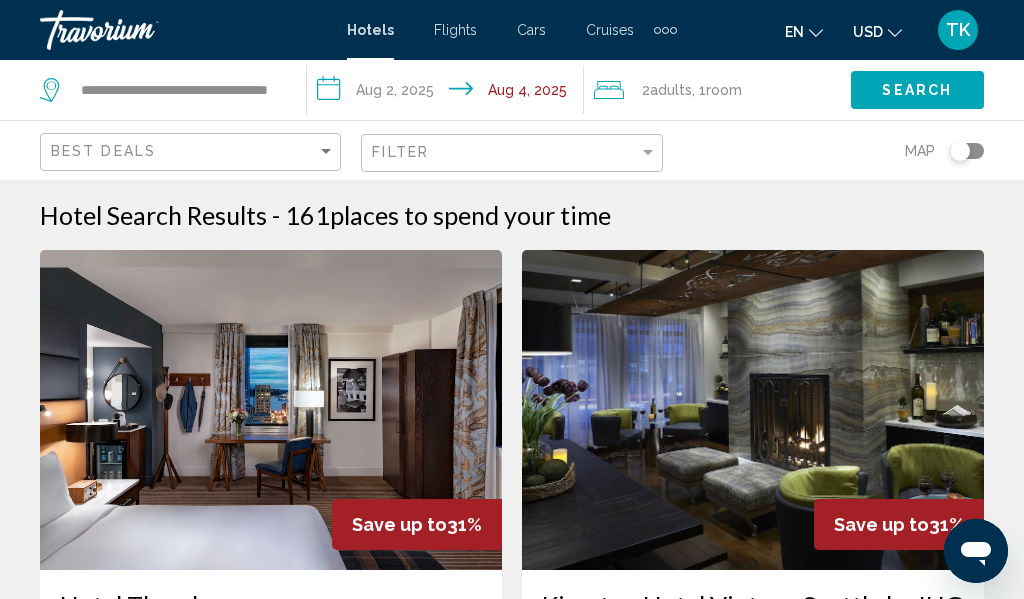 click 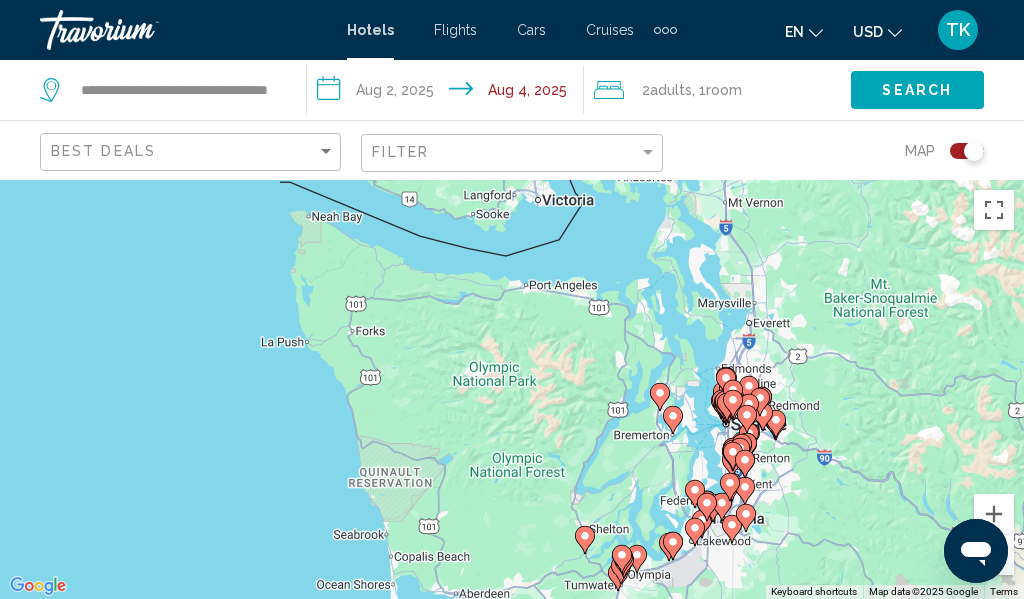 drag, startPoint x: 823, startPoint y: 308, endPoint x: 992, endPoint y: 412, distance: 198.43639 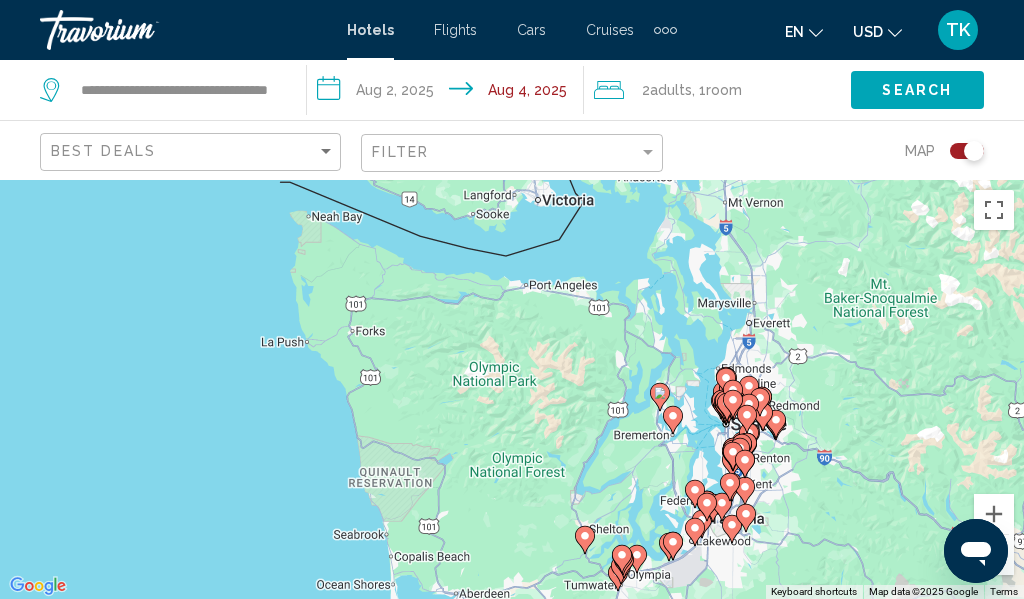 click on "To activate drag with keyboard, press Alt + Enter. Once in keyboard drag state, use the arrow keys to move the marker. To complete the drag, press the Enter key. To cancel, press Escape." at bounding box center [512, 389] 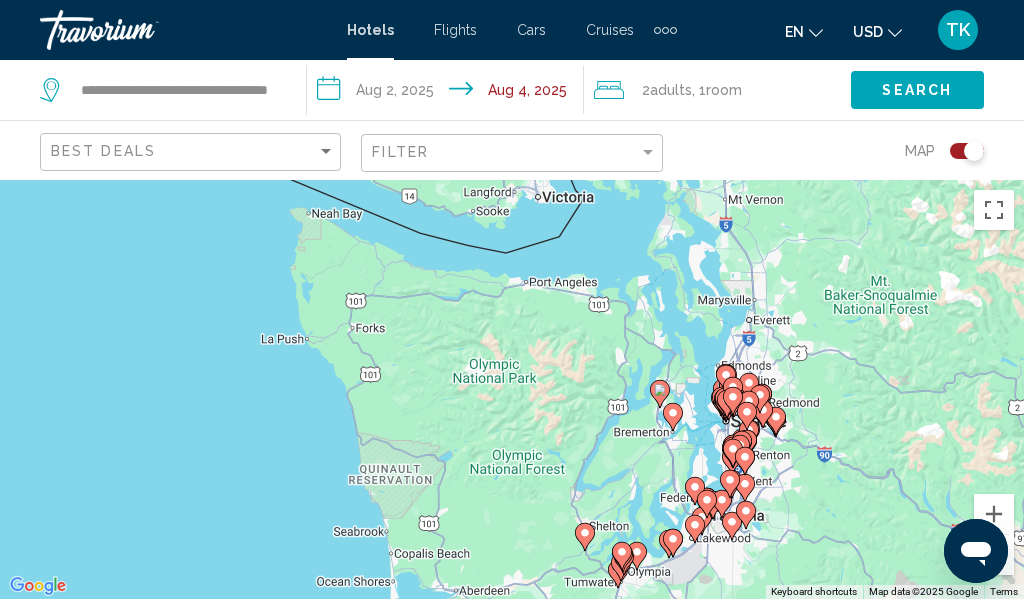 click on "To activate drag with keyboard, press Alt + Enter. Once in keyboard drag state, use the arrow keys to move the marker. To complete the drag, press the Enter key. To cancel, press Escape." at bounding box center (512, 389) 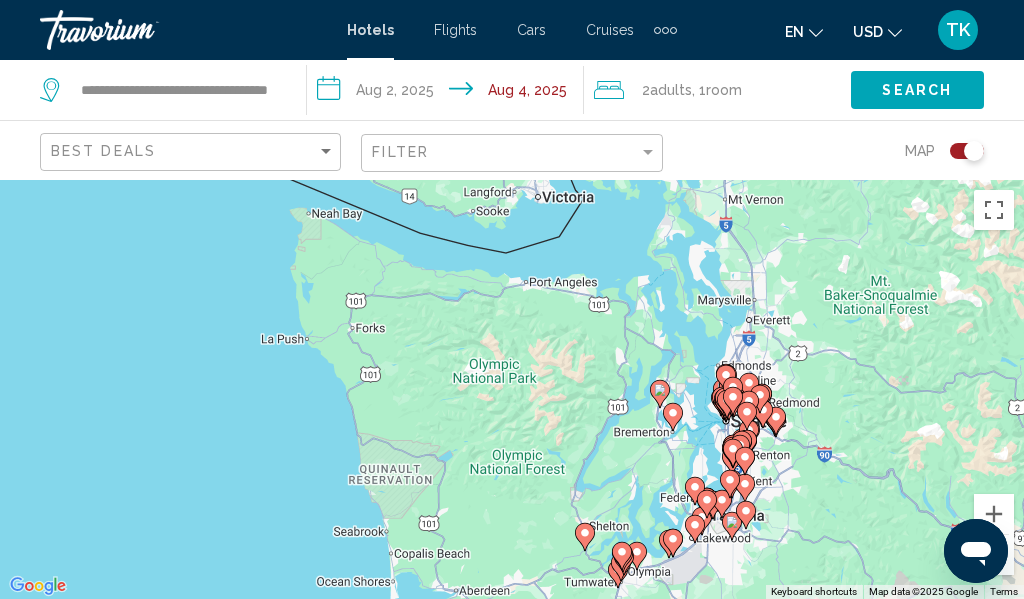 click on "To activate drag with keyboard, press Alt + Enter. Once in keyboard drag state, use the arrow keys to move the marker. To complete the drag, press the Enter key. To cancel, press Escape." at bounding box center [512, 389] 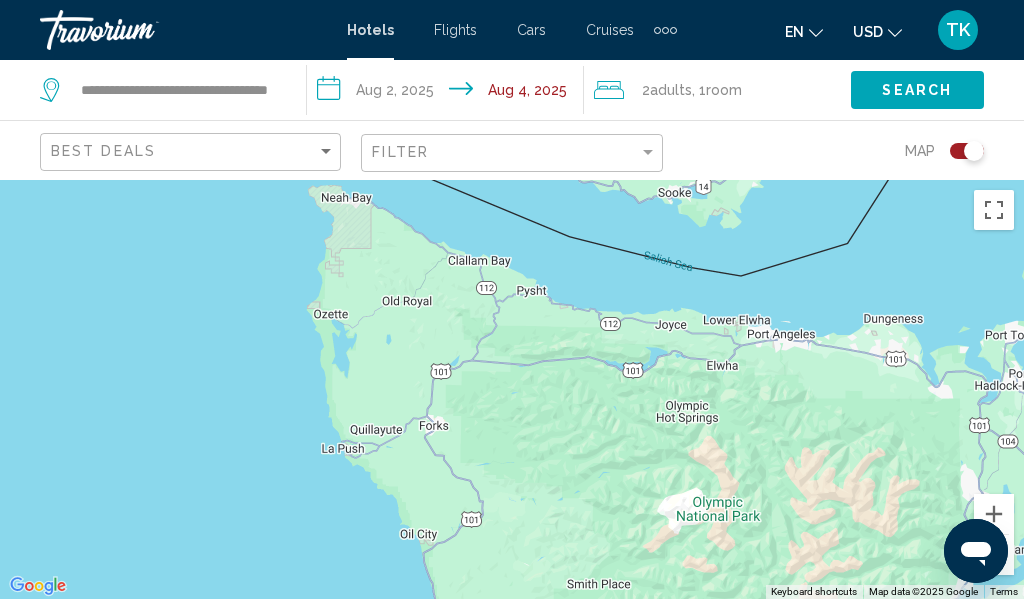 drag, startPoint x: 540, startPoint y: 409, endPoint x: 808, endPoint y: 591, distance: 323.9568 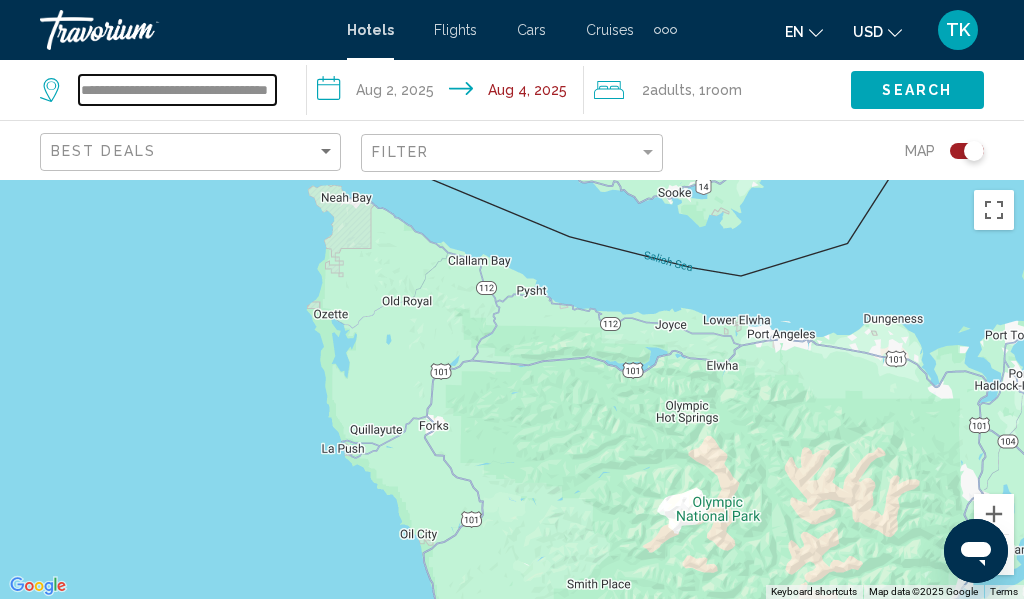 click on "**********" at bounding box center (177, 90) 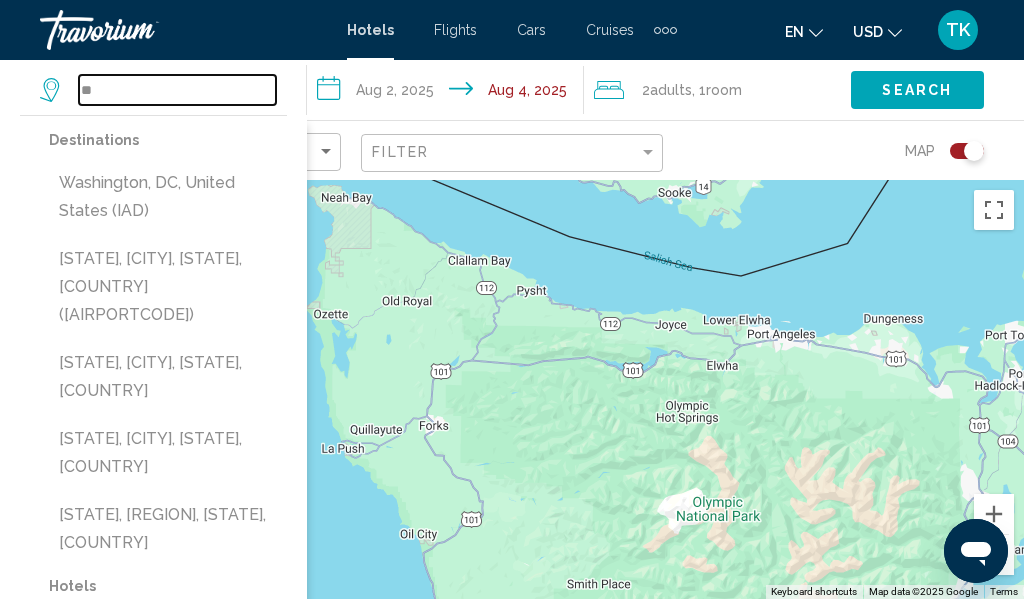 type on "*" 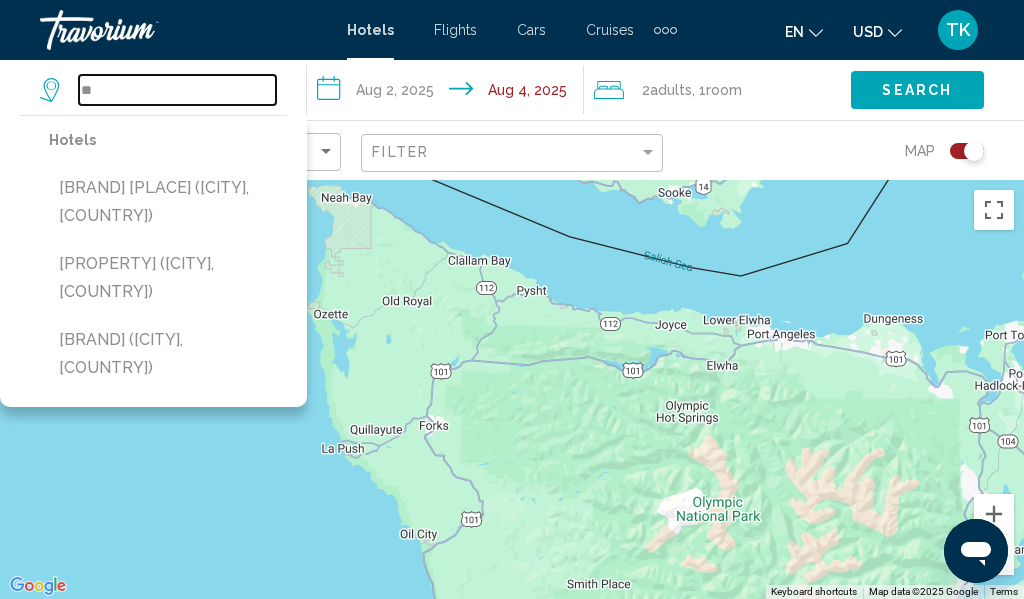 type on "*" 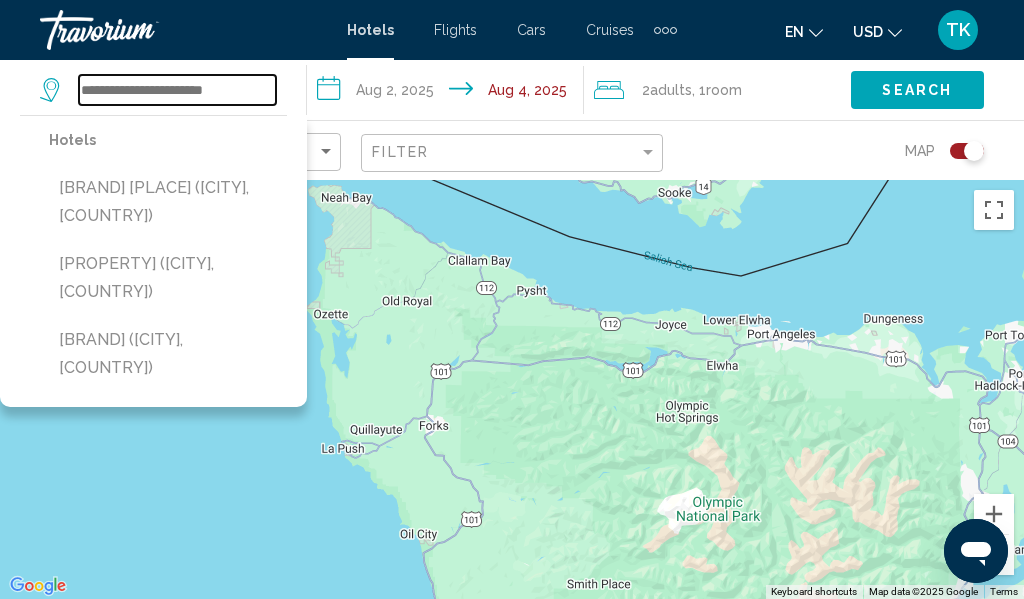 type on "*" 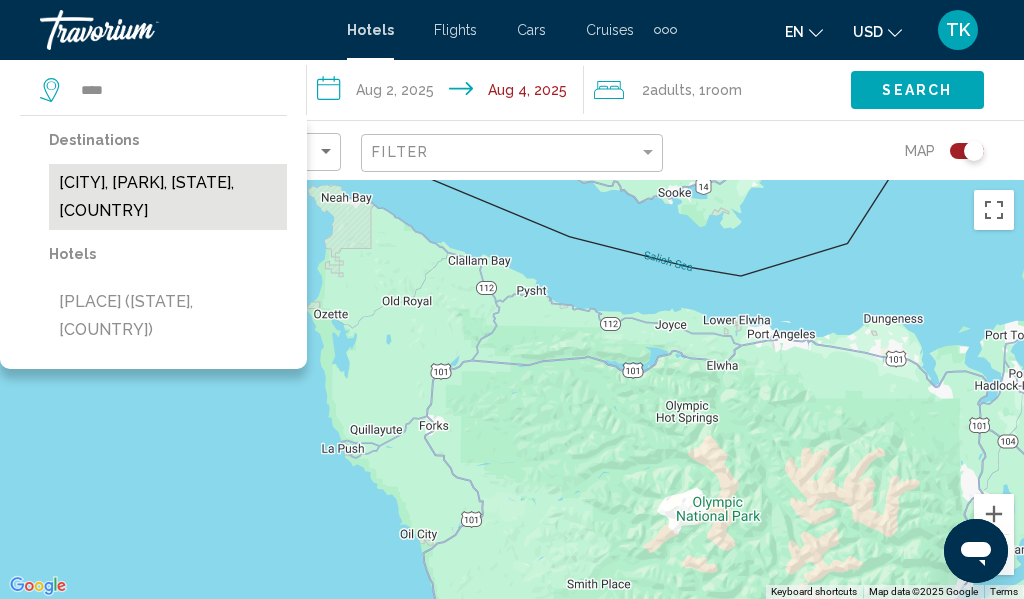 drag, startPoint x: 171, startPoint y: 99, endPoint x: 154, endPoint y: 178, distance: 80.80842 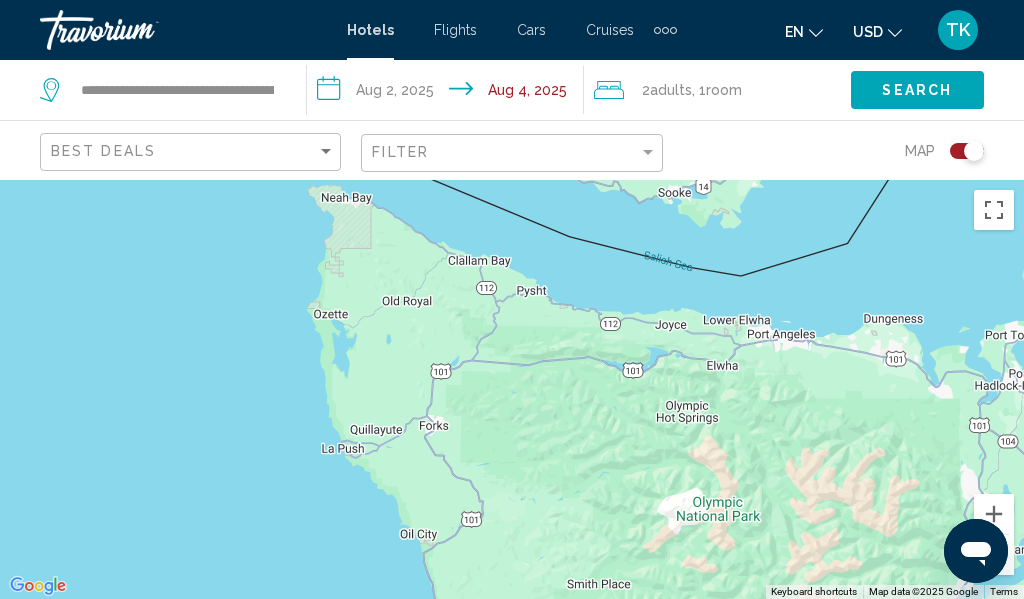 click on "Search" 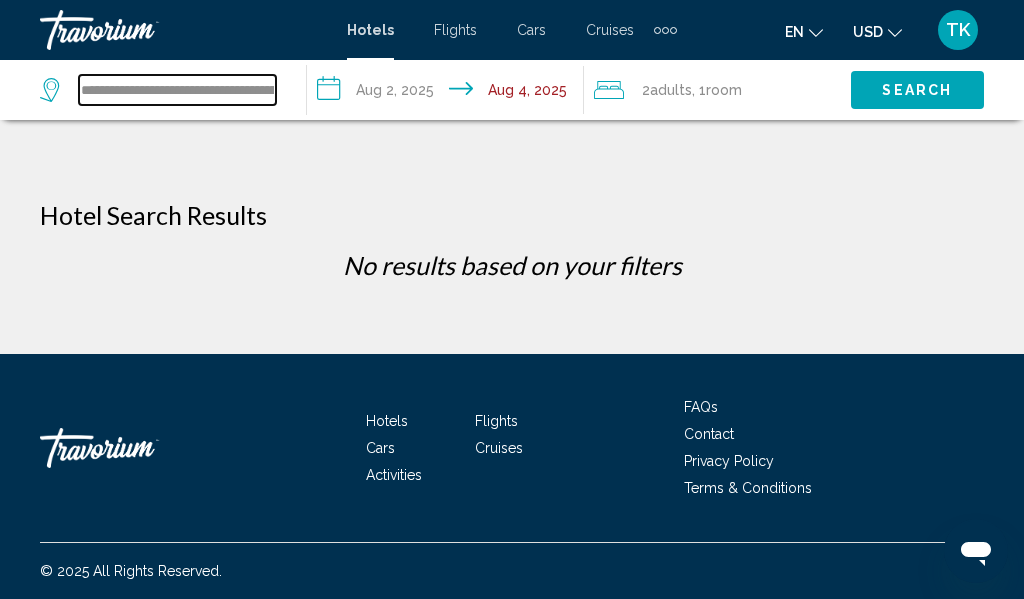 click on "**********" at bounding box center (177, 90) 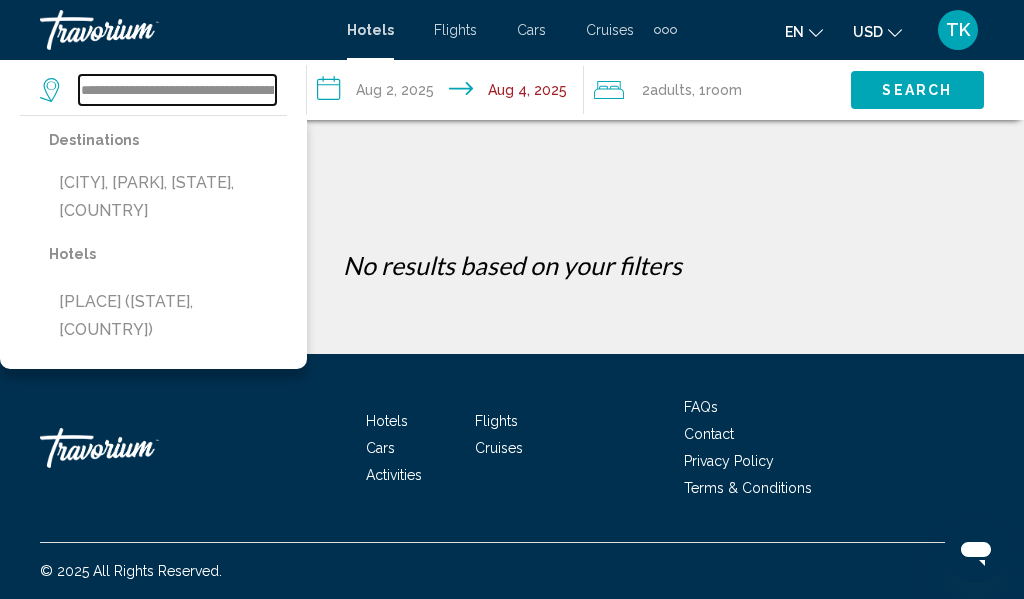 click on "**********" at bounding box center [177, 90] 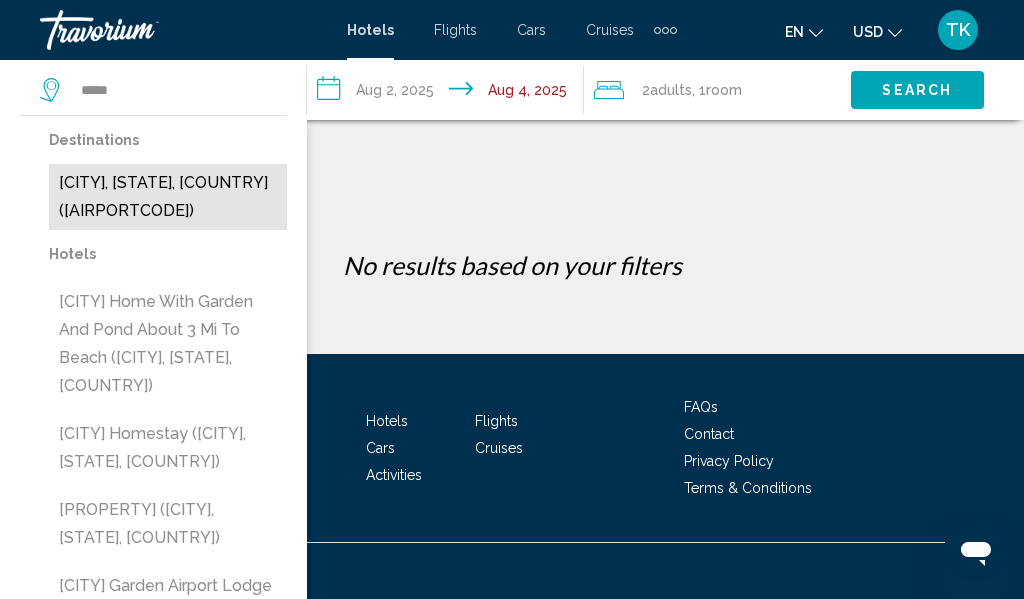 click on "[CITY], [STATE], [COUNTRY] ([AIRPORTCODE])" at bounding box center (168, 197) 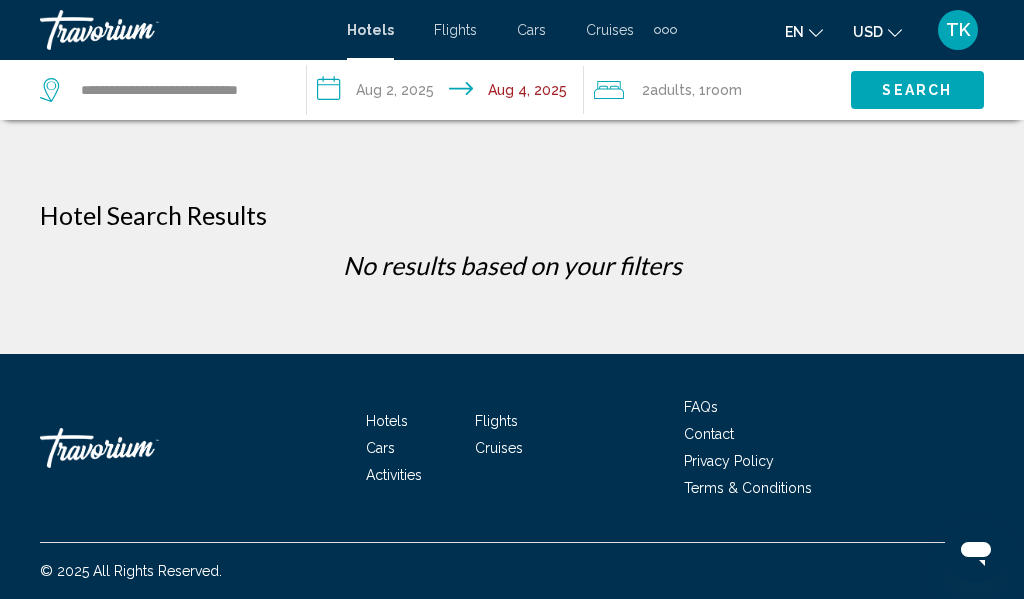 click on "Search" 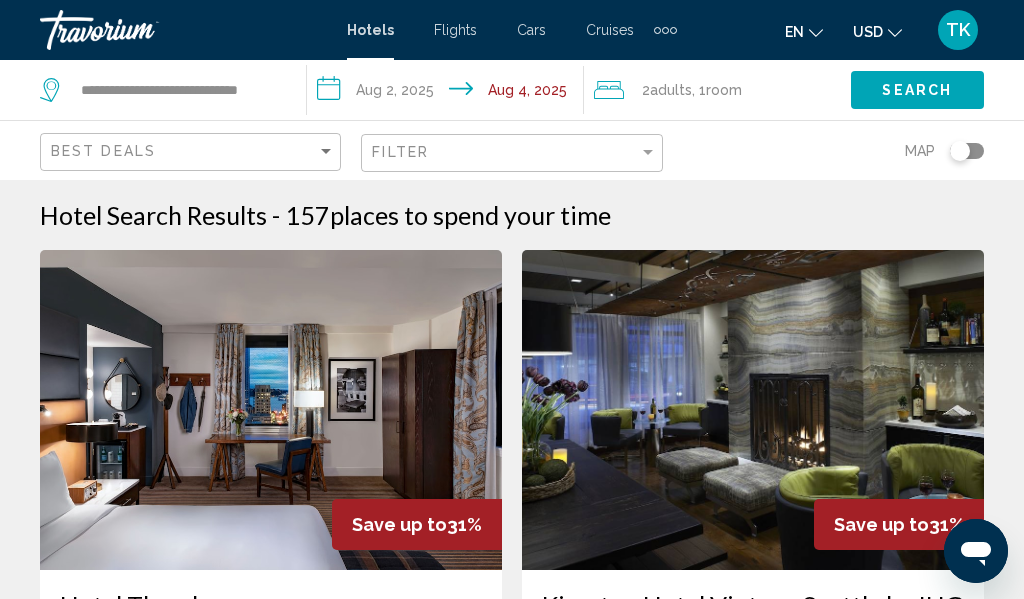 click 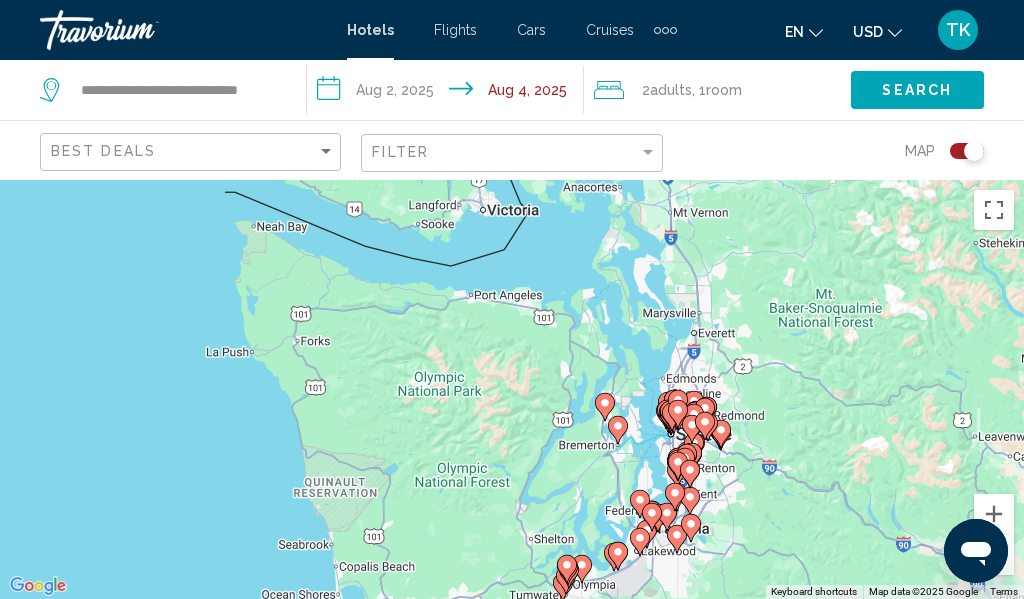 drag, startPoint x: 269, startPoint y: 239, endPoint x: 400, endPoint y: 362, distance: 179.69418 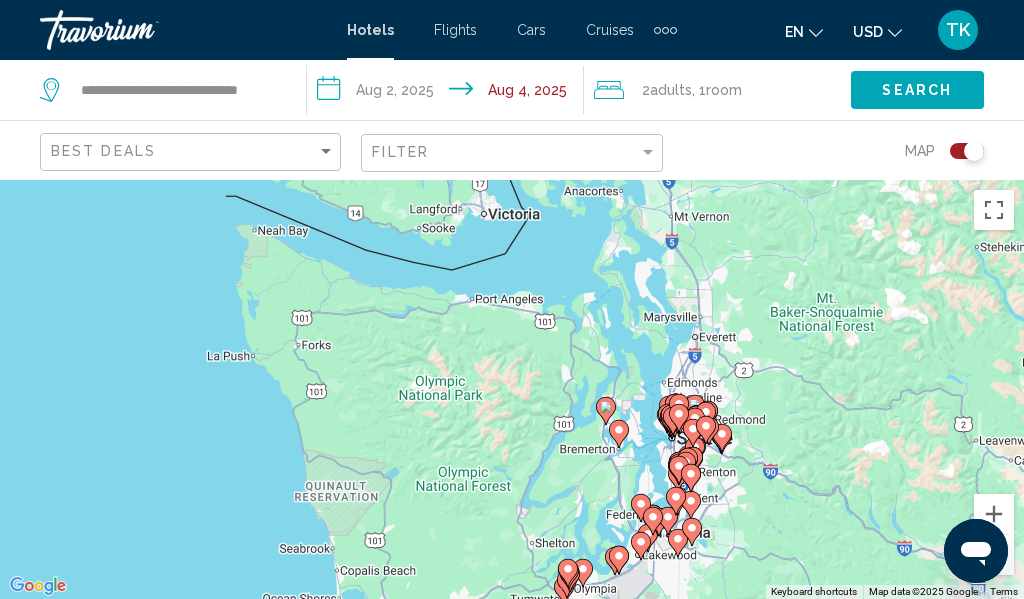 click on "Best Deals" 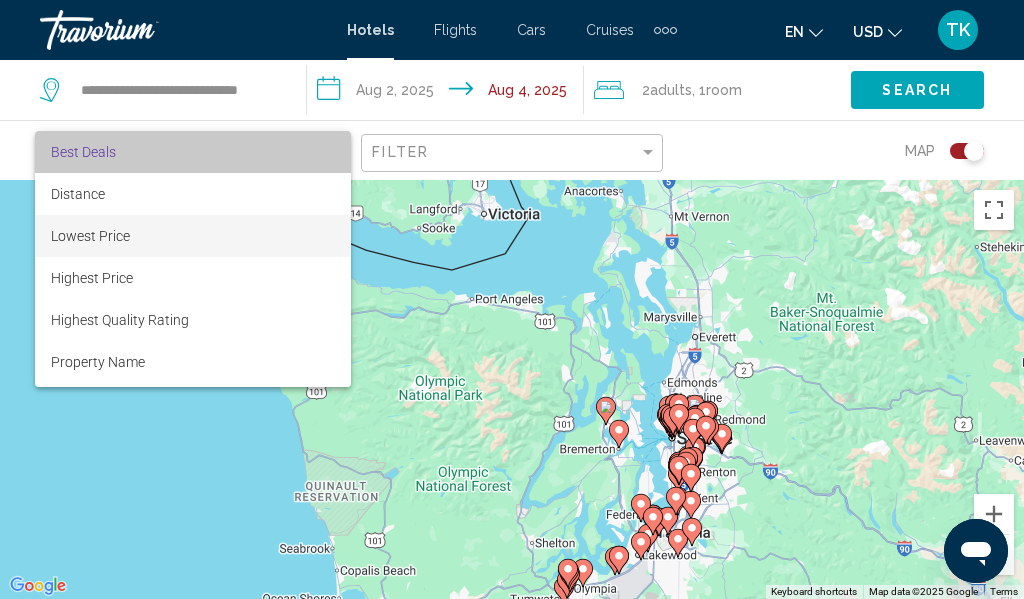 drag, startPoint x: 177, startPoint y: 160, endPoint x: 188, endPoint y: 150, distance: 14.866069 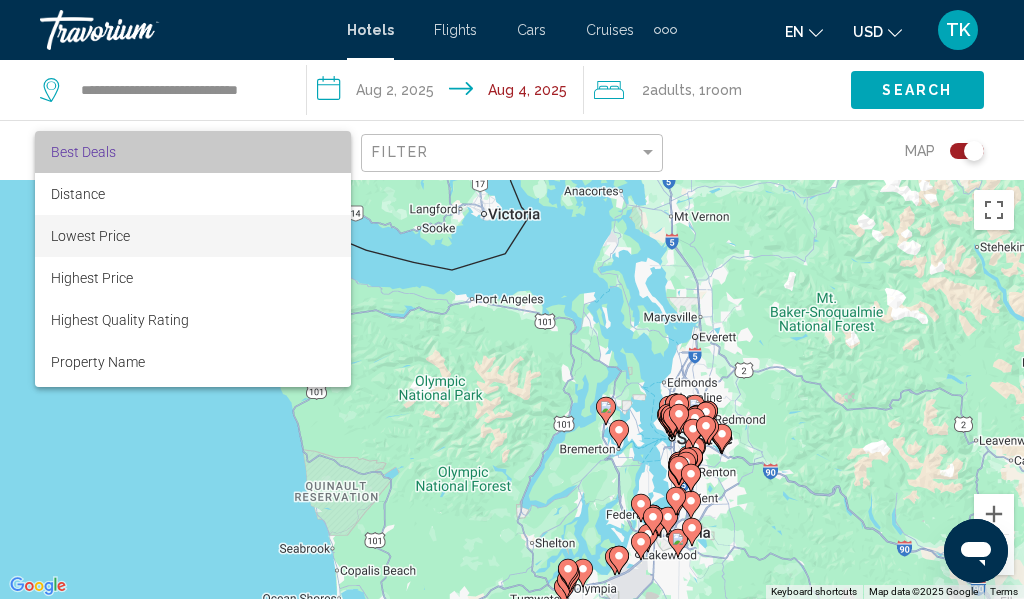 click on "Best Deals" at bounding box center (193, 152) 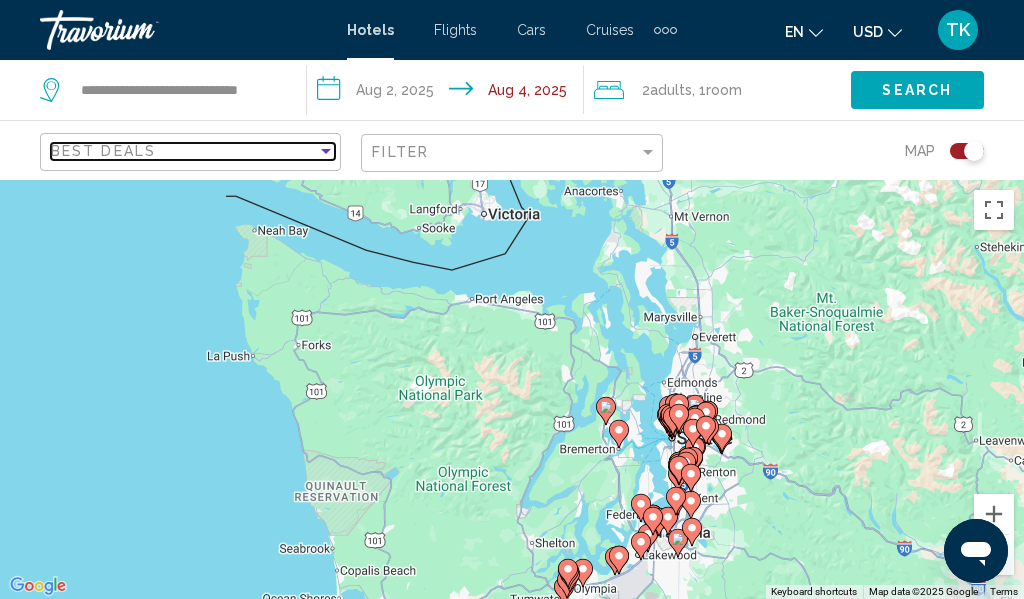 click on "Best Deals" at bounding box center [184, 151] 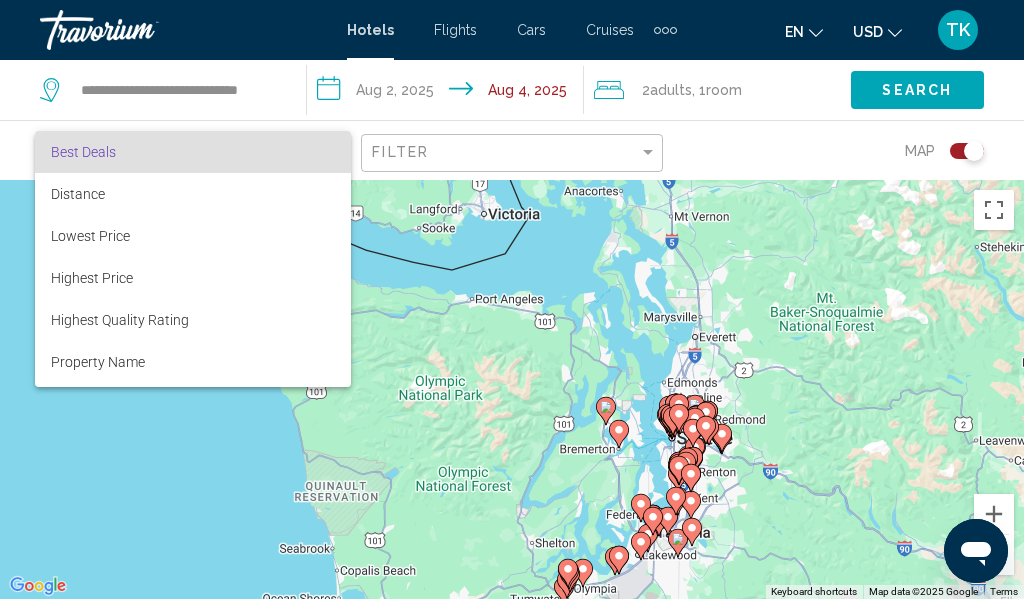 click at bounding box center (512, 299) 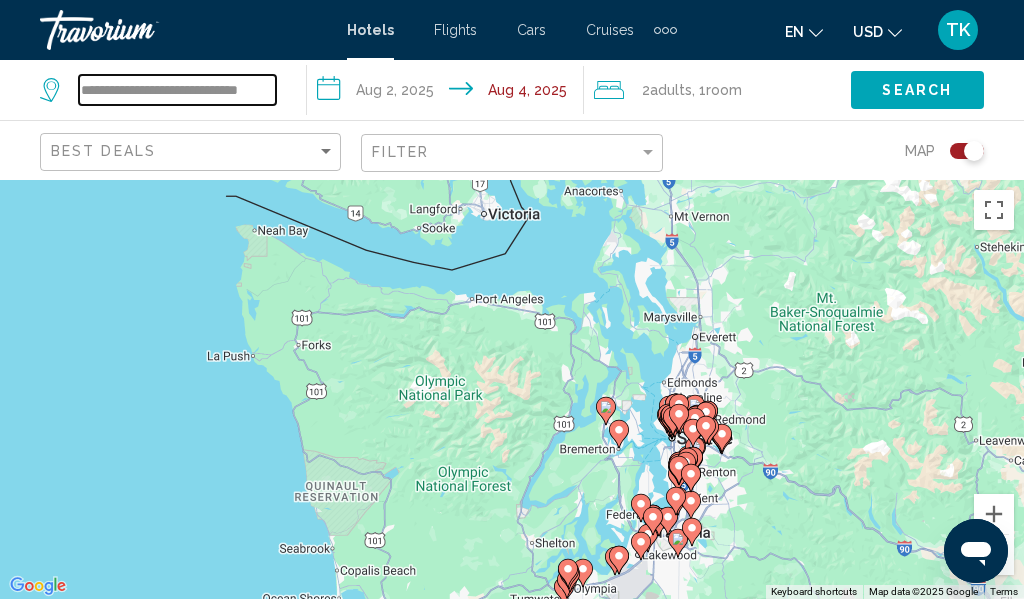 click on "**********" at bounding box center [177, 90] 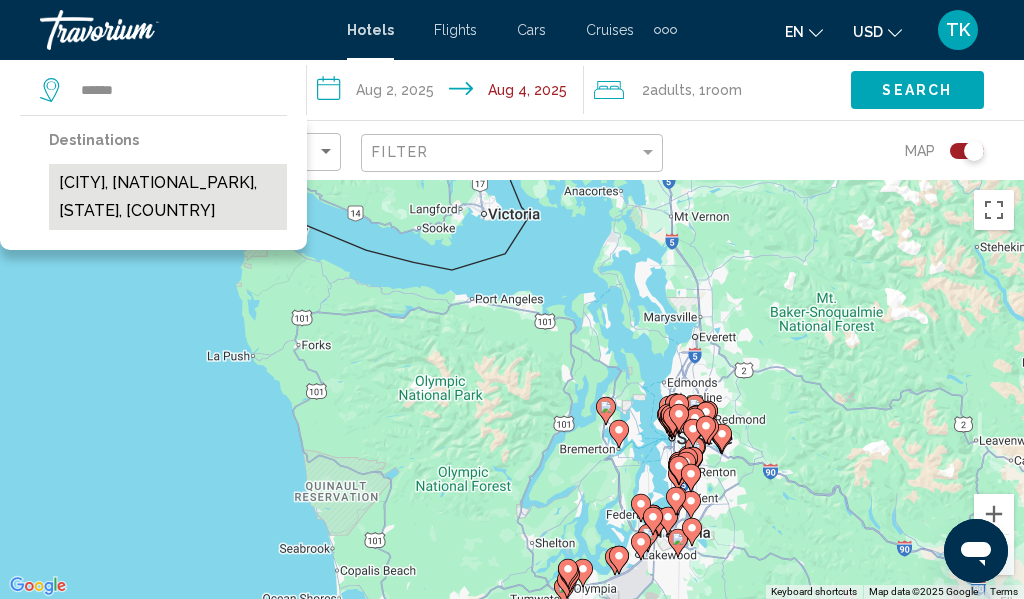 click on "[CITY], [NATIONAL_PARK], [STATE], [COUNTRY]" at bounding box center (168, 197) 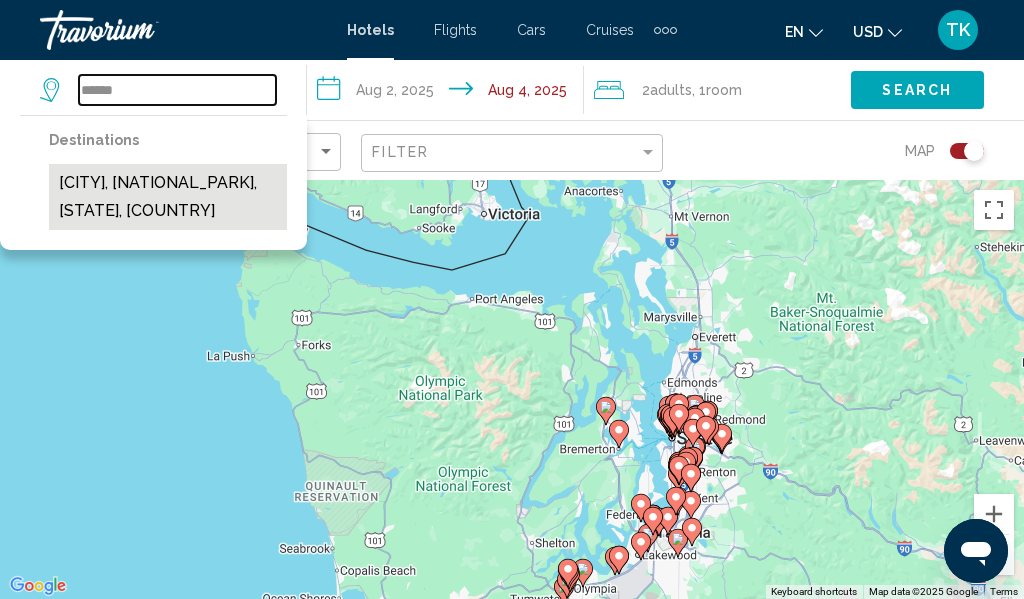 type on "**********" 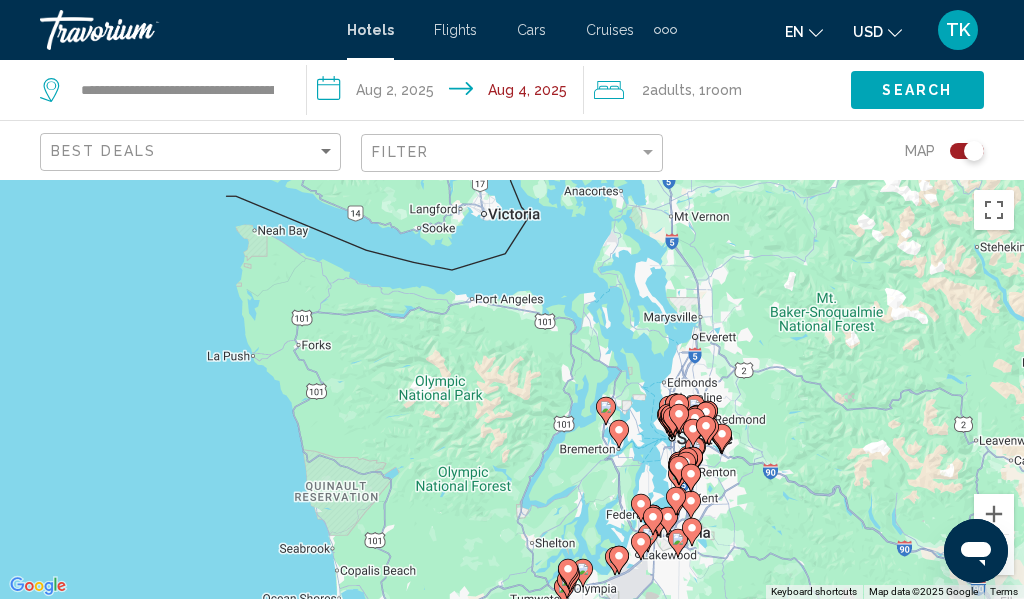 click on "Search" 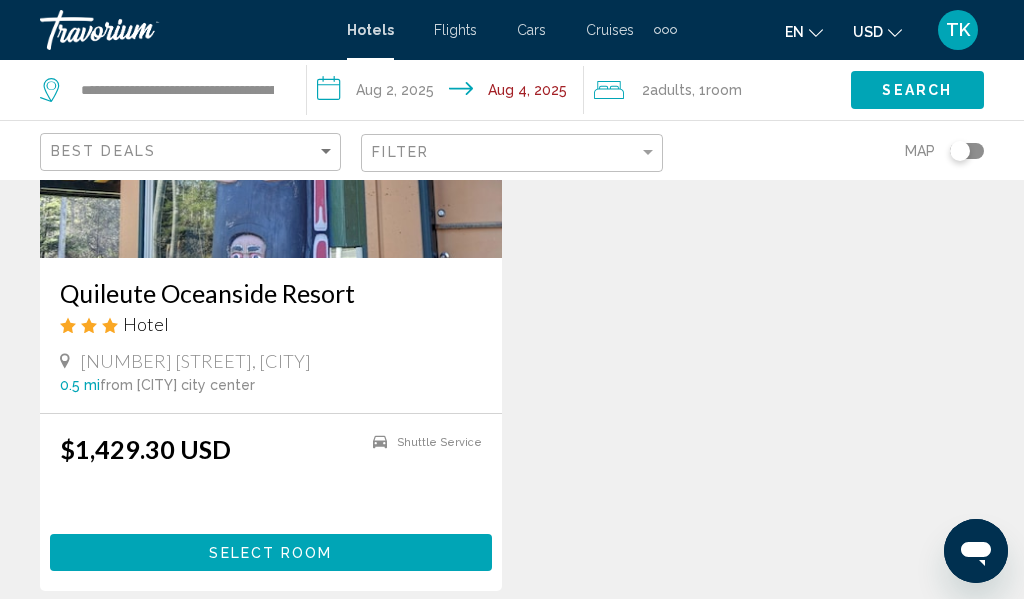 scroll, scrollTop: 344, scrollLeft: 0, axis: vertical 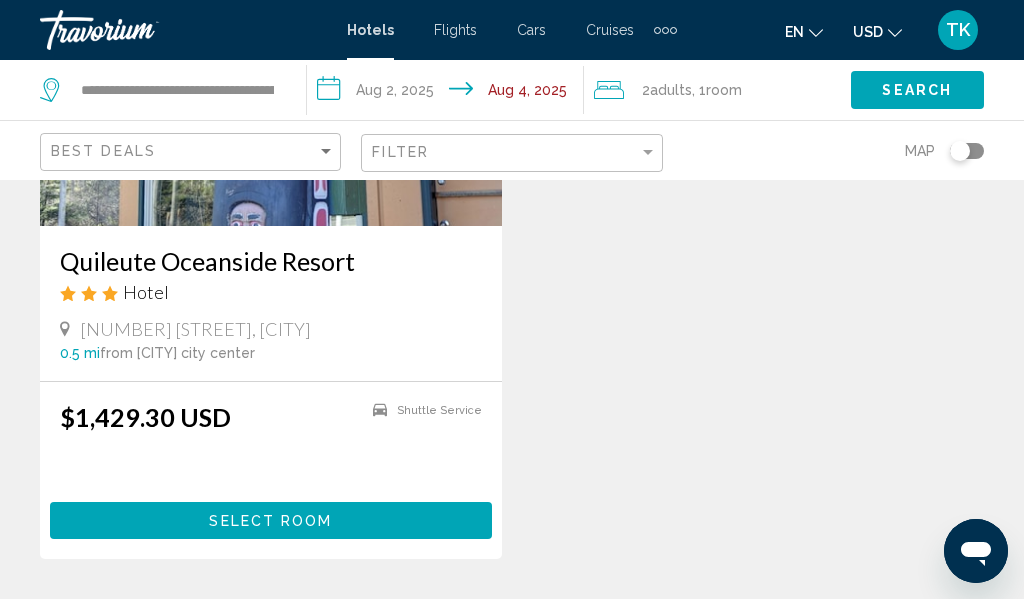click 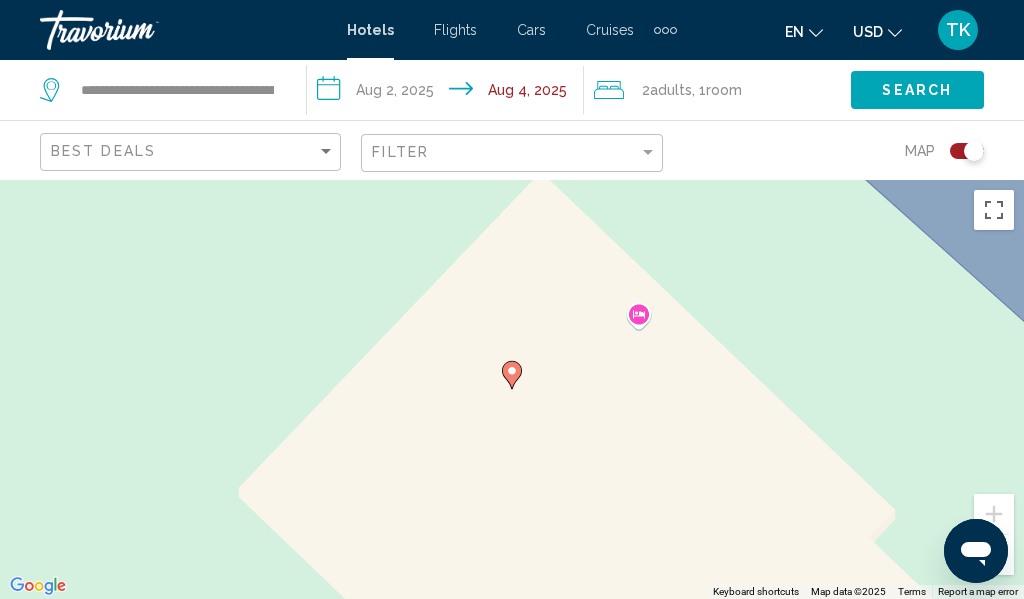 click at bounding box center [994, 555] 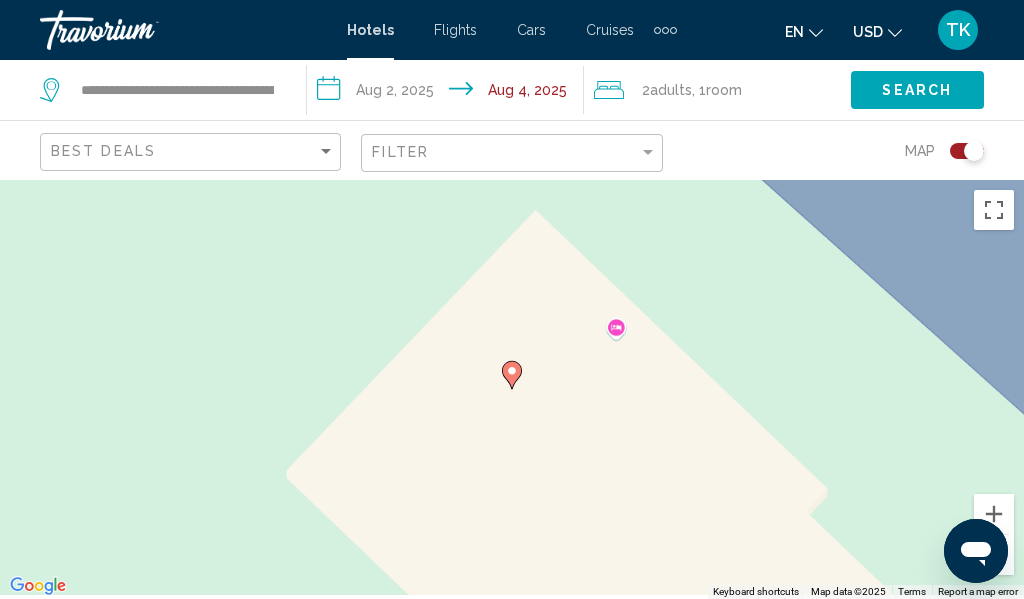 click at bounding box center [994, 555] 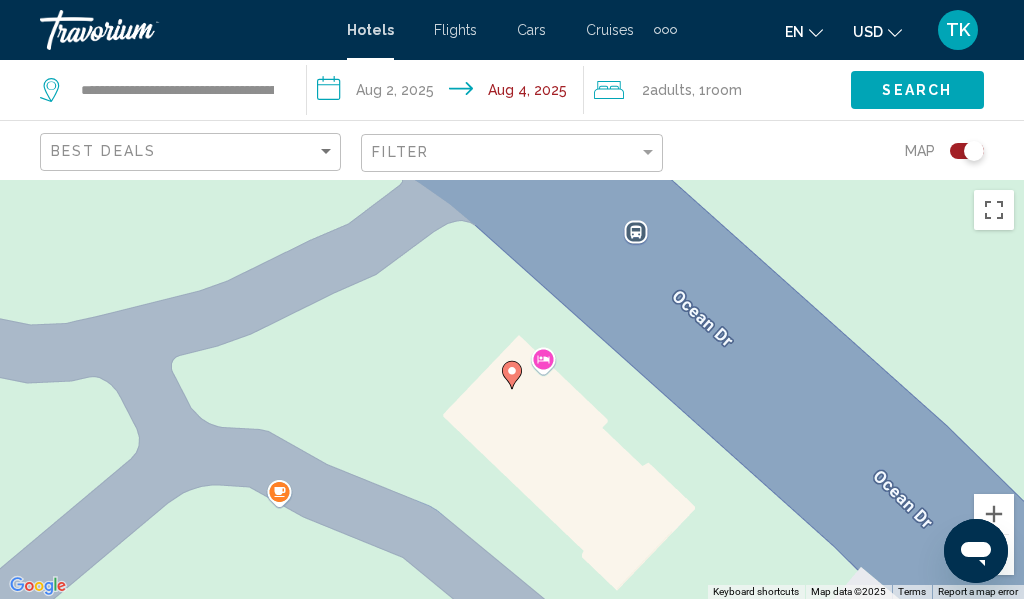 click at bounding box center (994, 555) 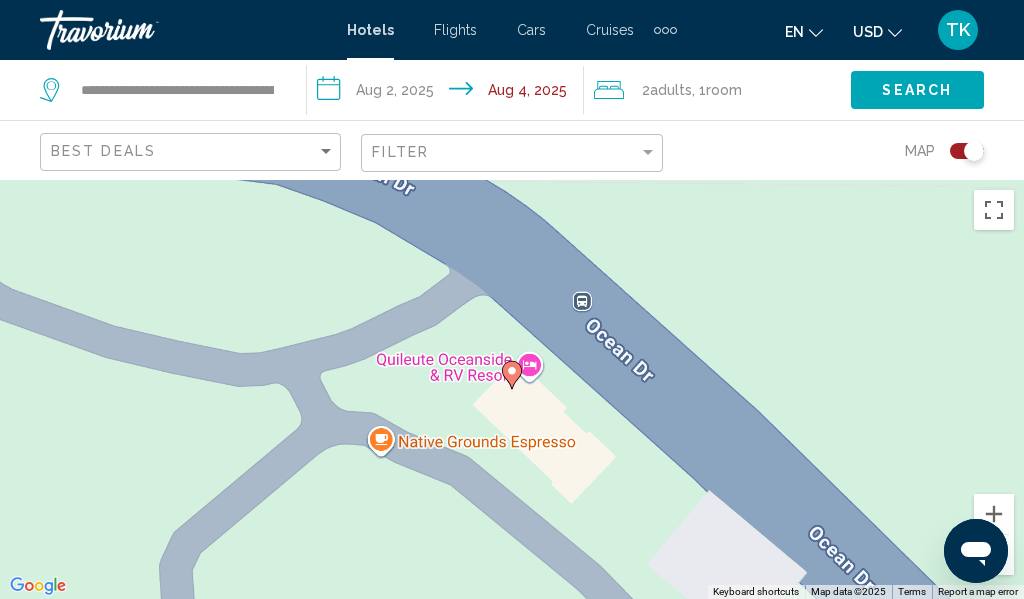 click at bounding box center (994, 555) 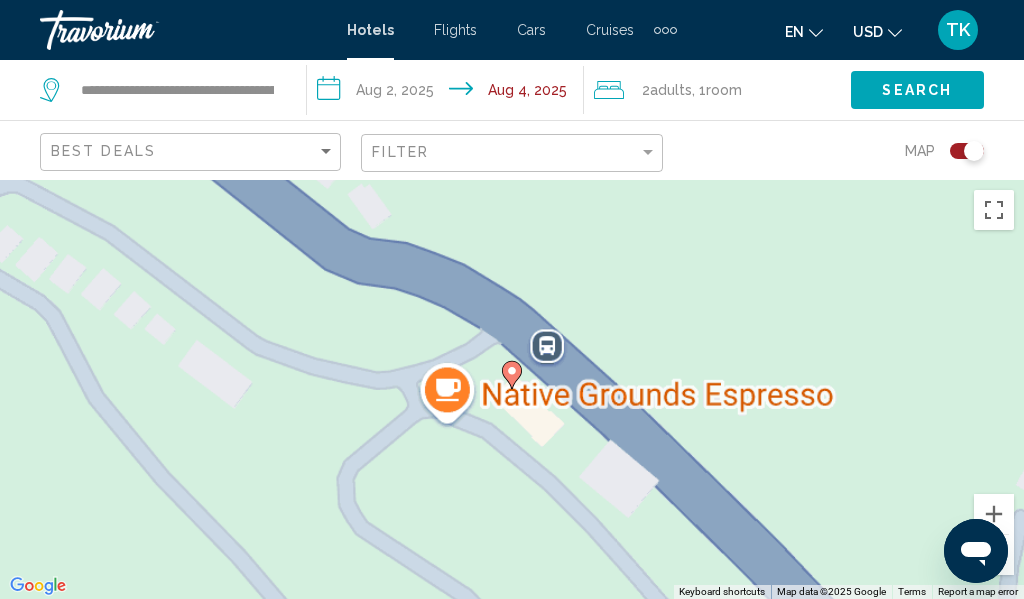 click at bounding box center (994, 555) 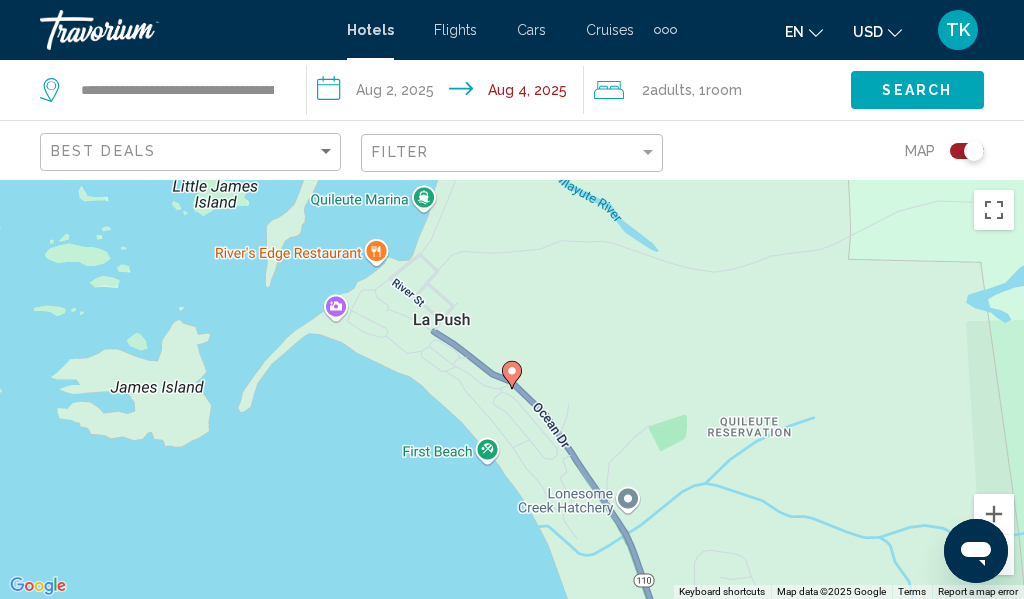 click at bounding box center [994, 555] 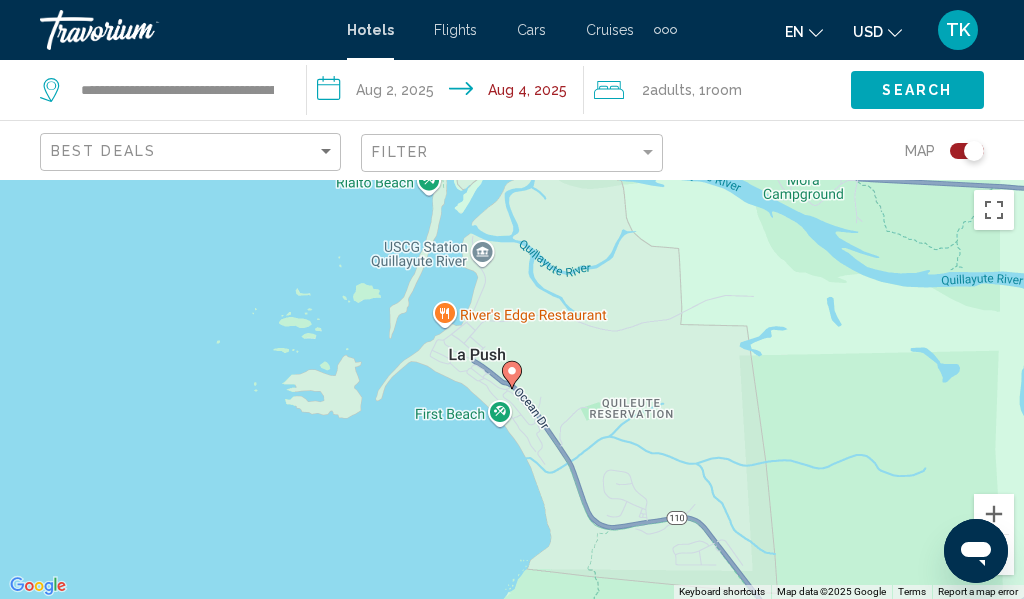 click at bounding box center [994, 555] 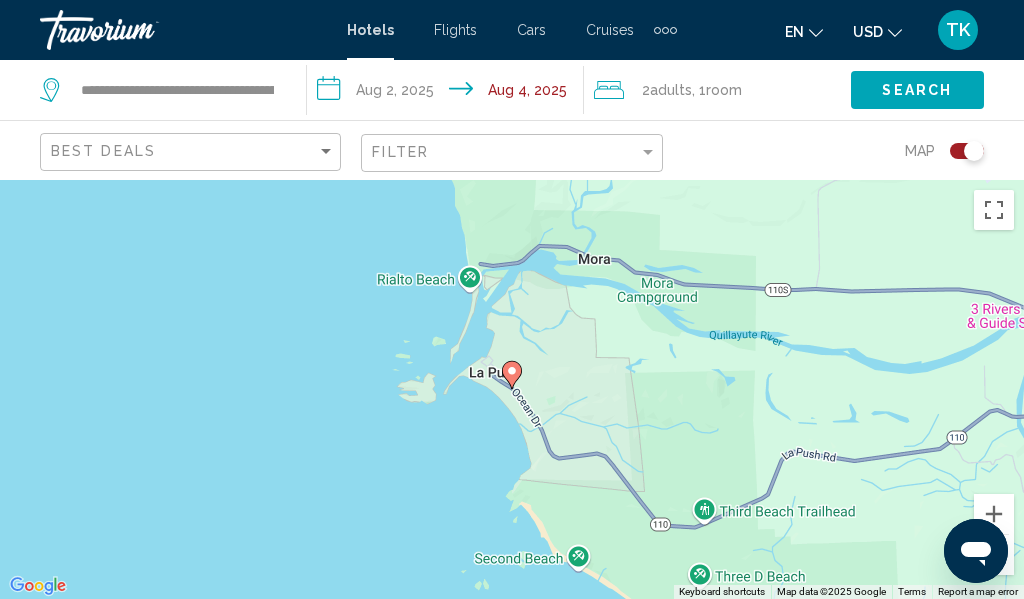 click on "To activate drag with keyboard, press Alt + Enter. Once in keyboard drag state, use the arrow keys to move the marker. To complete the drag, press the Enter key. To cancel, press Escape." at bounding box center (512, 389) 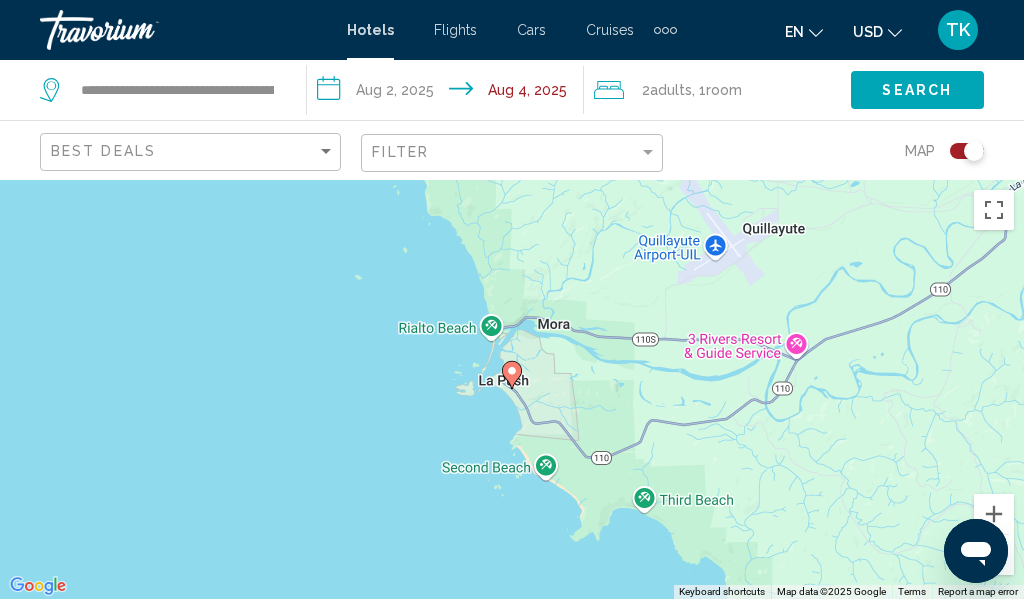 click at bounding box center (994, 555) 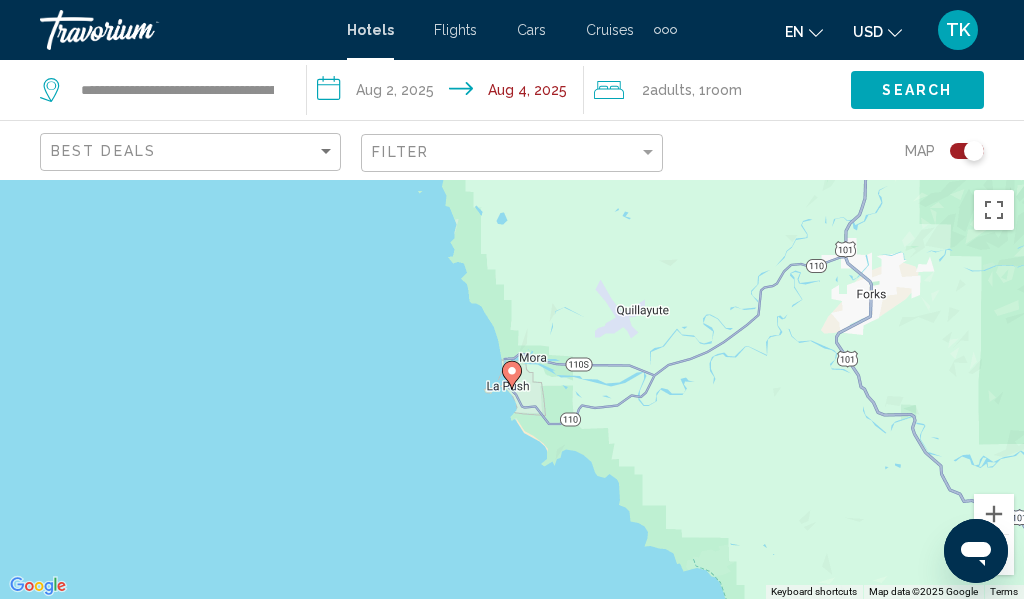 click at bounding box center (994, 555) 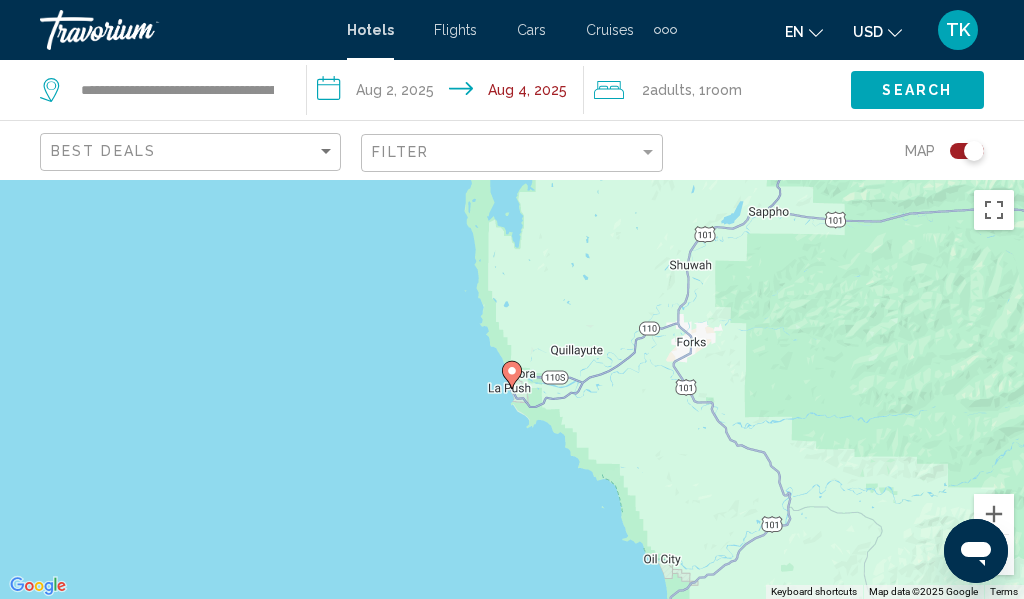 click at bounding box center [994, 555] 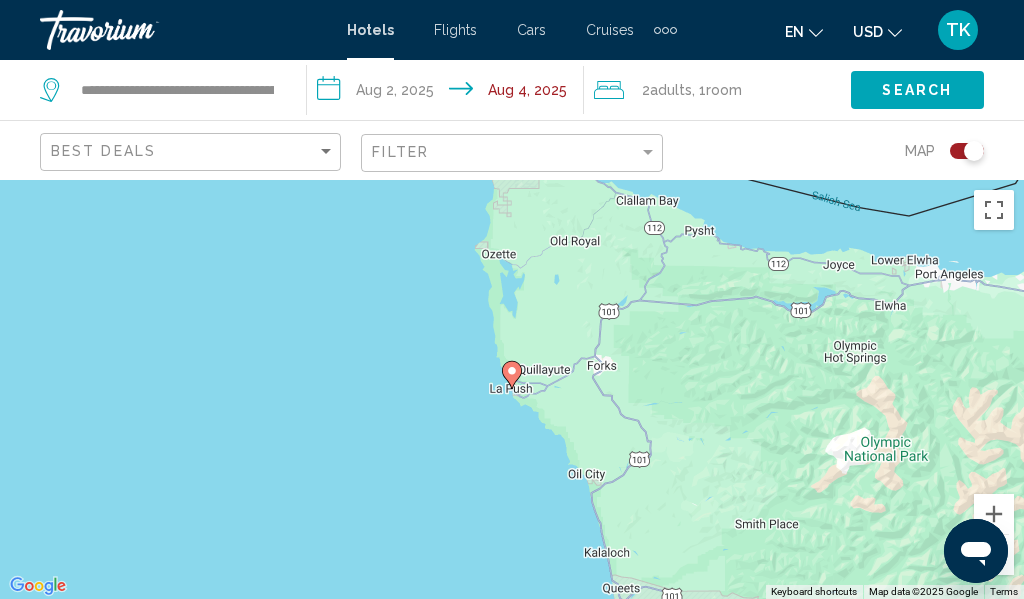 click at bounding box center [994, 555] 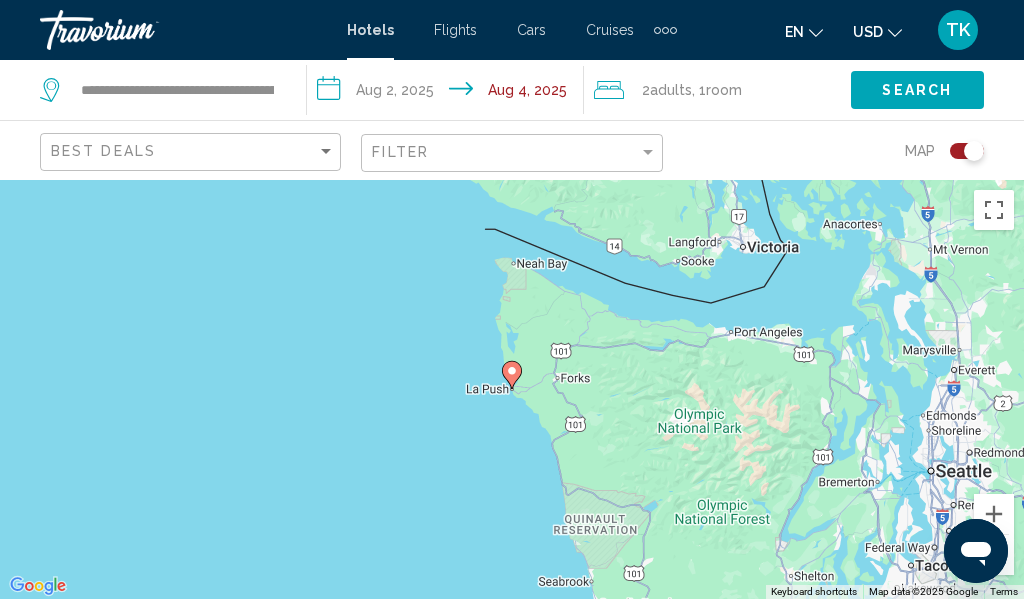 click 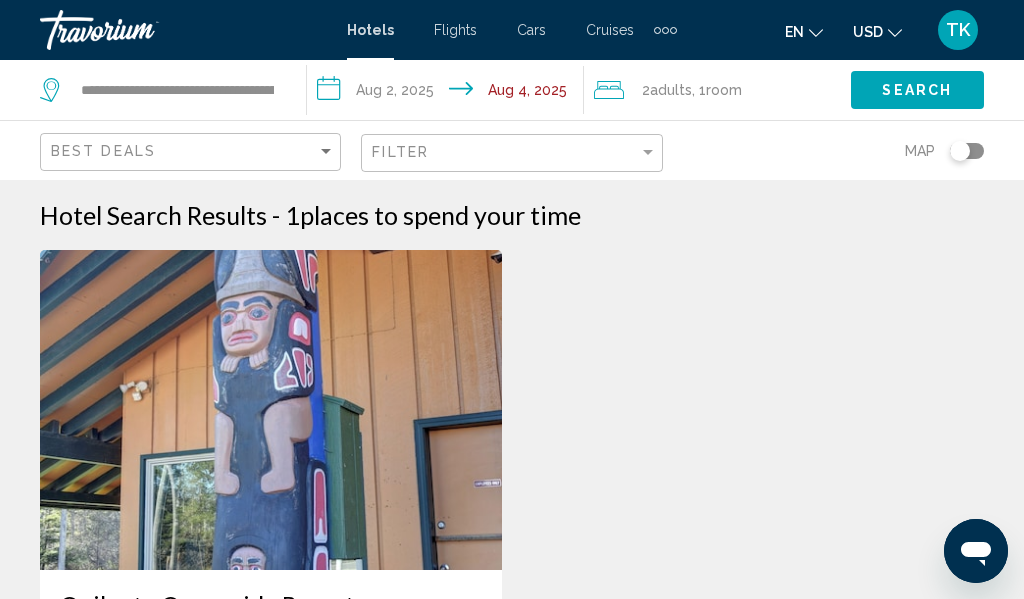 click at bounding box center (271, 410) 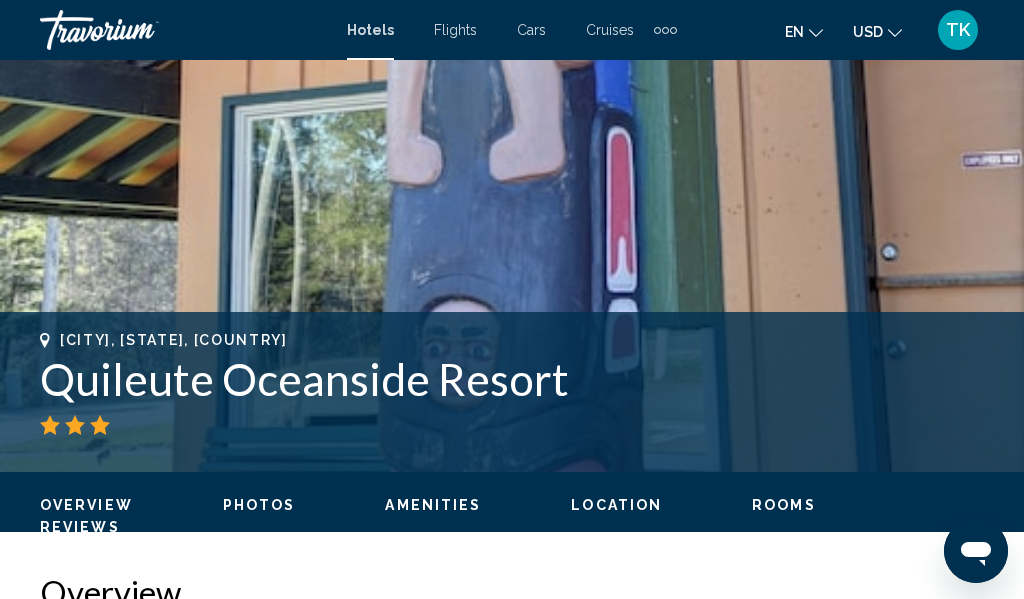 scroll, scrollTop: 541, scrollLeft: 0, axis: vertical 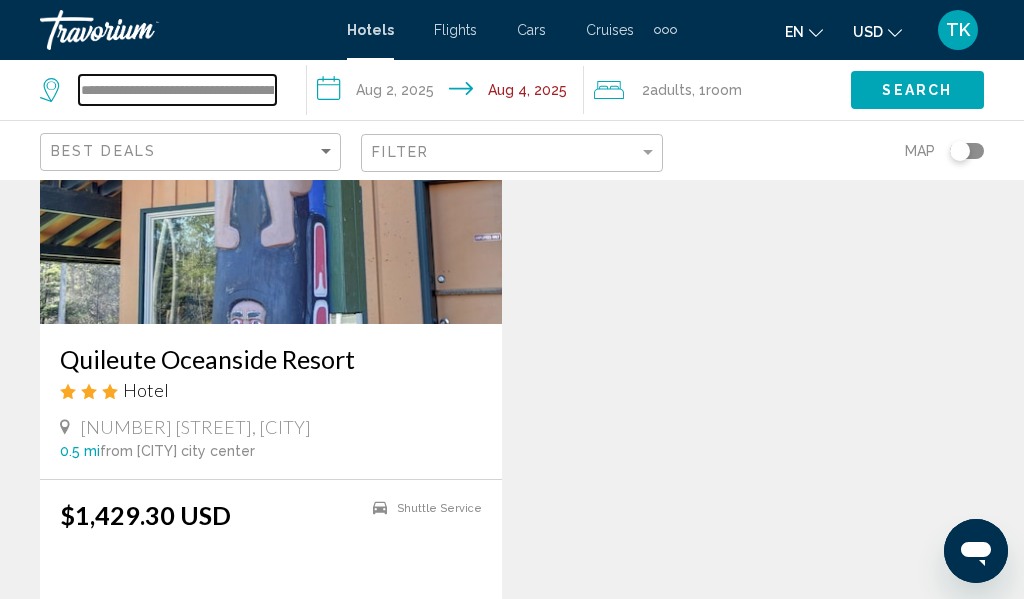 click on "**********" at bounding box center [177, 90] 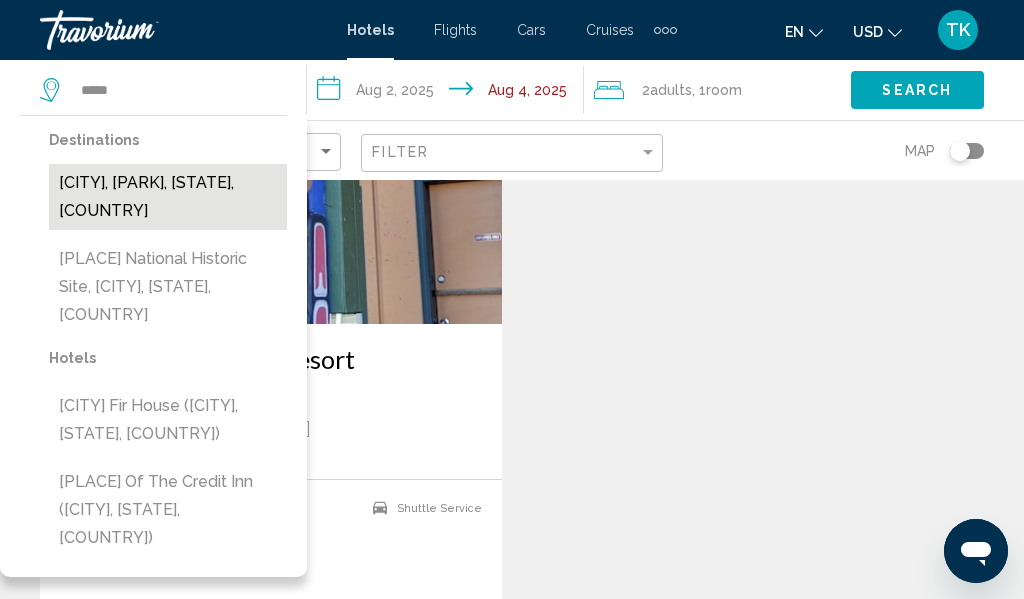 click on "[CITY], [PARK], [STATE], [COUNTRY]" at bounding box center (168, 197) 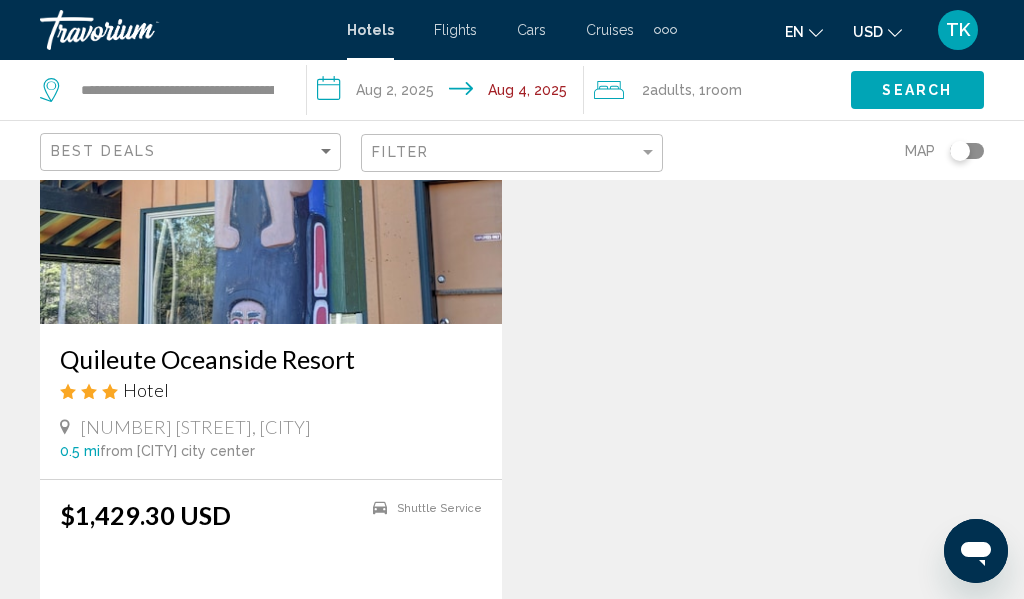 click on "Search" 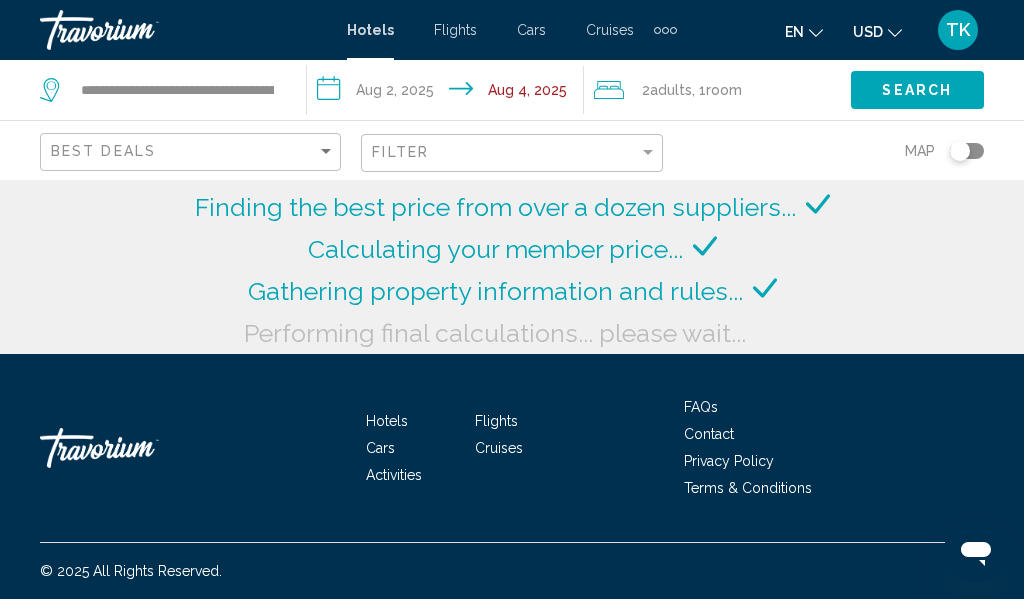 scroll, scrollTop: 178, scrollLeft: 0, axis: vertical 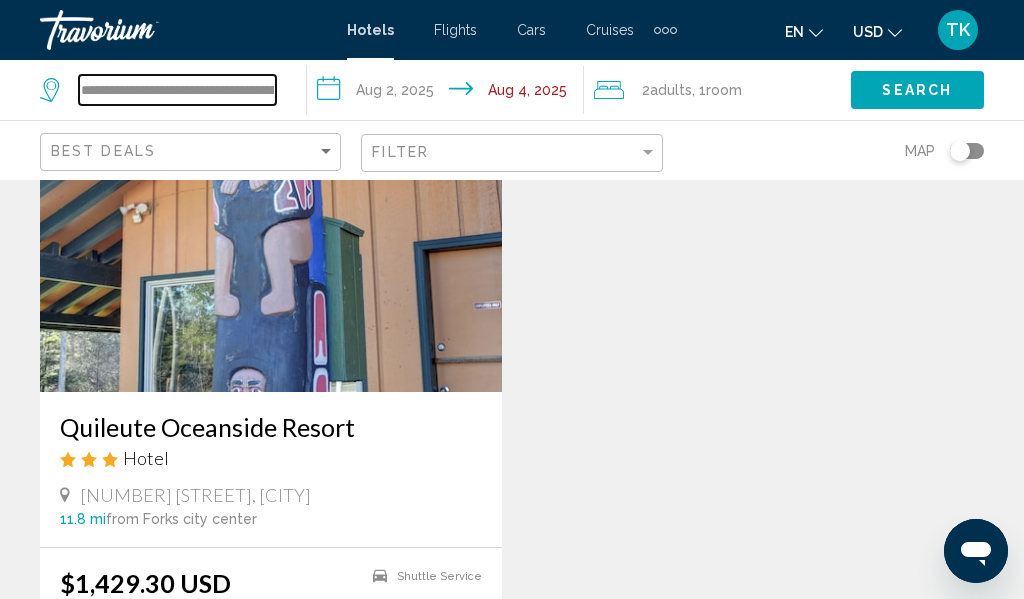 click on "**********" at bounding box center [177, 90] 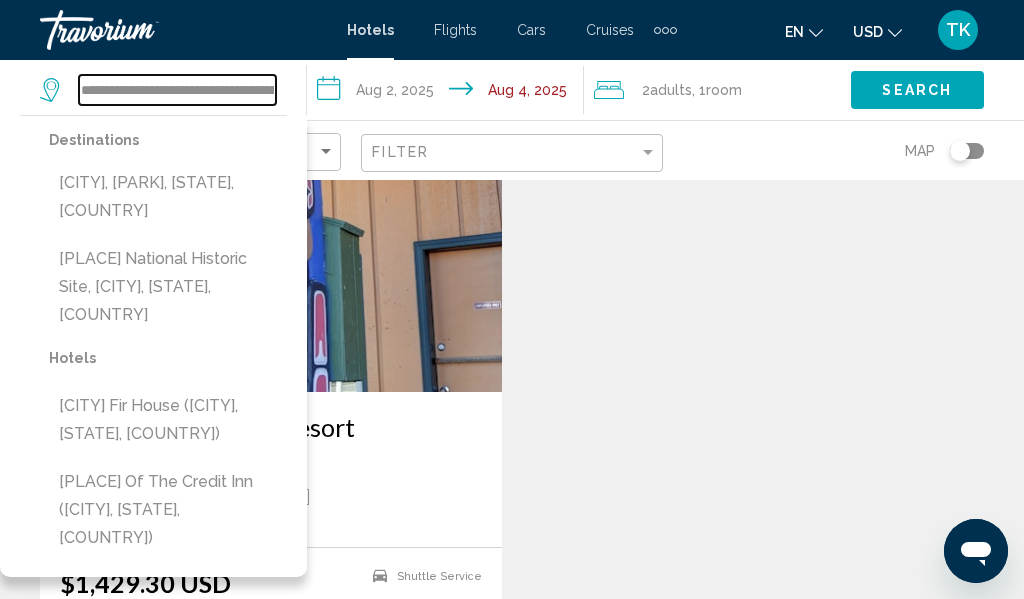click on "**********" at bounding box center [177, 90] 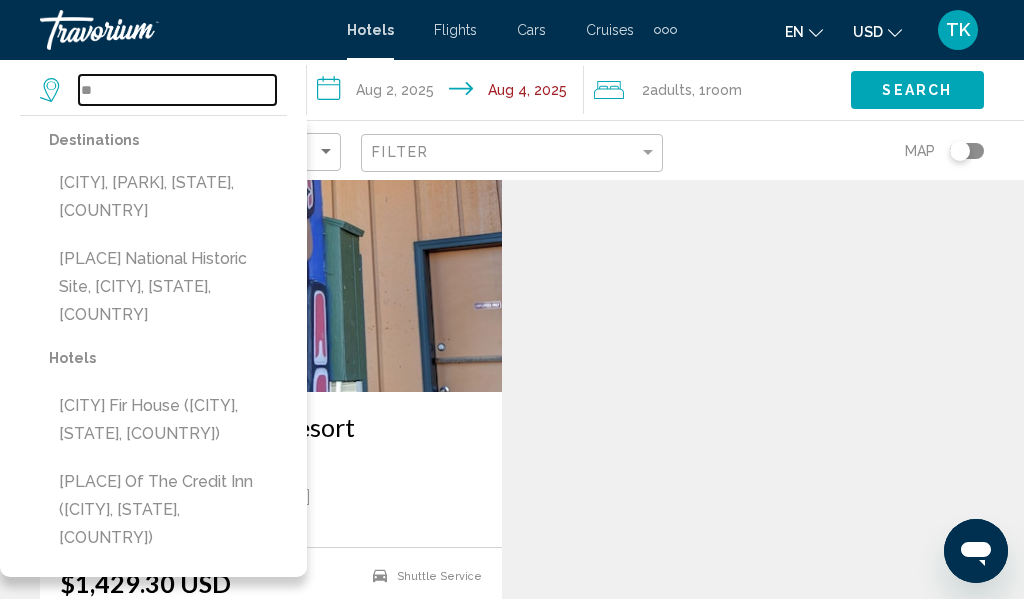 type on "*" 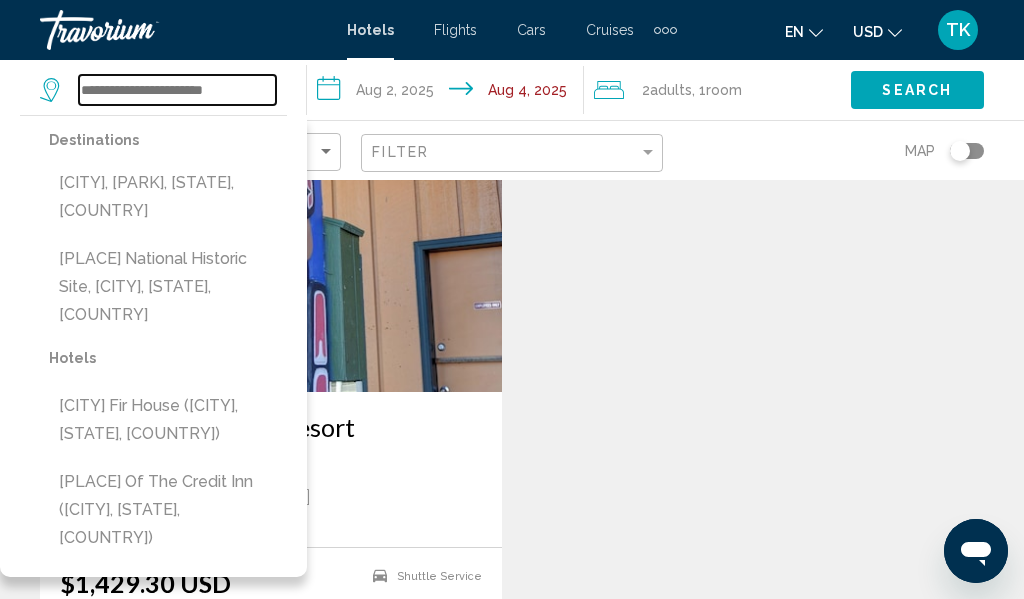 click at bounding box center (177, 90) 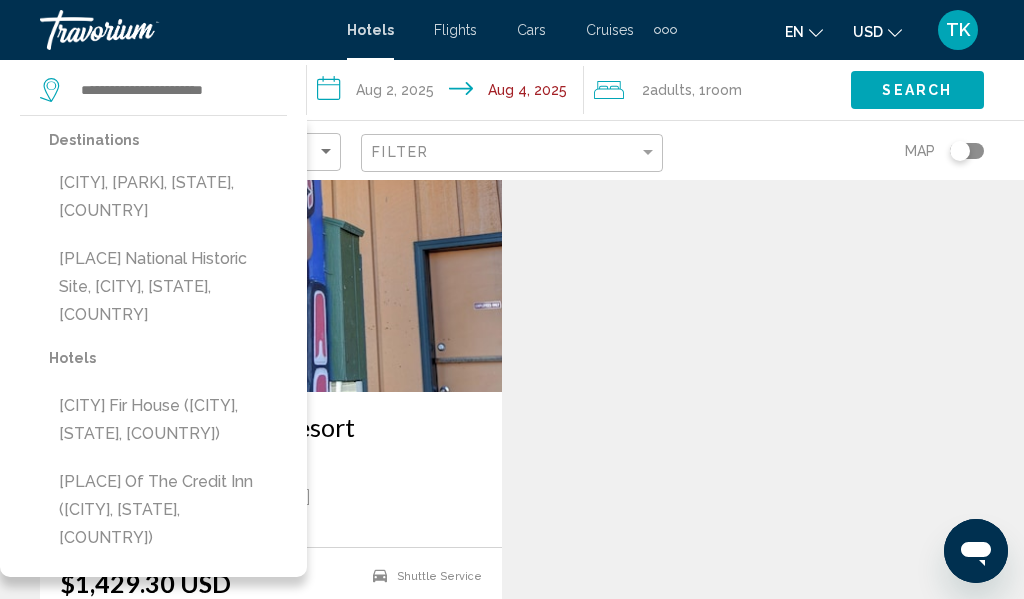 drag, startPoint x: 554, startPoint y: 84, endPoint x: 699, endPoint y: 32, distance: 154.0422 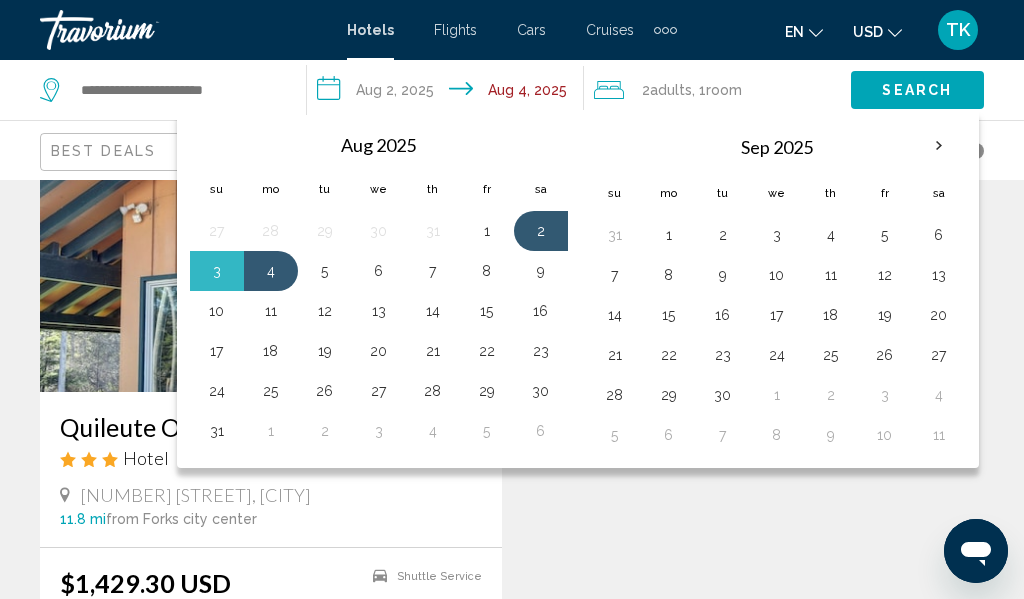 drag, startPoint x: 200, startPoint y: 229, endPoint x: 273, endPoint y: 41, distance: 201.67548 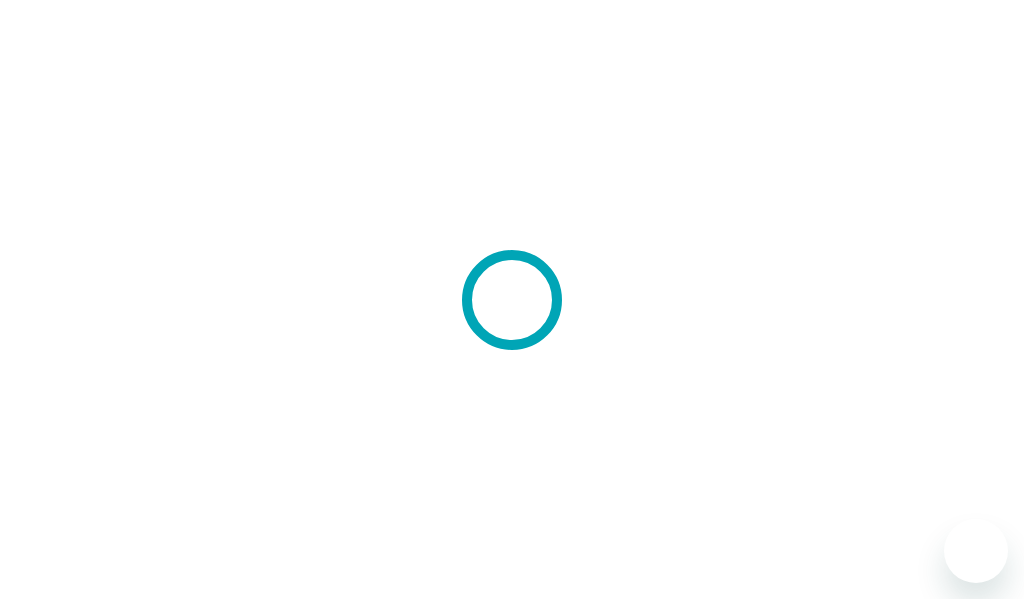scroll, scrollTop: 0, scrollLeft: 0, axis: both 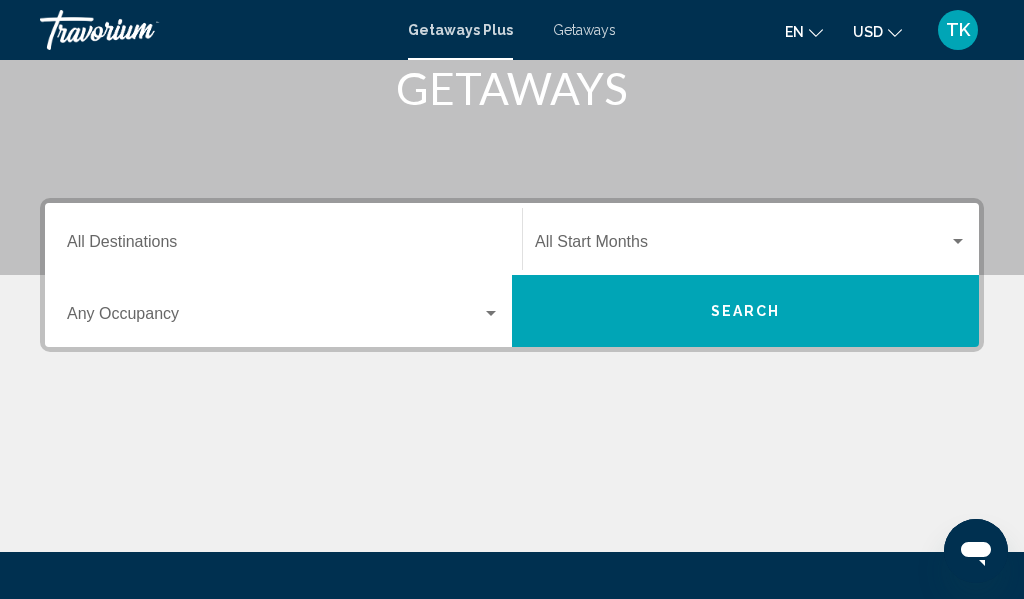click on "Destination All Destinations" at bounding box center [283, 246] 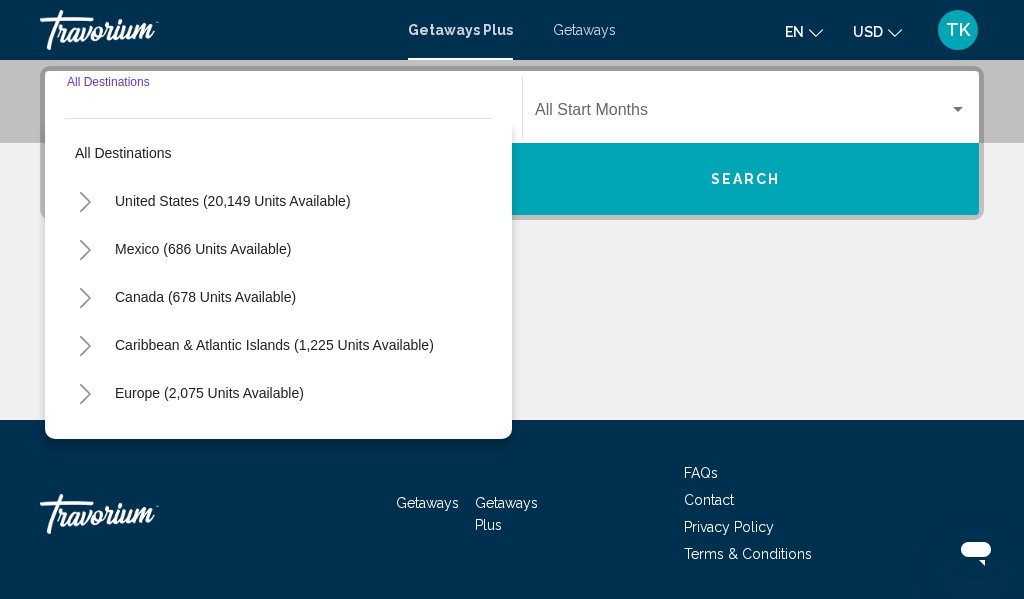 scroll, scrollTop: 458, scrollLeft: 0, axis: vertical 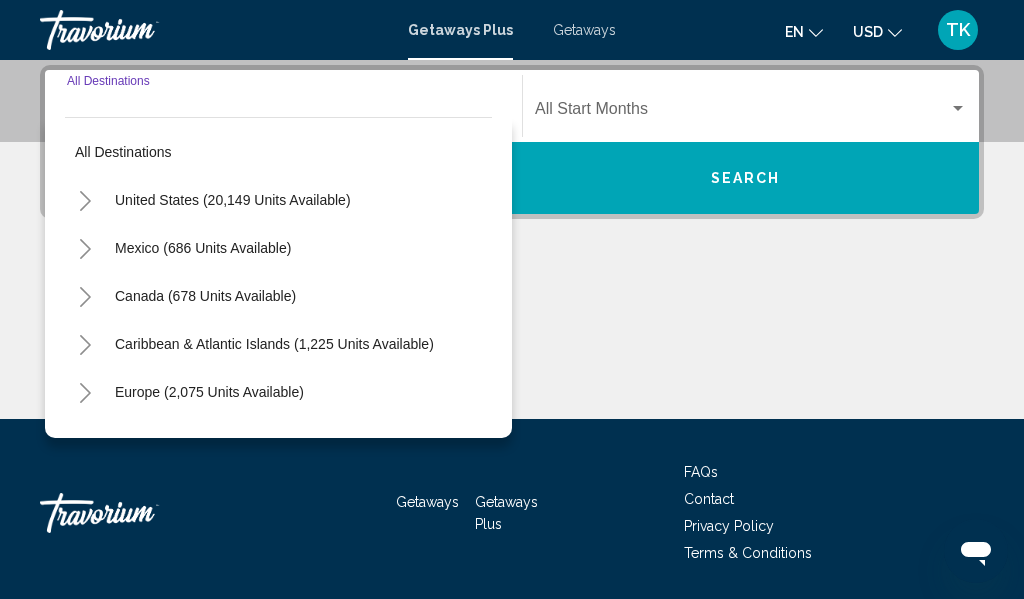 click 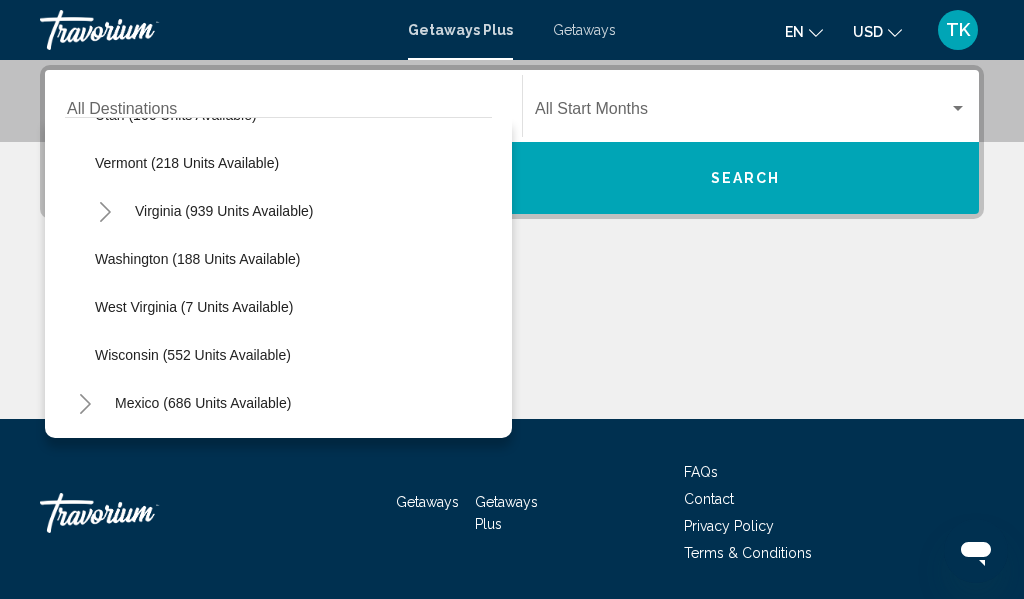 scroll, scrollTop: 1597, scrollLeft: 0, axis: vertical 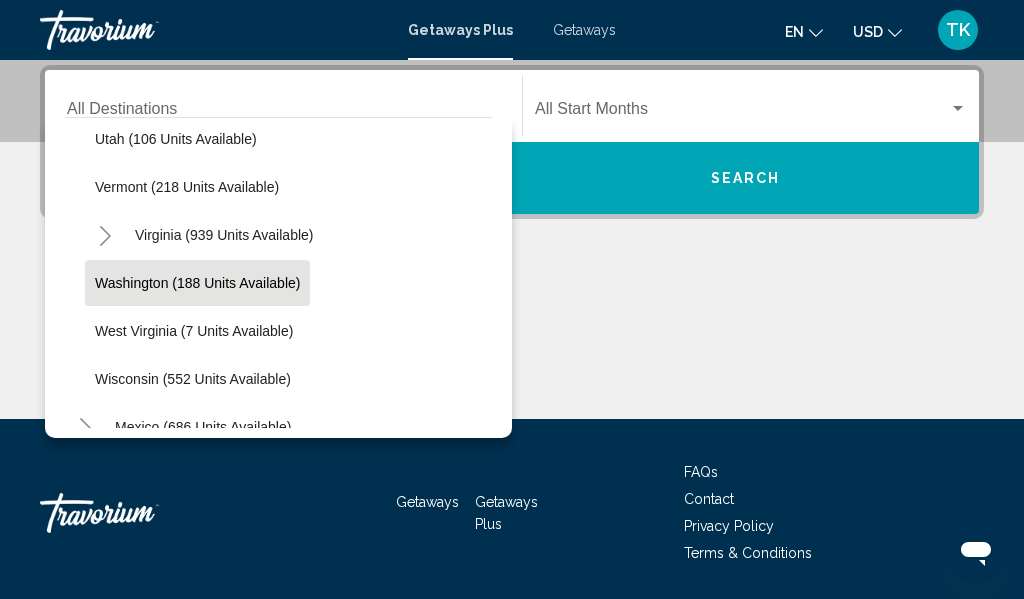 click on "Washington (188 units available)" 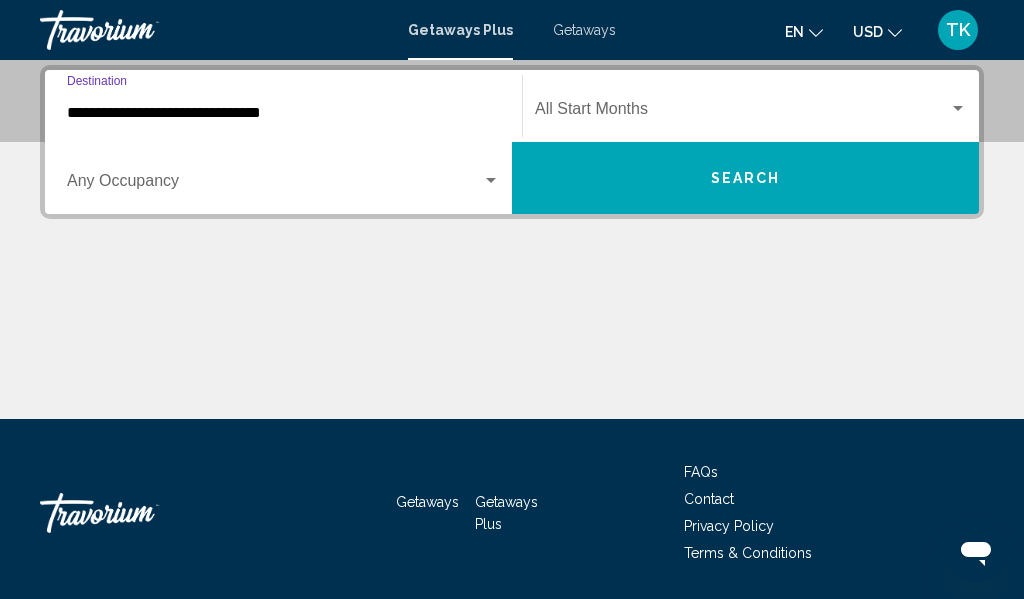 click on "Search" at bounding box center [746, 179] 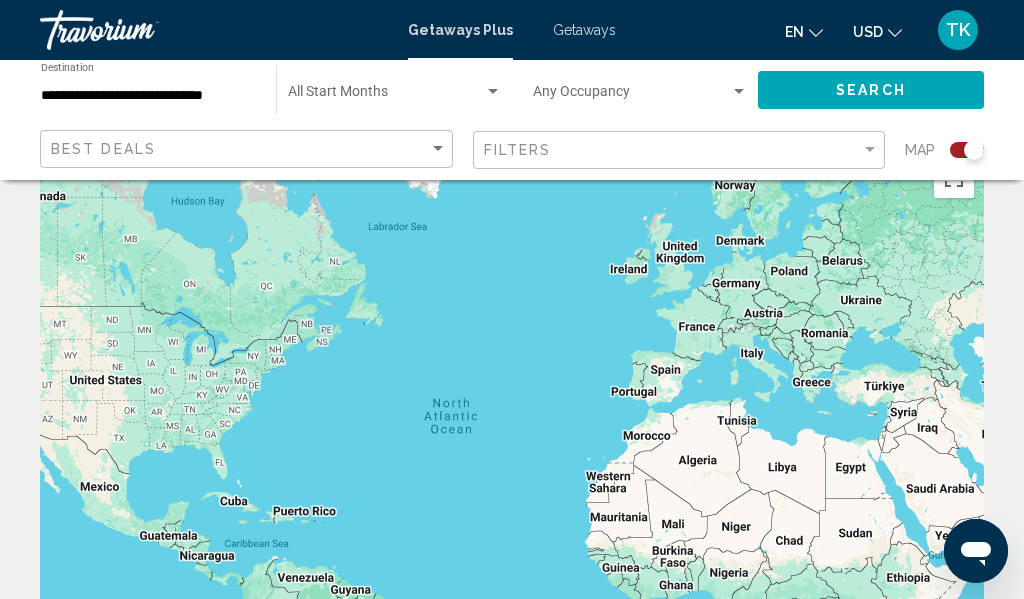 scroll, scrollTop: 52, scrollLeft: 0, axis: vertical 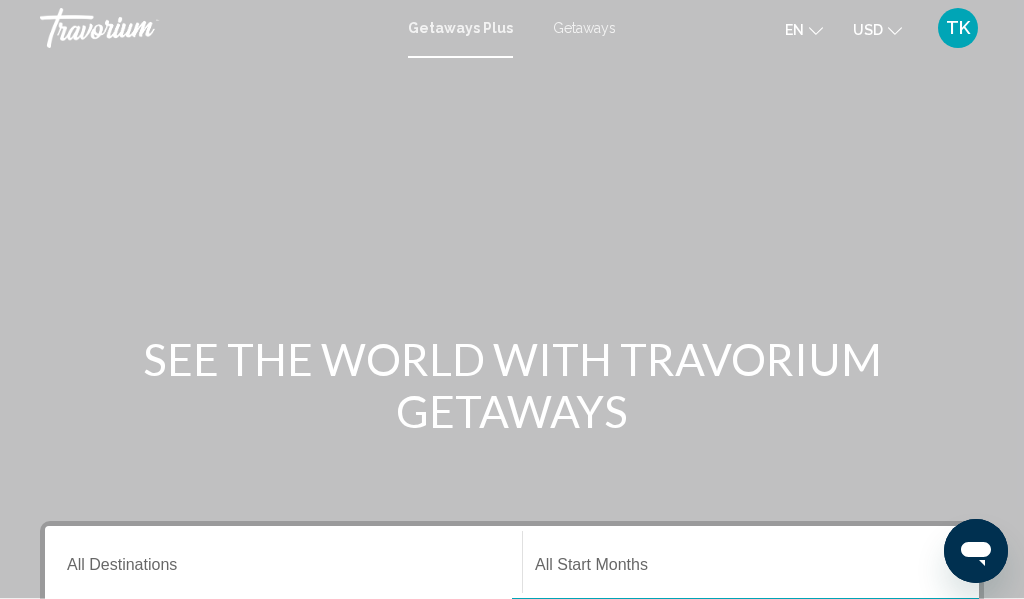 click on "Getaways" at bounding box center (584, 28) 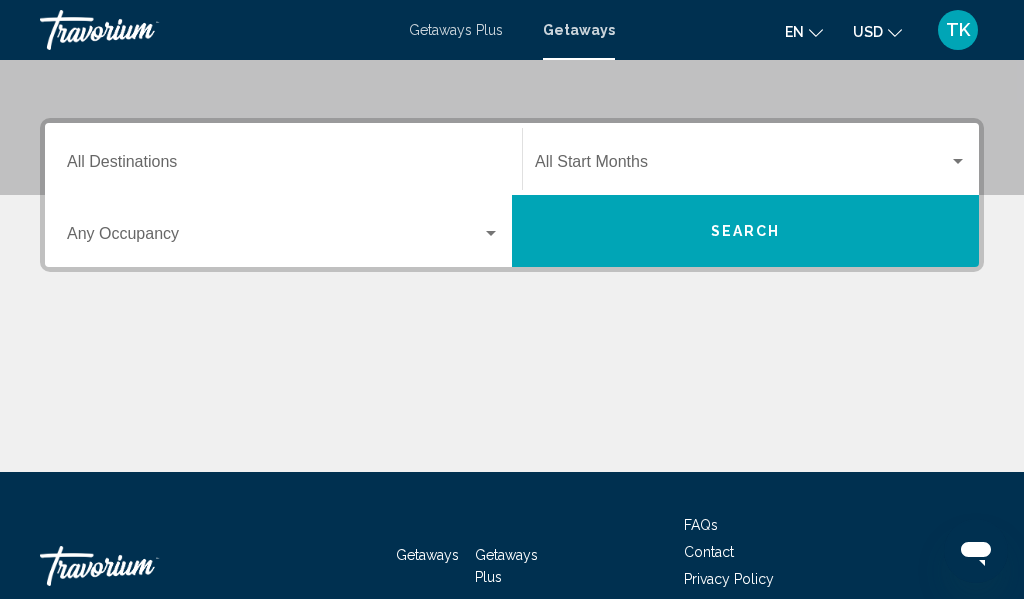 scroll, scrollTop: 412, scrollLeft: 0, axis: vertical 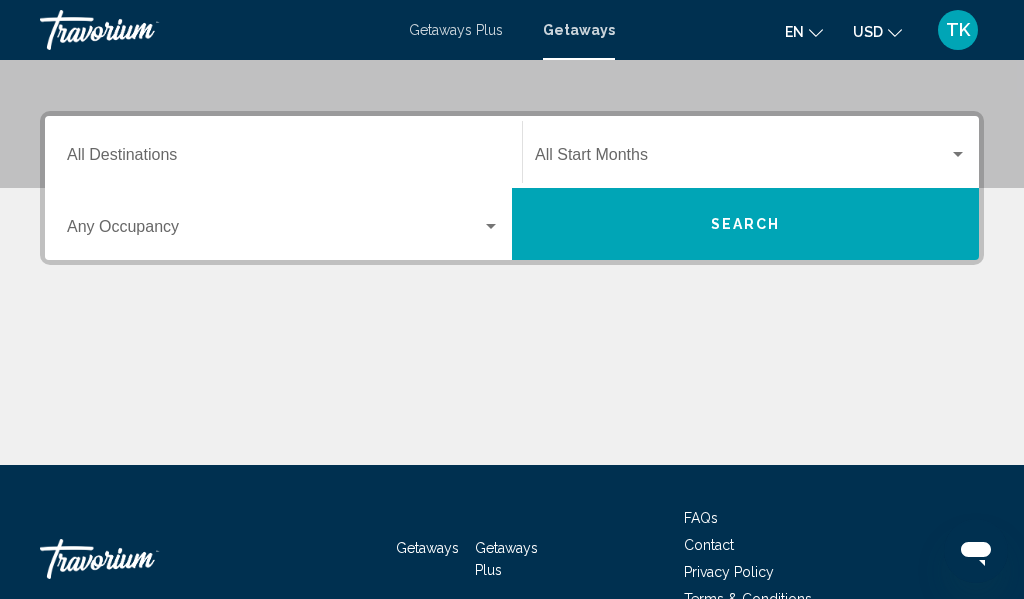 click on "Destination All Destinations" at bounding box center [283, 159] 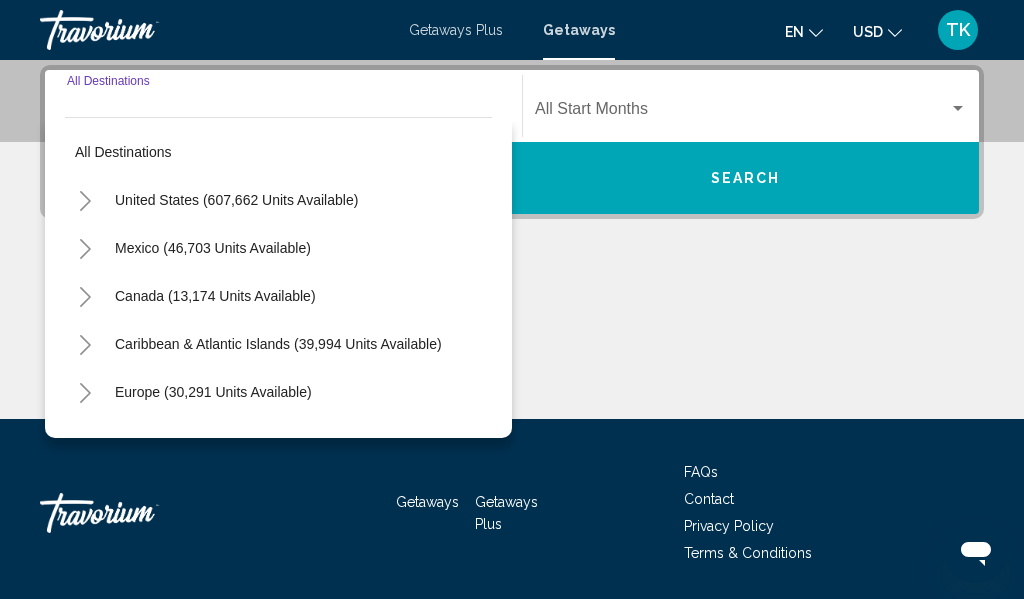 click 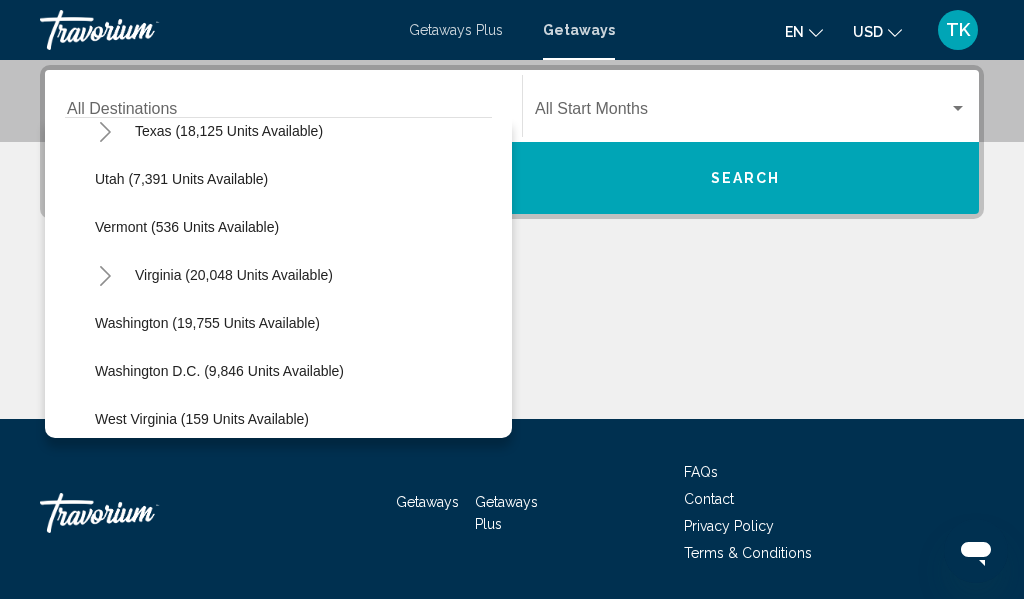 scroll, scrollTop: 1899, scrollLeft: 0, axis: vertical 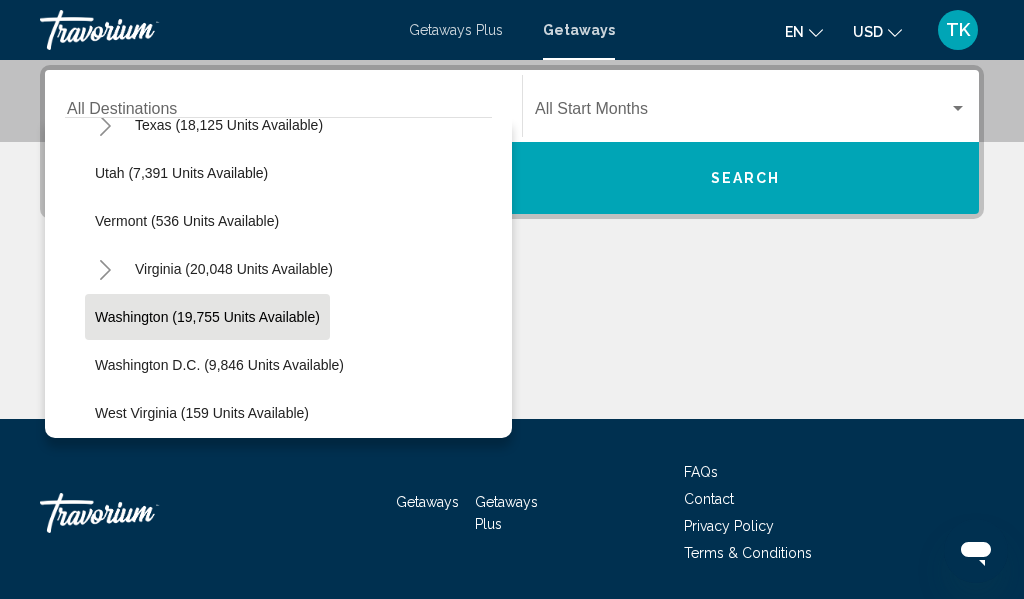 click on "Washington (19,755 units available)" 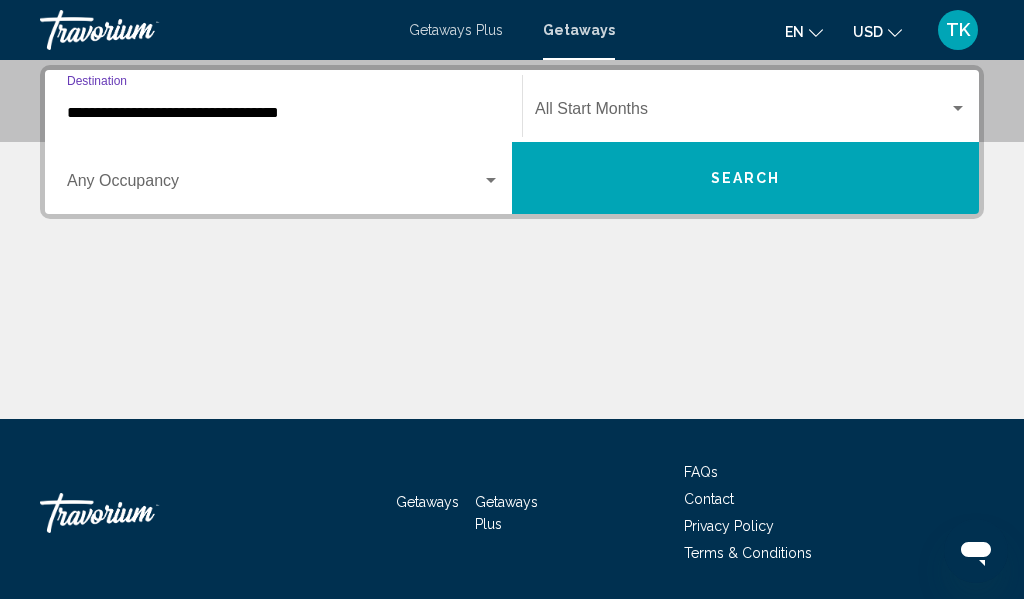click on "Search" at bounding box center (745, 178) 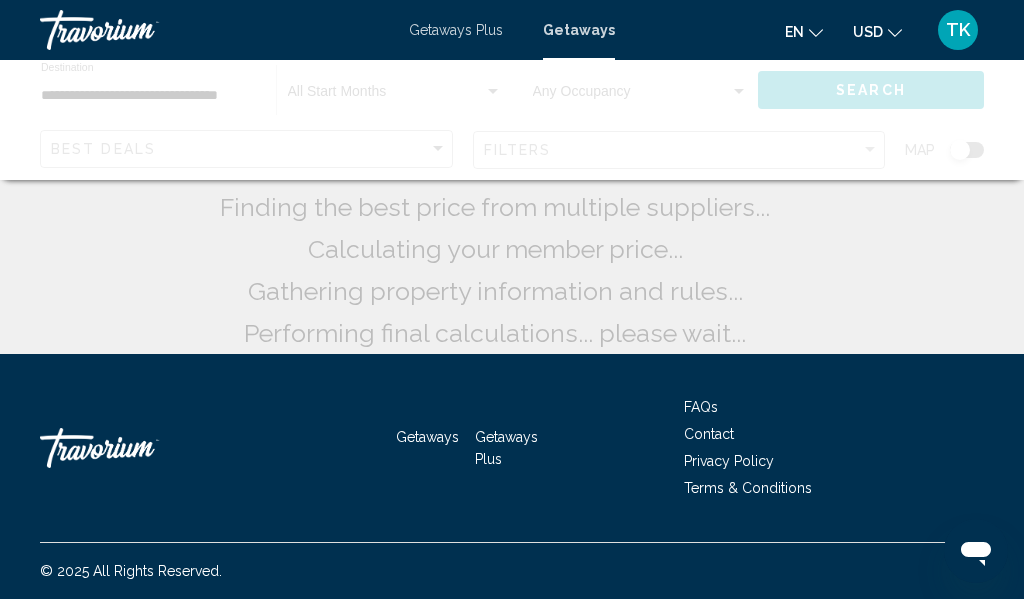 scroll, scrollTop: 0, scrollLeft: 0, axis: both 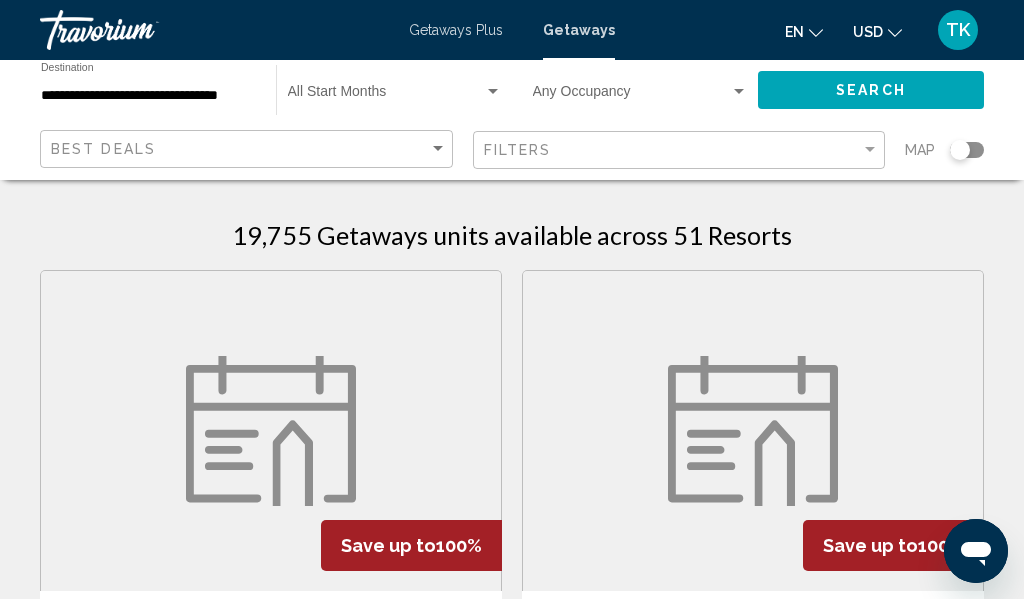 click 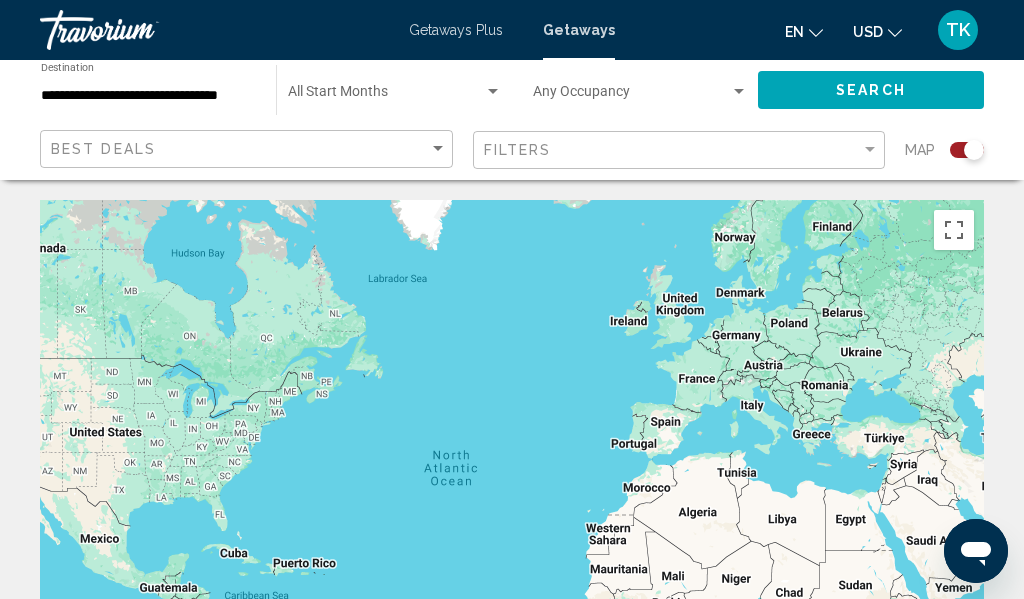 scroll, scrollTop: 1, scrollLeft: 0, axis: vertical 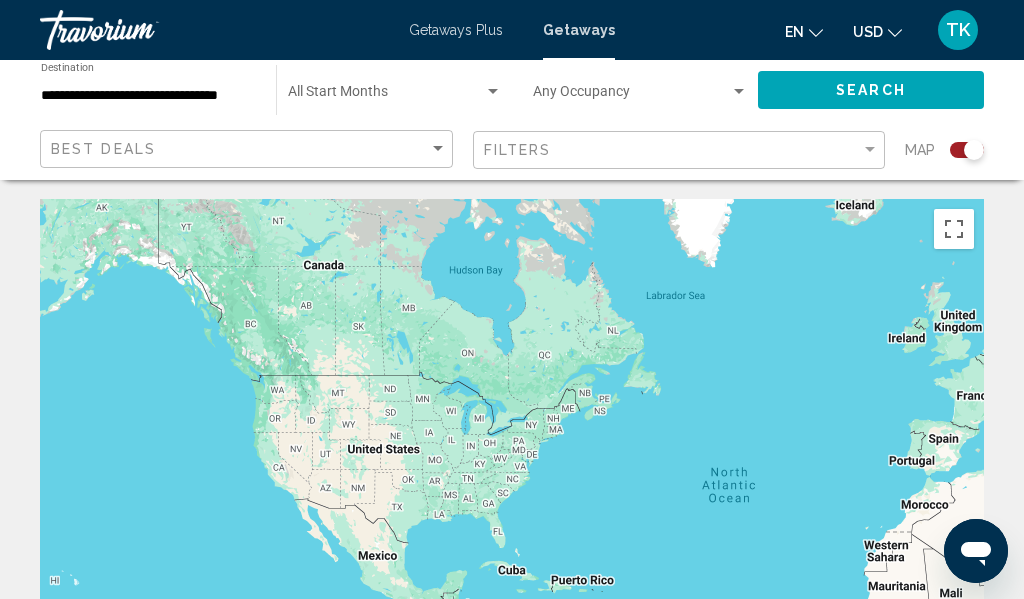 drag, startPoint x: 551, startPoint y: 356, endPoint x: 837, endPoint y: 378, distance: 286.8449 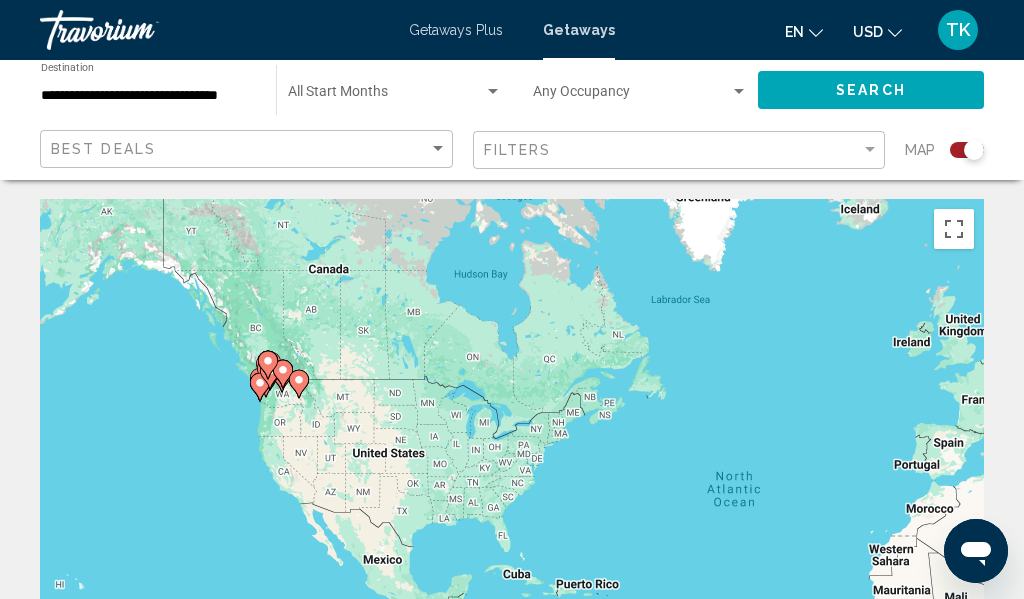 click on "To activate drag with keyboard, press Alt + Enter. Once in keyboard drag state, use the arrow keys to move the marker. To complete the drag, press the Enter key. To cancel, press Escape." at bounding box center [512, 499] 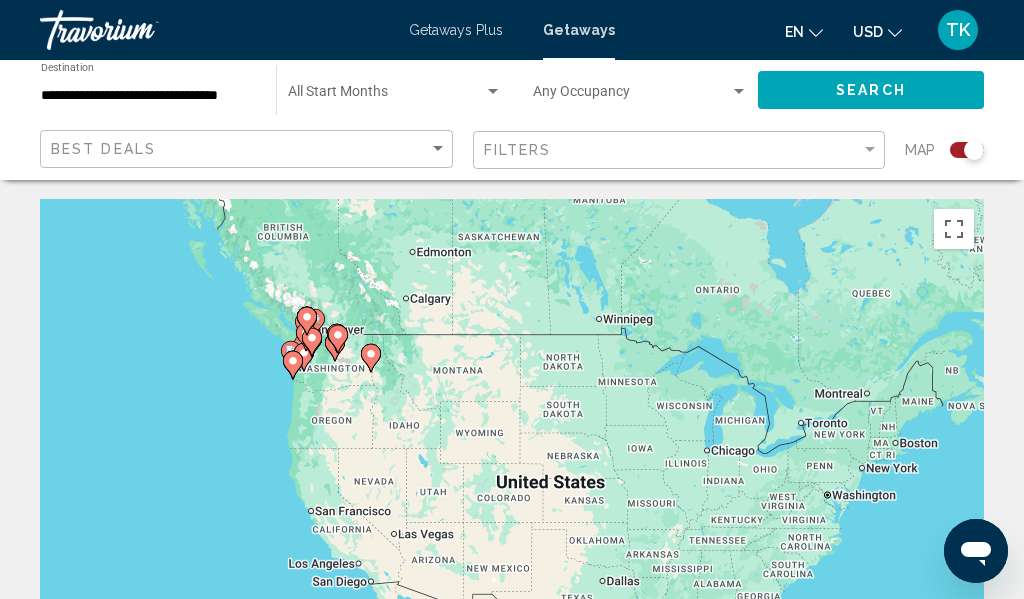 click on "To activate drag with keyboard, press Alt + Enter. Once in keyboard drag state, use the arrow keys to move the marker. To complete the drag, press the Enter key. To cancel, press Escape." at bounding box center [512, 499] 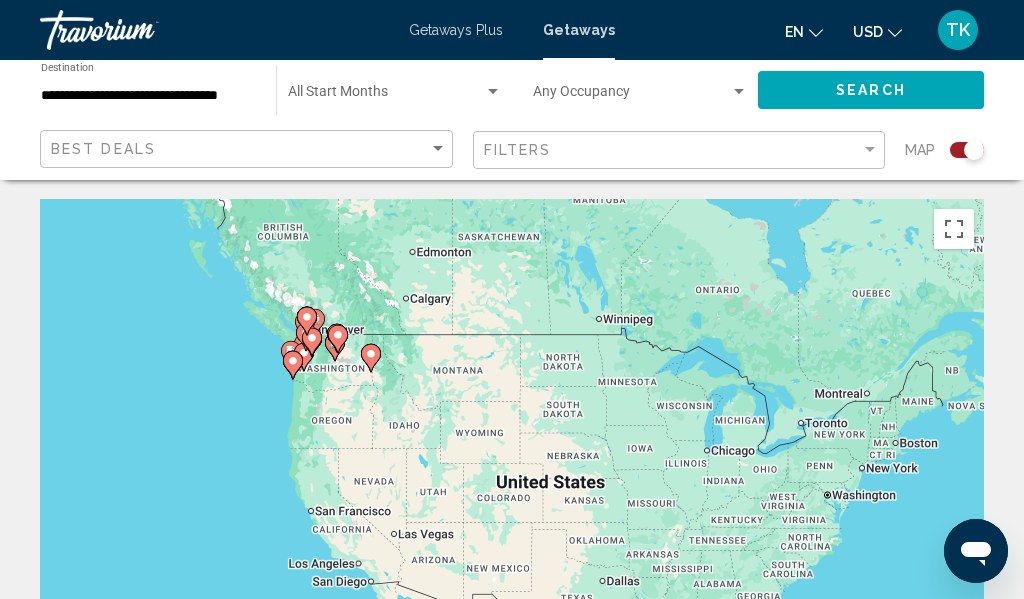 click on "To activate drag with keyboard, press Alt + Enter. Once in keyboard drag state, use the arrow keys to move the marker. To complete the drag, press the Enter key. To cancel, press Escape." at bounding box center (512, 499) 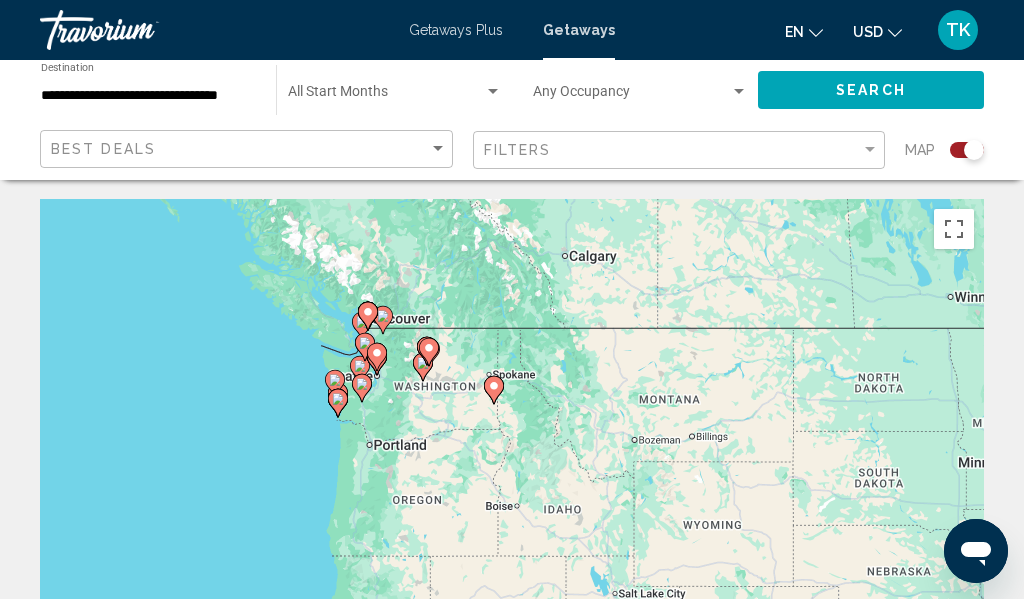 click on "To activate drag with keyboard, press Alt + Enter. Once in keyboard drag state, use the arrow keys to move the marker. To complete the drag, press the Enter key. To cancel, press Escape." at bounding box center (512, 499) 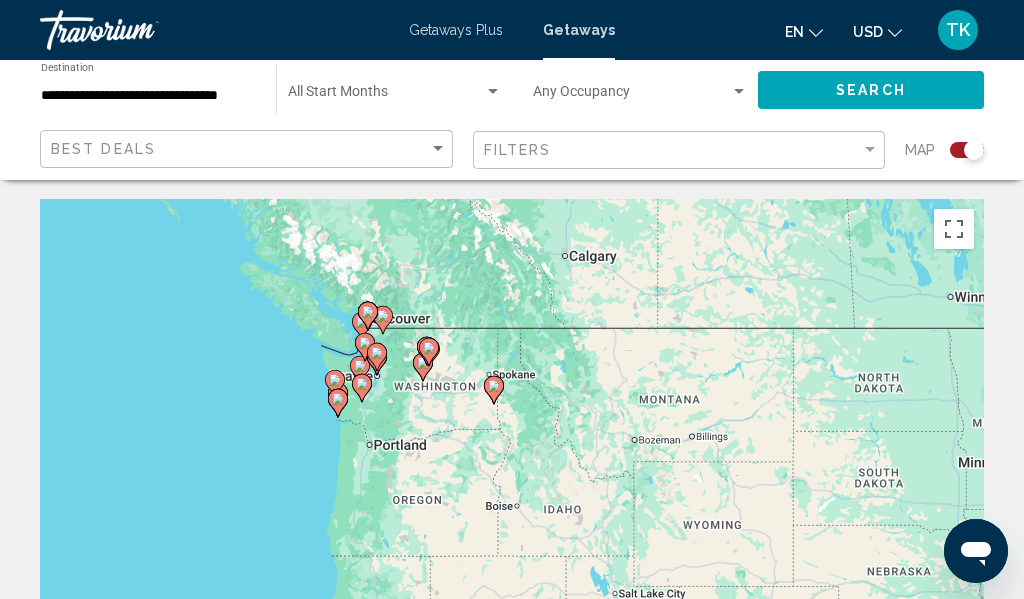 click on "To activate drag with keyboard, press Alt + Enter. Once in keyboard drag state, use the arrow keys to move the marker. To complete the drag, press the Enter key. To cancel, press Escape." at bounding box center [512, 499] 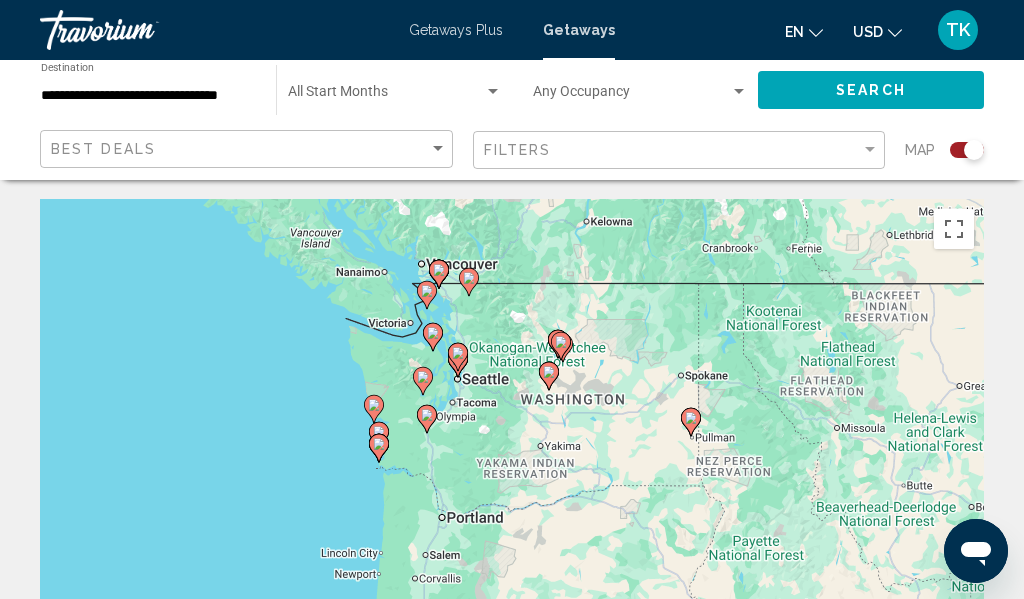 click on "To activate drag with keyboard, press Alt + Enter. Once in keyboard drag state, use the arrow keys to move the marker. To complete the drag, press the Enter key. To cancel, press Escape." at bounding box center (512, 499) 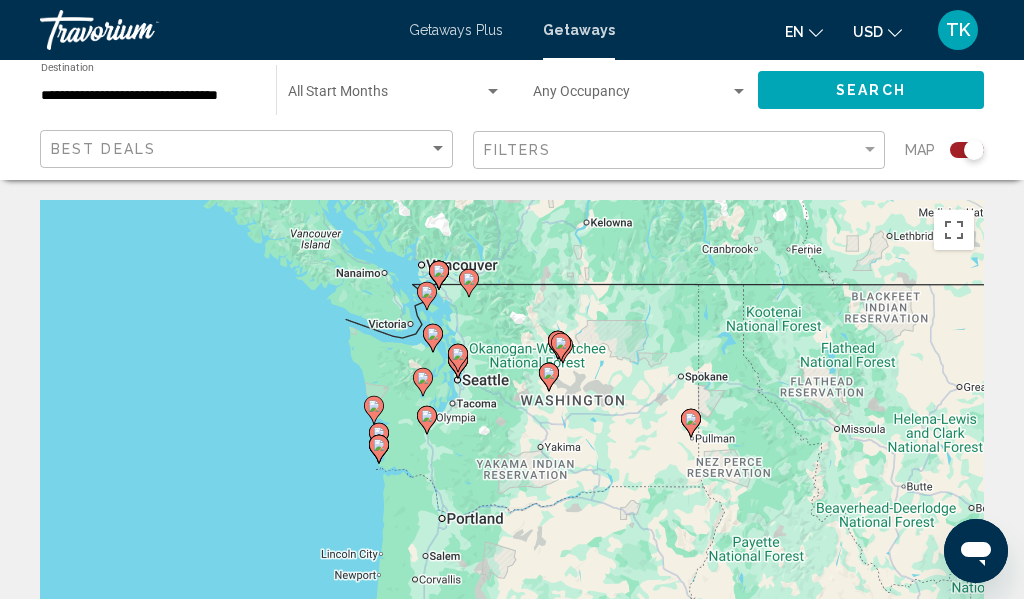 click 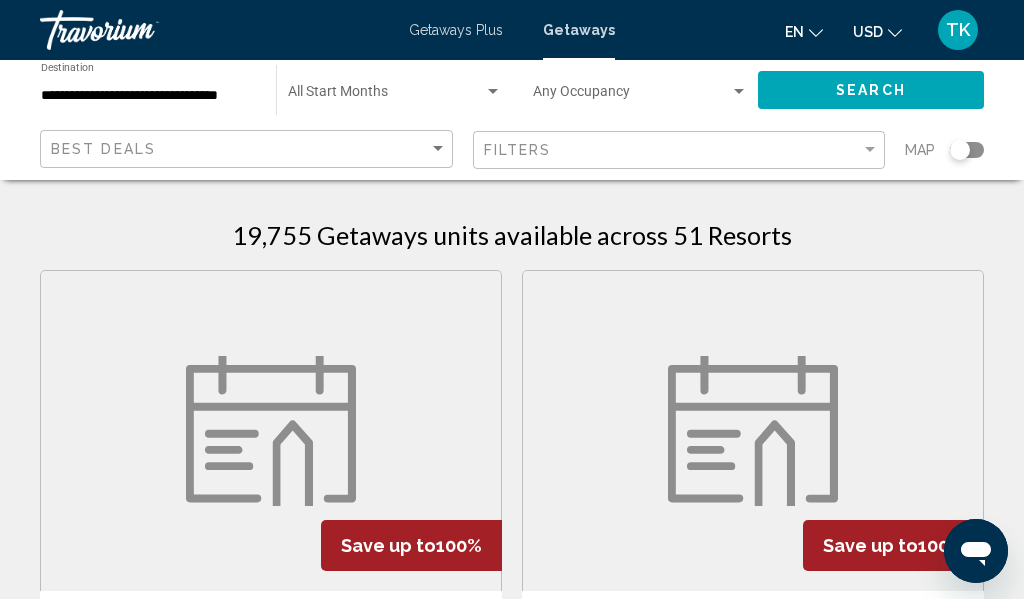 click 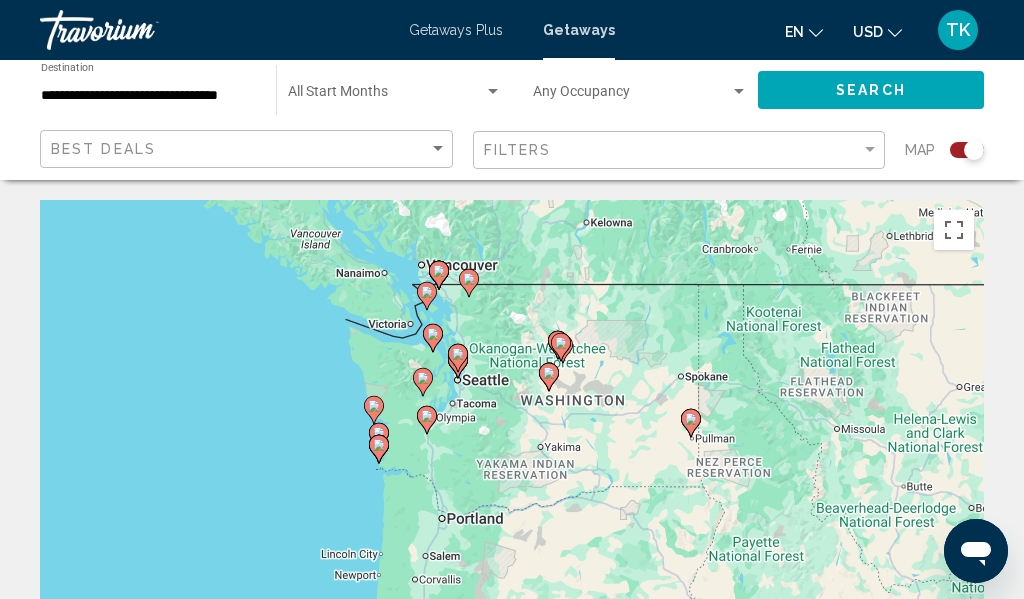 click on "To activate drag with keyboard, press Alt + Enter. Once in keyboard drag state, use the arrow keys to move the marker. To complete the drag, press the Enter key. To cancel, press Escape." at bounding box center (512, 500) 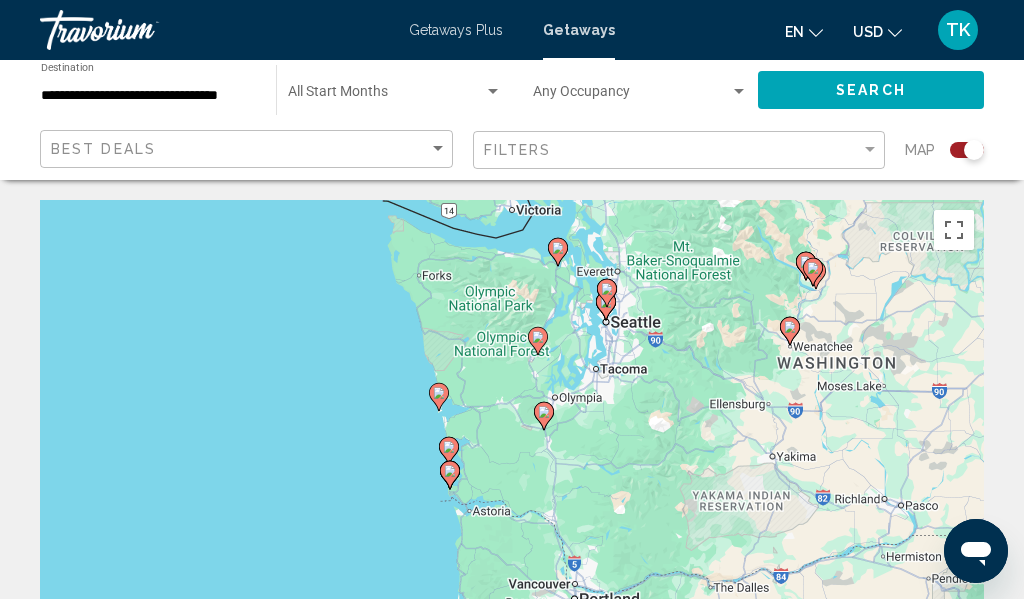 click on "To activate drag with keyboard, press Alt + Enter. Once in keyboard drag state, use the arrow keys to move the marker. To complete the drag, press the Enter key. To cancel, press Escape." at bounding box center [512, 500] 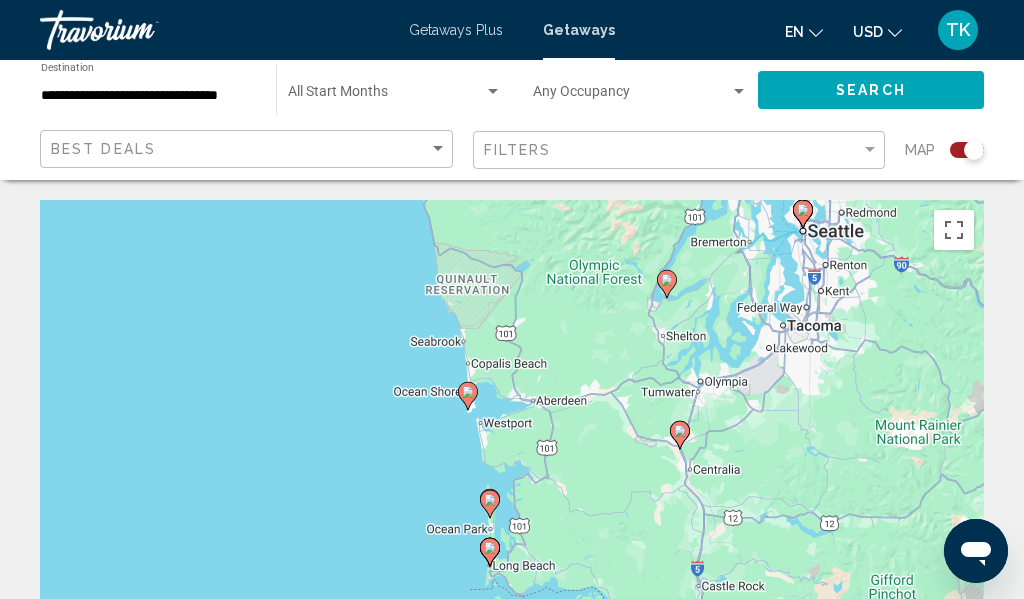 click on "To activate drag with keyboard, press Alt + Enter. Once in keyboard drag state, use the arrow keys to move the marker. To complete the drag, press the Enter key. To cancel, press Escape." at bounding box center [512, 500] 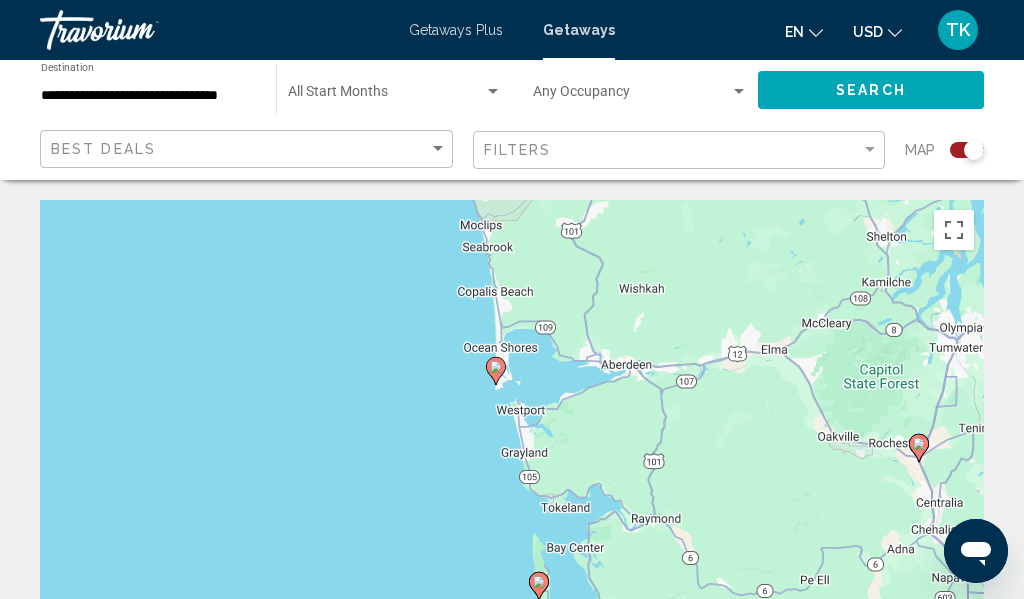 click on "To activate drag with keyboard, press Alt + Enter. Once in keyboard drag state, use the arrow keys to move the marker. To complete the drag, press the Enter key. To cancel, press Escape." at bounding box center [512, 500] 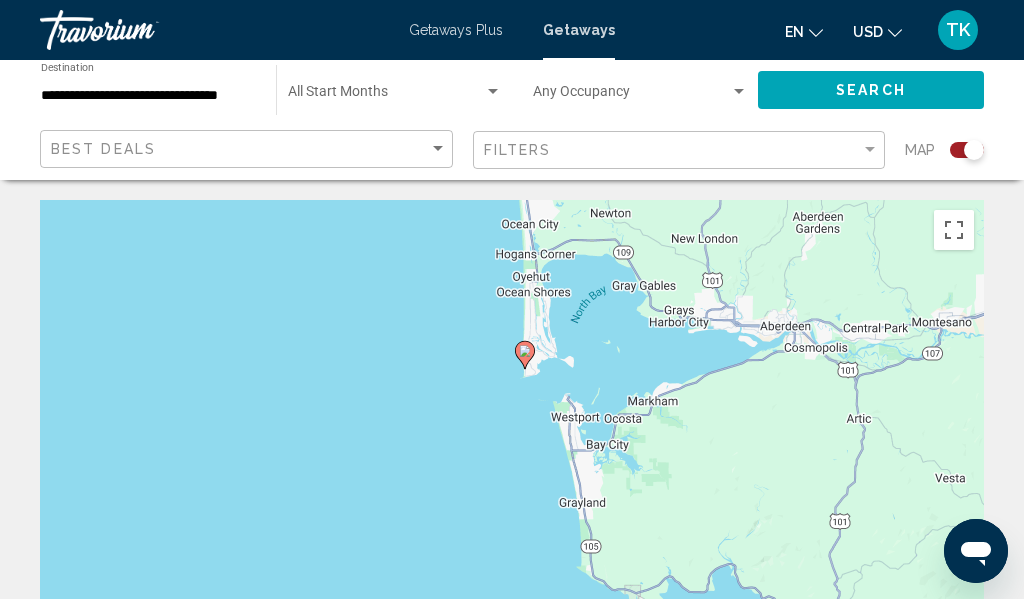 click on "To activate drag with keyboard, press Alt + Enter. Once in keyboard drag state, use the arrow keys to move the marker. To complete the drag, press the Enter key. To cancel, press Escape." at bounding box center (512, 500) 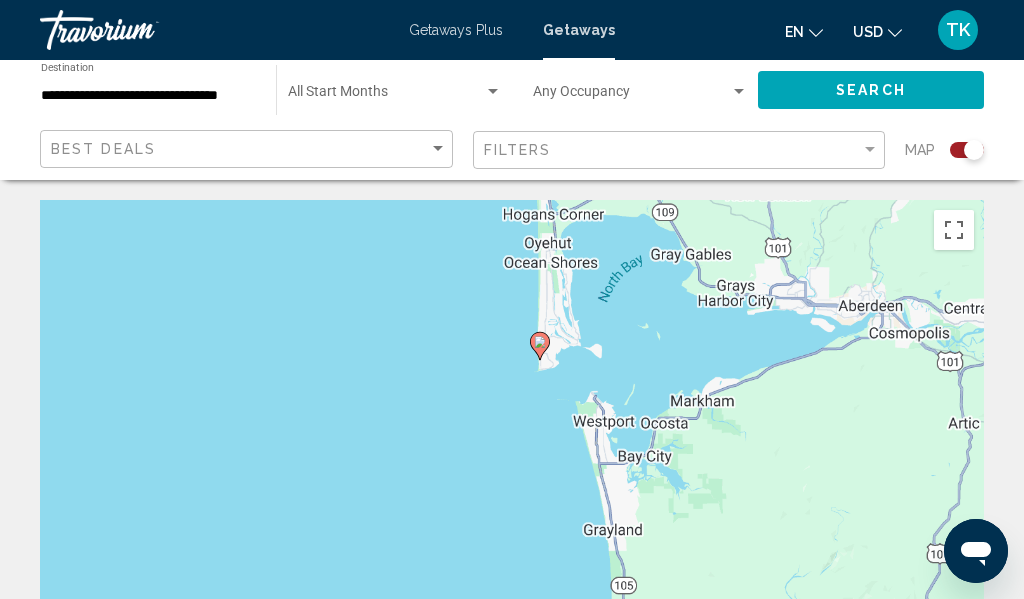 click on "To activate drag with keyboard, press Alt + Enter. Once in keyboard drag state, use the arrow keys to move the marker. To complete the drag, press the Enter key. To cancel, press Escape." at bounding box center [512, 500] 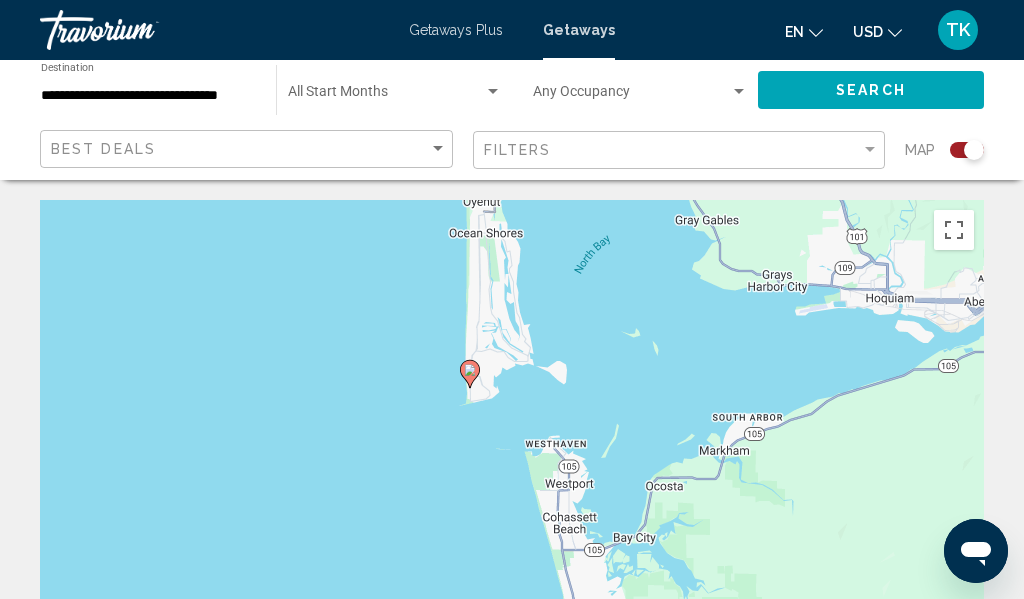 drag, startPoint x: 528, startPoint y: 383, endPoint x: 413, endPoint y: 435, distance: 126.210144 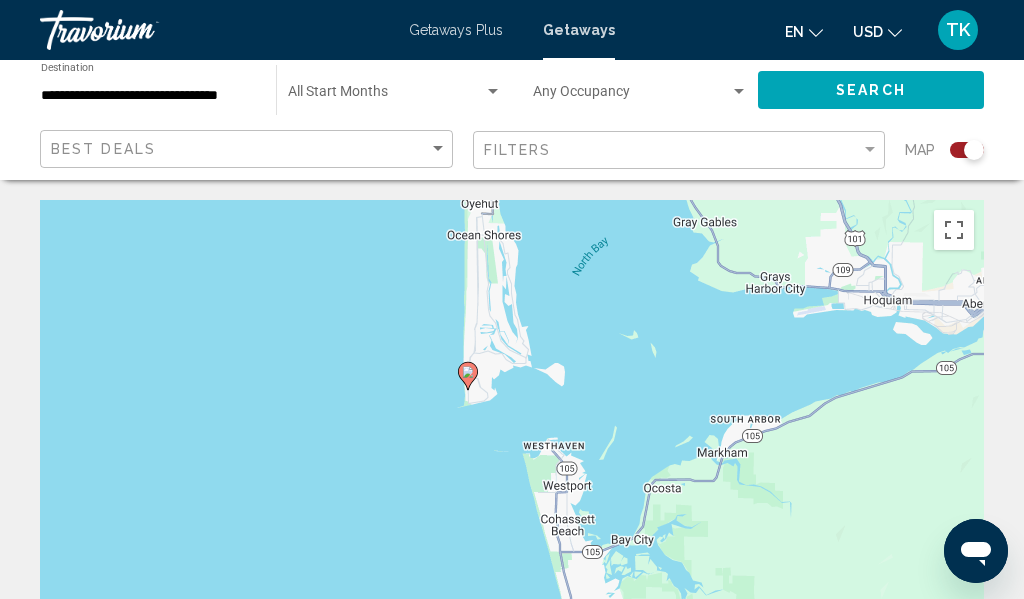 click 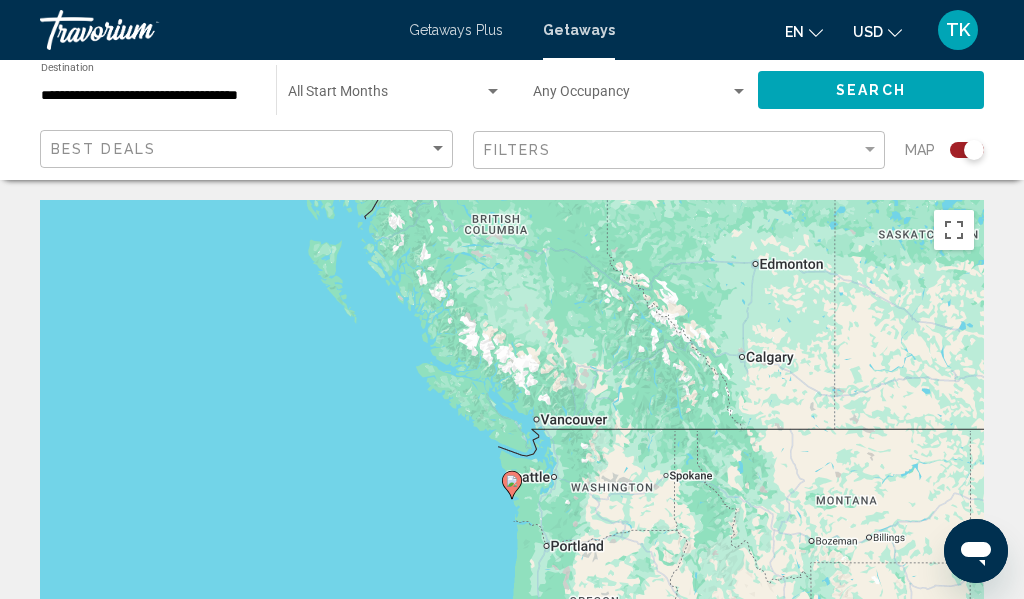 click 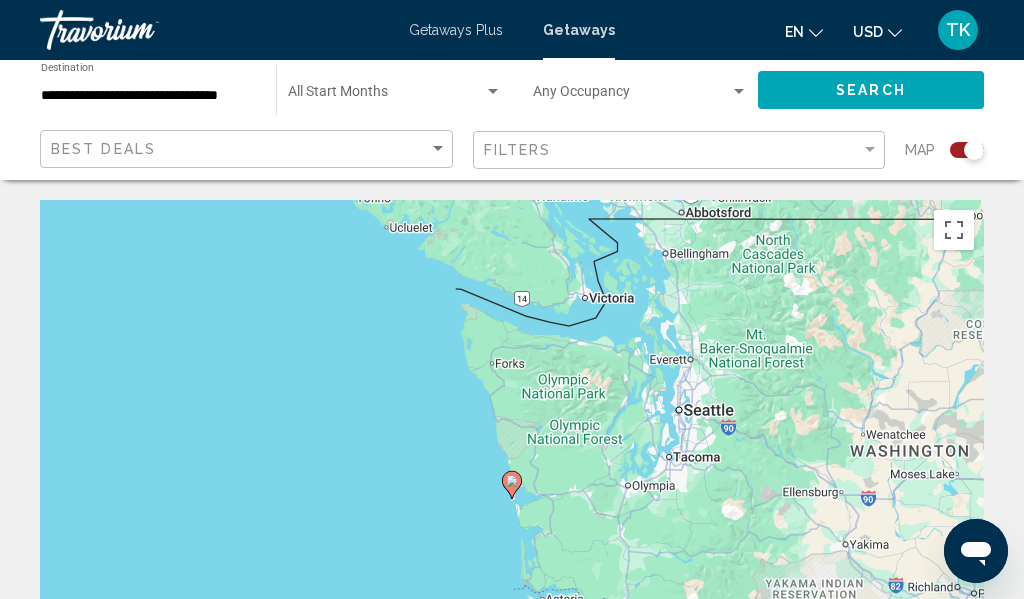 click 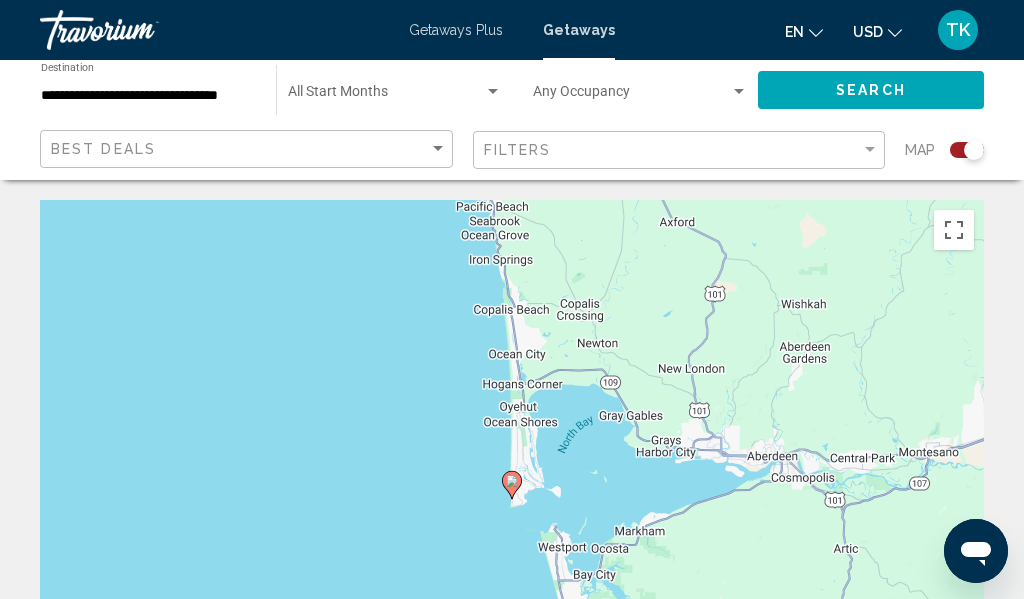 click 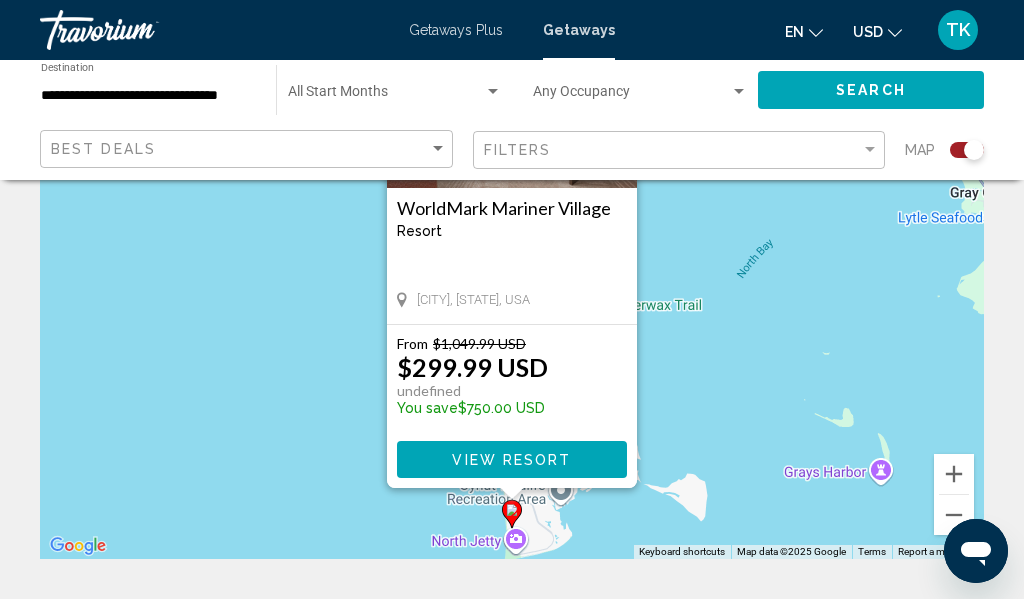 scroll, scrollTop: 259, scrollLeft: 0, axis: vertical 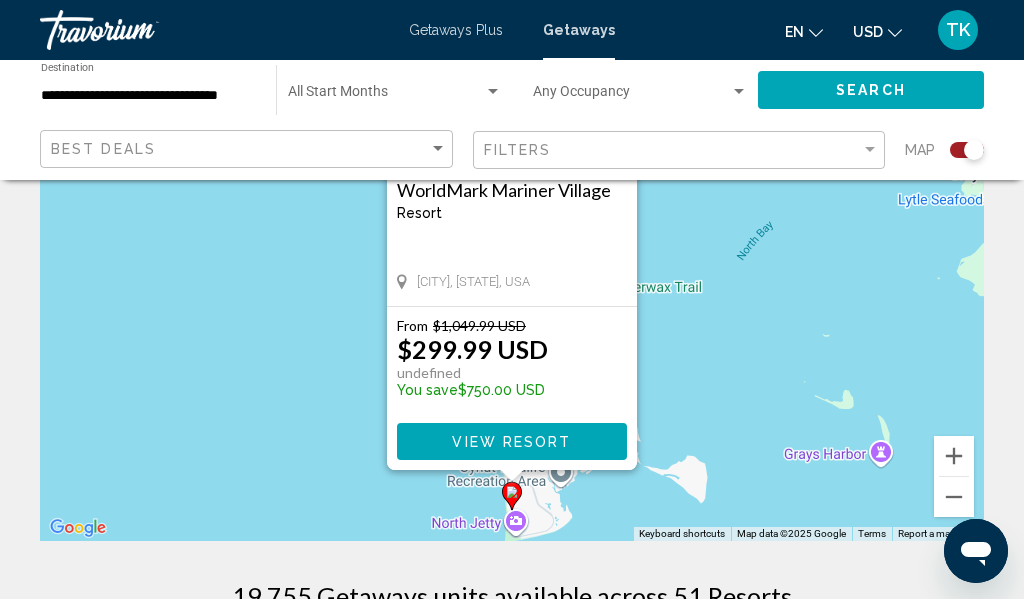 click on "View Resort" at bounding box center (511, 442) 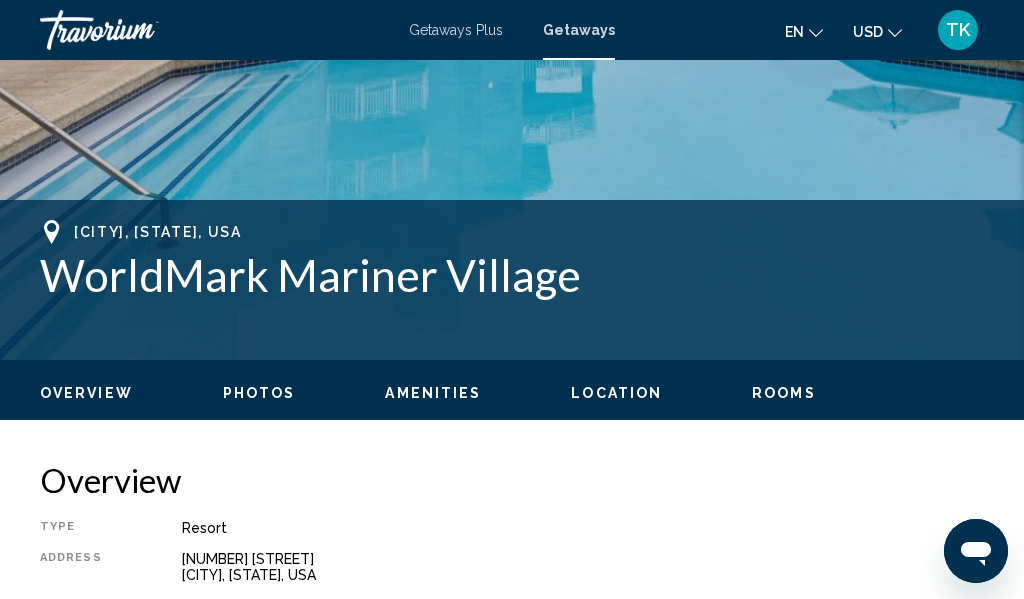 scroll, scrollTop: 0, scrollLeft: 0, axis: both 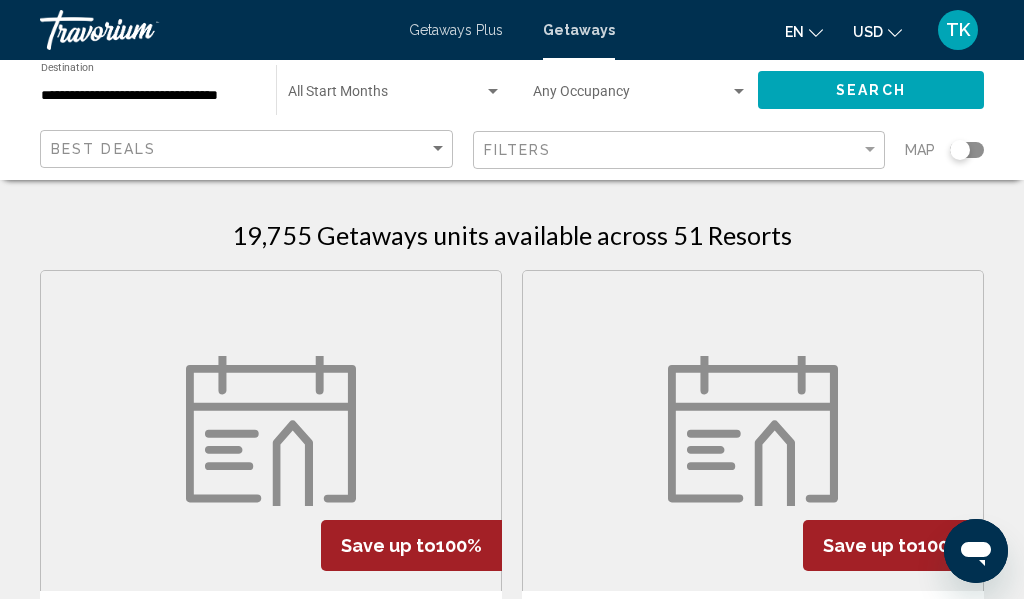click 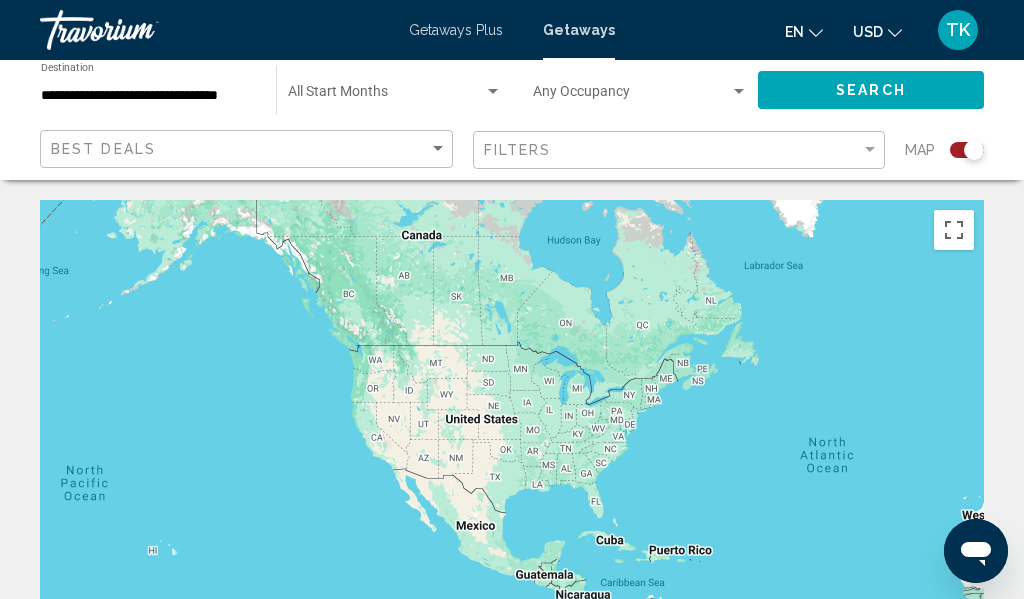drag, startPoint x: 237, startPoint y: 382, endPoint x: 614, endPoint y: 366, distance: 377.33936 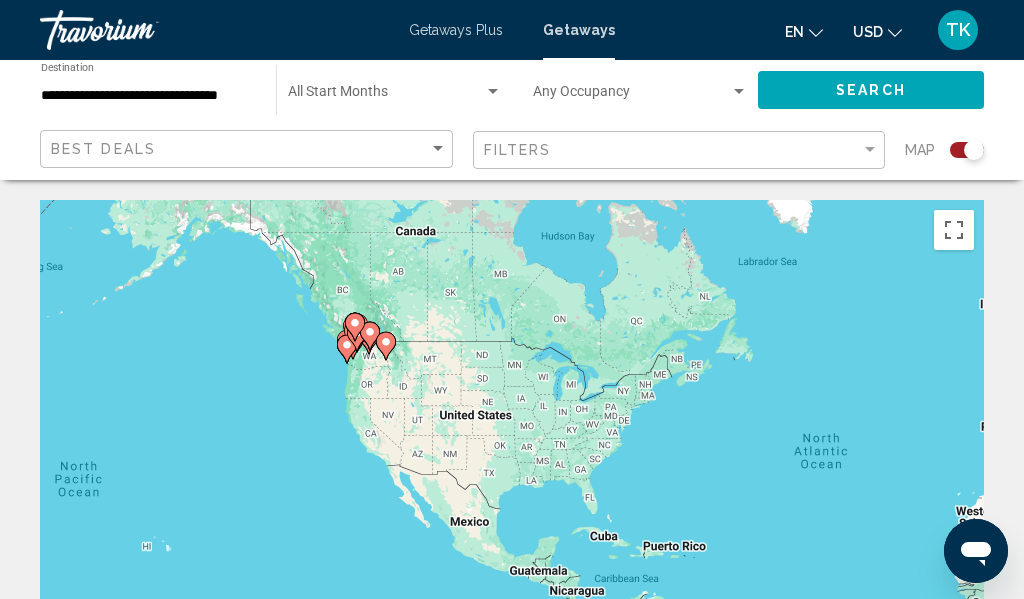 click on "To activate drag with keyboard, press Alt + Enter. Once in keyboard drag state, use the arrow keys to move the marker. To complete the drag, press the Enter key. To cancel, press Escape." at bounding box center [512, 500] 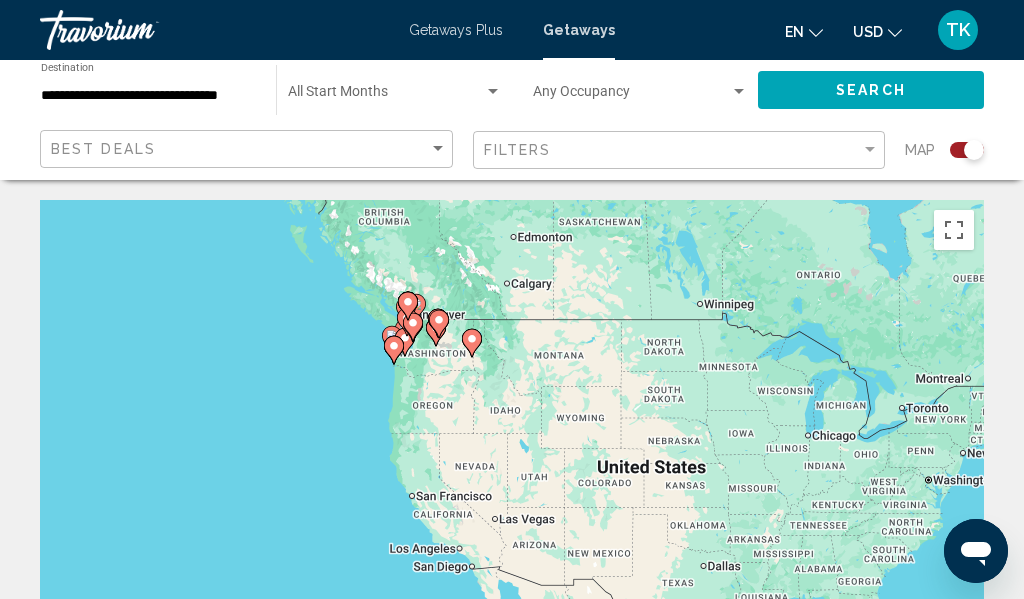 click on "To activate drag with keyboard, press Alt + Enter. Once in keyboard drag state, use the arrow keys to move the marker. To complete the drag, press the Enter key. To cancel, press Escape." at bounding box center (512, 500) 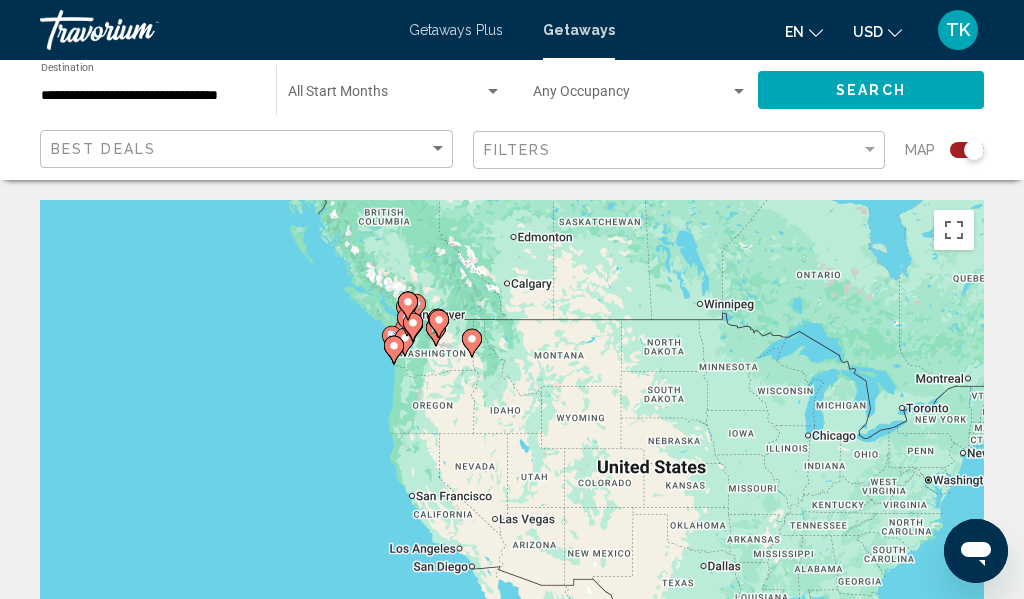 click on "To activate drag with keyboard, press Alt + Enter. Once in keyboard drag state, use the arrow keys to move the marker. To complete the drag, press the Enter key. To cancel, press Escape." at bounding box center (512, 500) 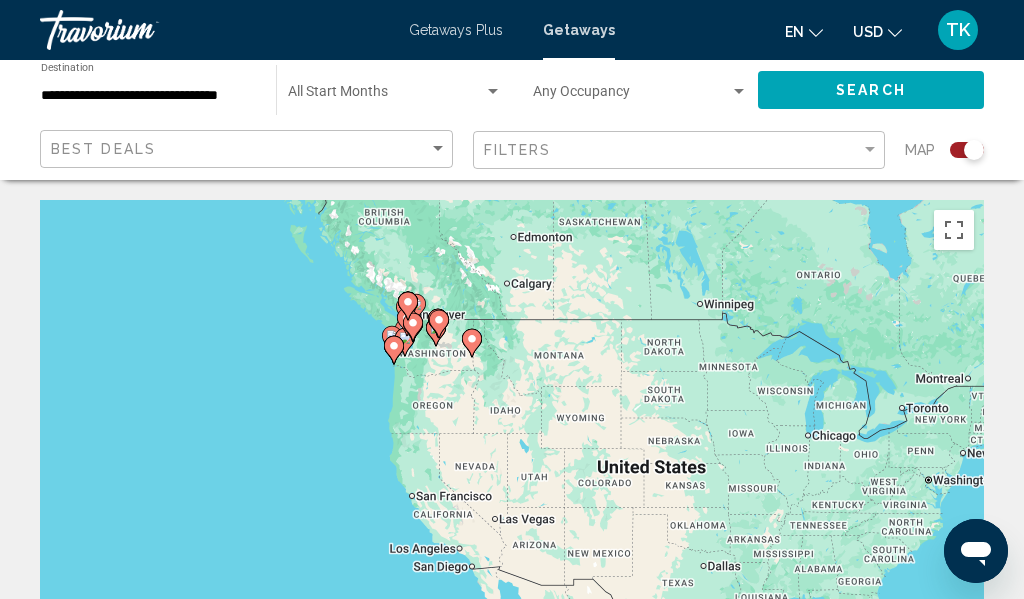 click on "To activate drag with keyboard, press Alt + Enter. Once in keyboard drag state, use the arrow keys to move the marker. To complete the drag, press the Enter key. To cancel, press Escape." at bounding box center (512, 500) 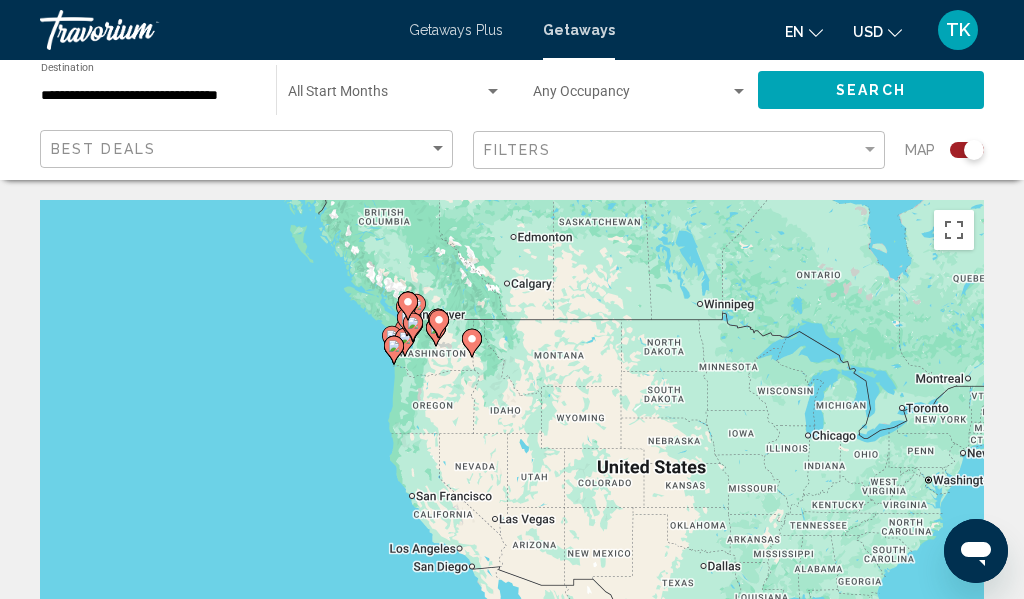 click on "To activate drag with keyboard, press Alt + Enter. Once in keyboard drag state, use the arrow keys to move the marker. To complete the drag, press the Enter key. To cancel, press Escape." at bounding box center [512, 500] 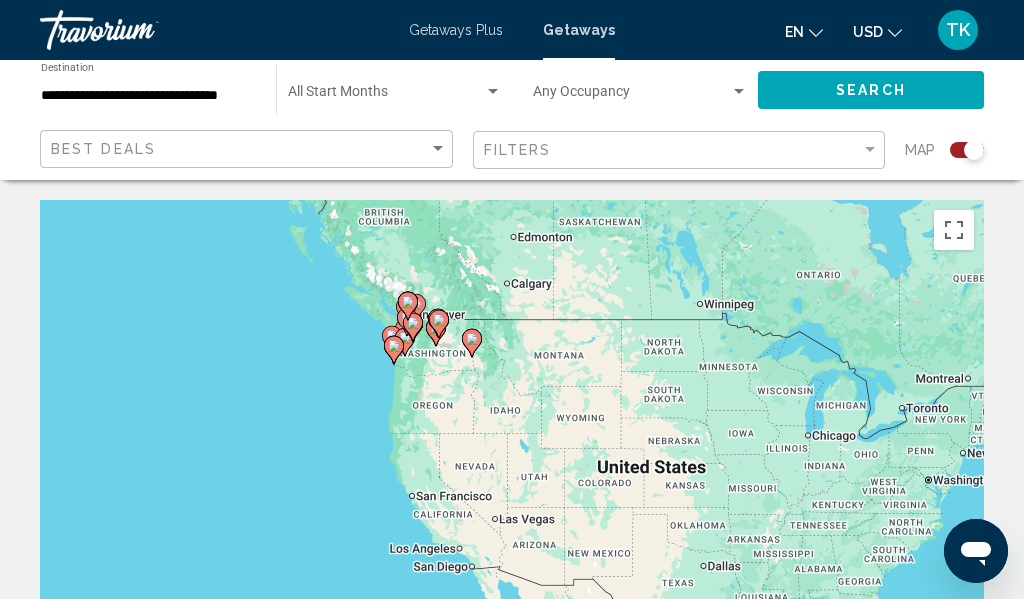 click on "To activate drag with keyboard, press Alt + Enter. Once in keyboard drag state, use the arrow keys to move the marker. To complete the drag, press the Enter key. To cancel, press Escape." at bounding box center [512, 500] 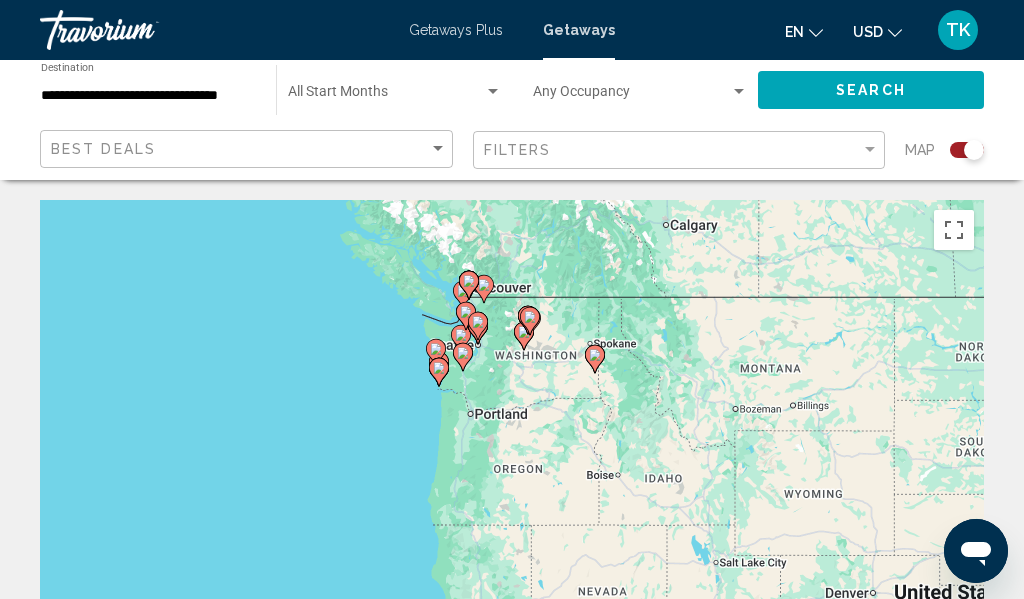 click on "To activate drag with keyboard, press Alt + Enter. Once in keyboard drag state, use the arrow keys to move the marker. To complete the drag, press the Enter key. To cancel, press Escape." at bounding box center [512, 500] 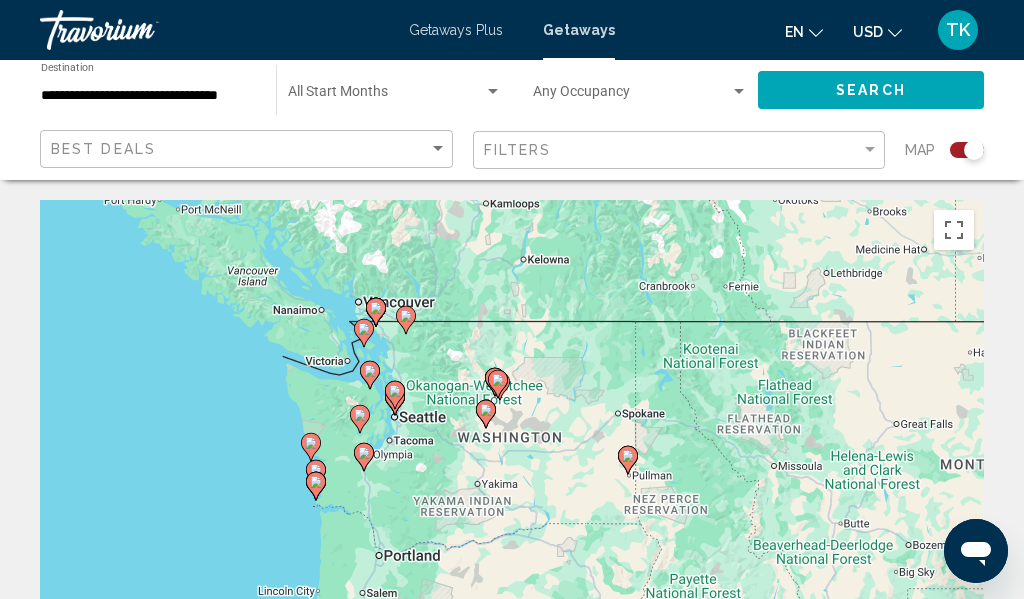 drag, startPoint x: 402, startPoint y: 339, endPoint x: 232, endPoint y: 409, distance: 183.84776 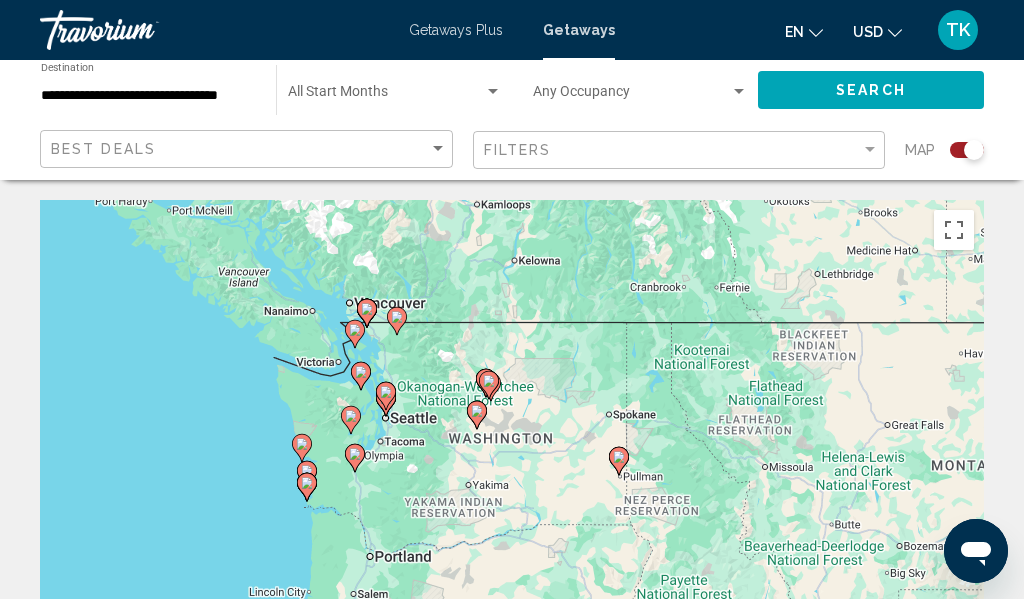 click on "To activate drag with keyboard, press Alt + Enter. Once in keyboard drag state, use the arrow keys to move the marker. To complete the drag, press the Enter key. To cancel, press Escape." at bounding box center (512, 500) 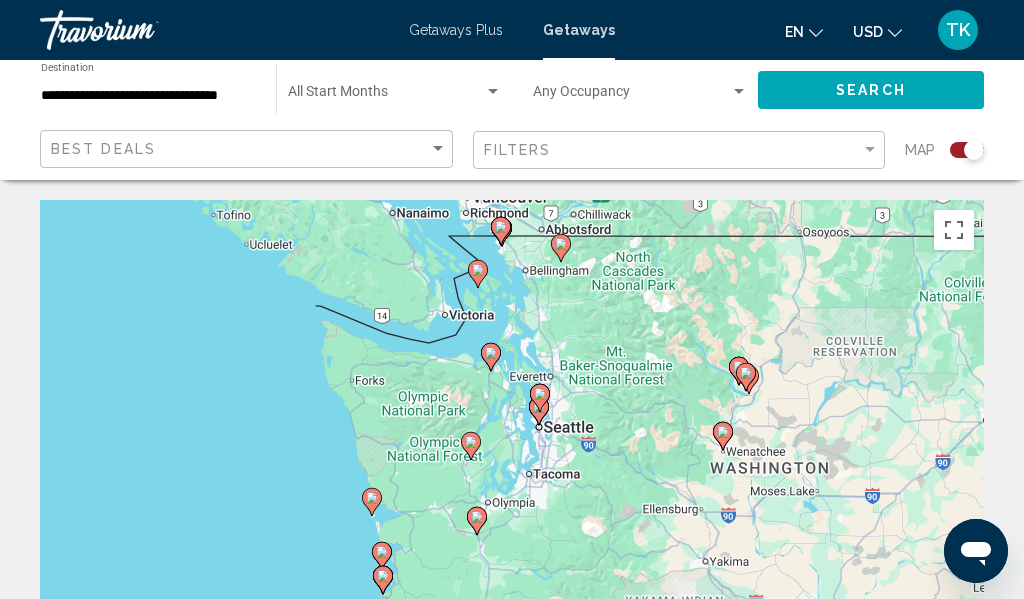 click on "To activate drag with keyboard, press Alt + Enter. Once in keyboard drag state, use the arrow keys to move the marker. To complete the drag, press the Enter key. To cancel, press Escape." at bounding box center (512, 500) 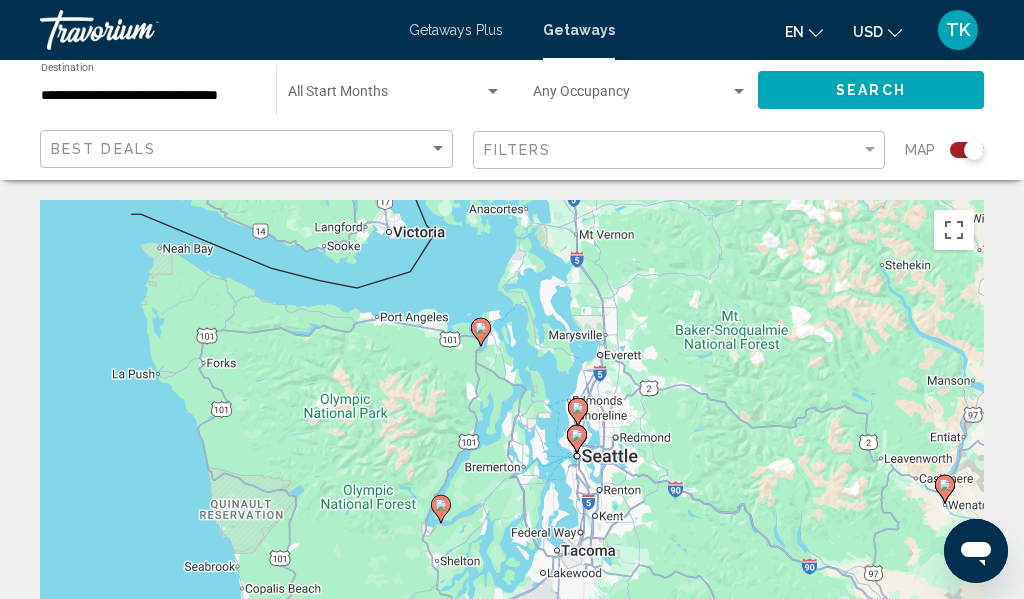 drag, startPoint x: 301, startPoint y: 395, endPoint x: 99, endPoint y: 392, distance: 202.02228 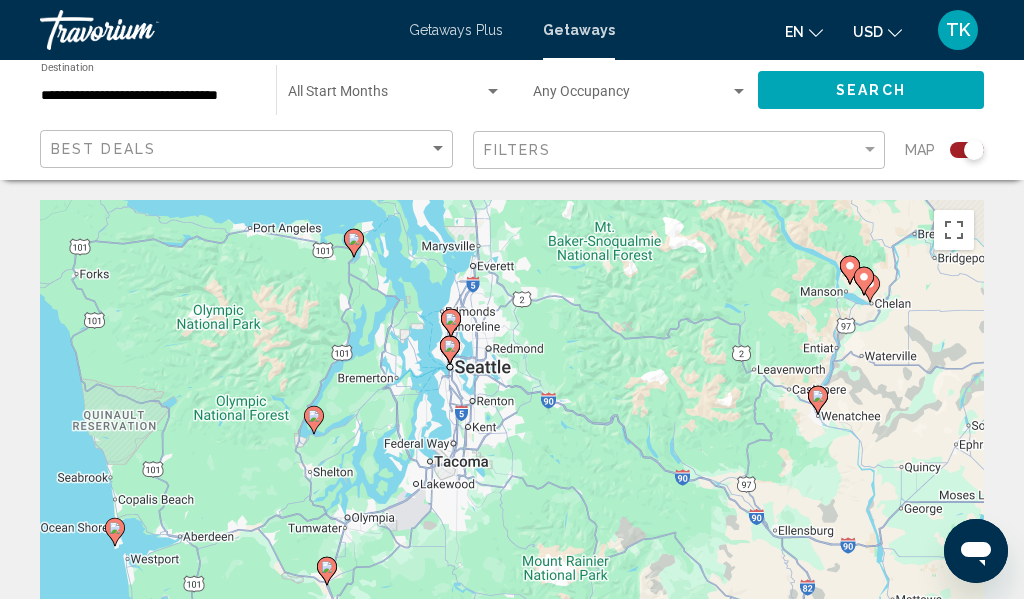 drag, startPoint x: 153, startPoint y: 475, endPoint x: 19, endPoint y: 384, distance: 161.9784 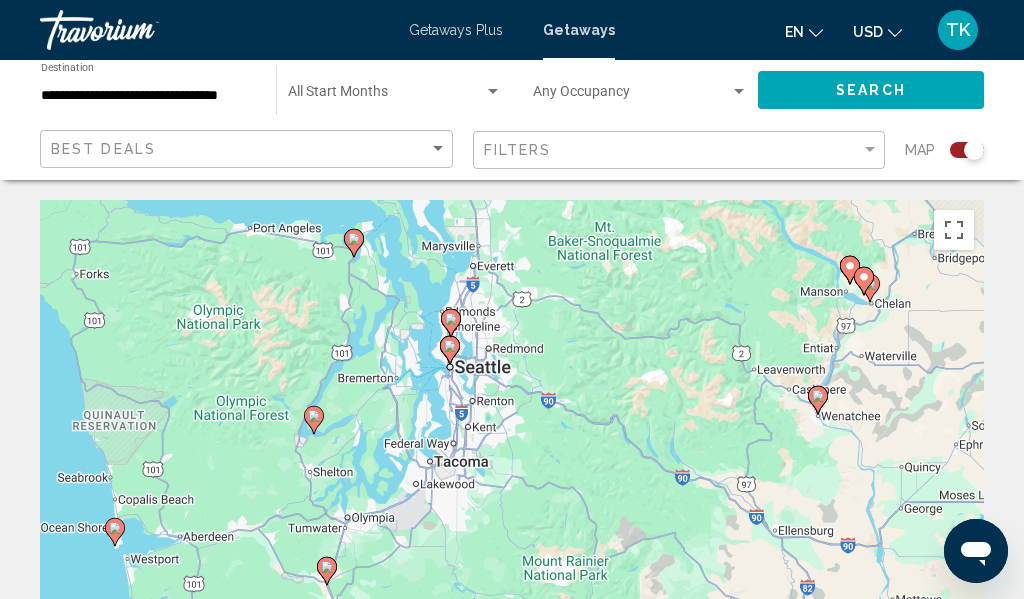 click on "← Move left → Move right ↑ Move up ↓ Move down + Zoom in - Zoom out Home Jump left by 75% End Jump right by 75% Page Up Jump up by 75% Page Down Jump down by 75% To activate drag with keyboard, press Alt + Enter. Once in keyboard drag state, use the arrow keys to move the marker. To complete the drag, press the Enter key. To cancel, press Escape. Keyboard shortcuts Map Data Map data ©2025 Google Map data ©2025 Google 20 km  Click to toggle between metric and imperial units Terms Report a map error 19,755 Getaways units available across 51 Resorts Save up to  100%   WorldMark Birch Bay - 2 Nights  Resort  -  This is an adults only resort
Blaine, WA, USA From $549.99 USD $0.00 USD For 2 nights You save  $549.99 USD   temp
Fitness Center
Swimming Pool View Resort    ( 193 units )  Save up to  100%   WorldMark Blaine - 2 Nights  Resort  -  From" at bounding box center [512, 2626] 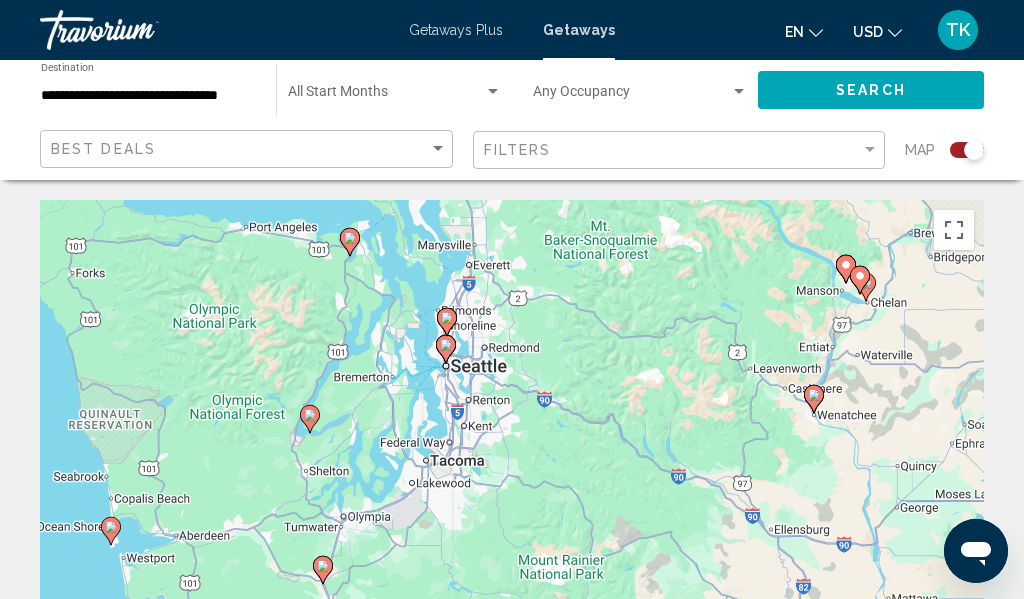 click 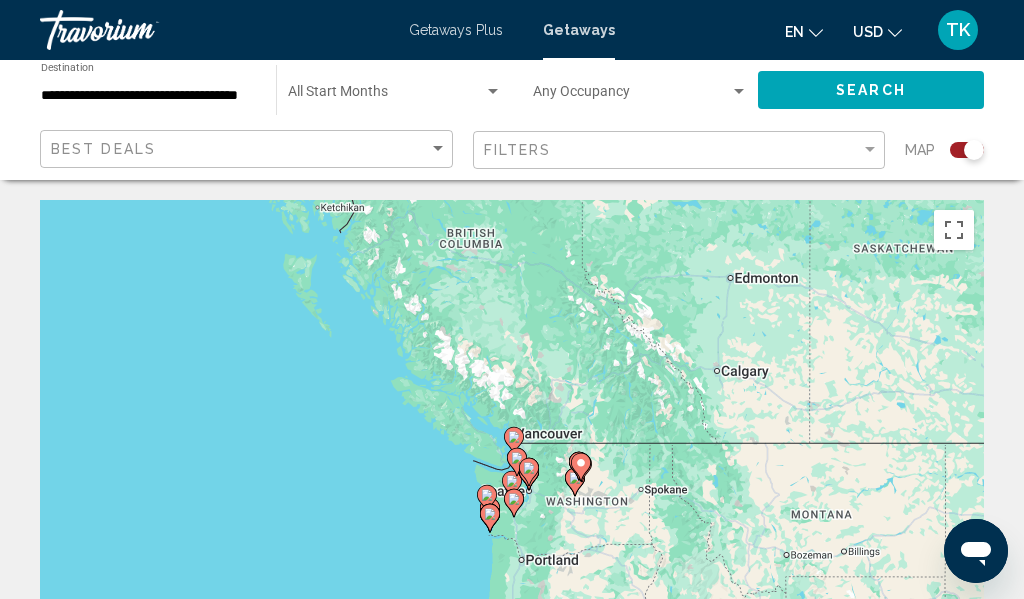 click on "To navigate, press the arrow keys. To activate drag with keyboard, press Alt + Enter. Once in keyboard drag state, use the arrow keys to move the marker. To complete the drag, press the Enter key. To cancel, press Escape." at bounding box center (512, 500) 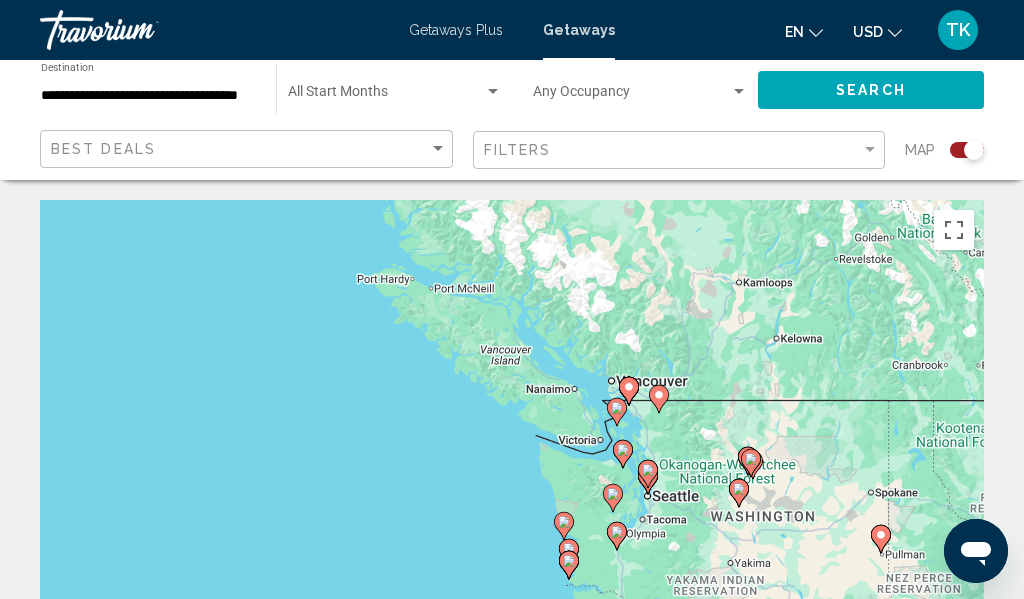 click 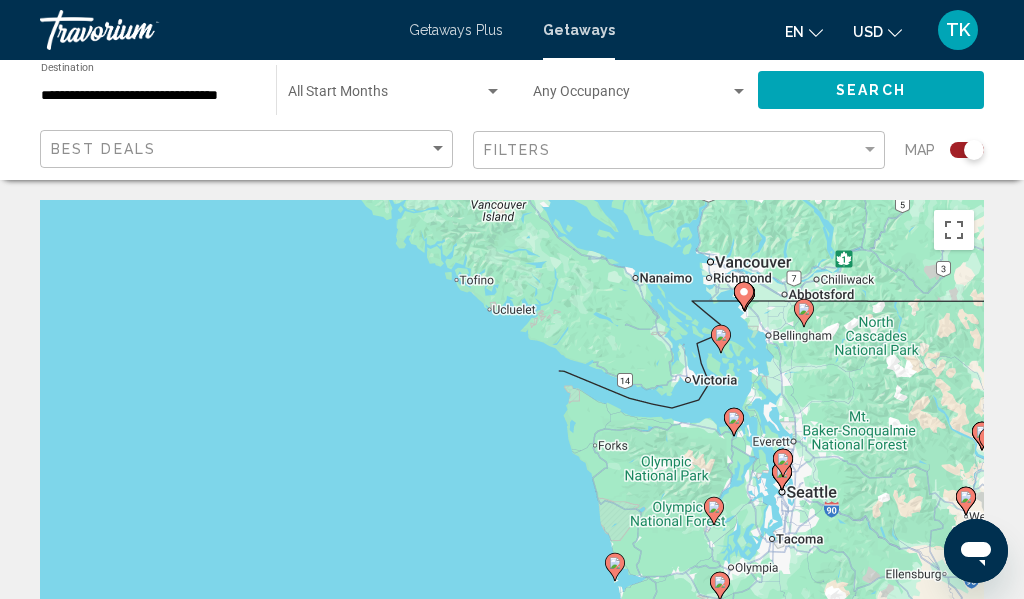 click 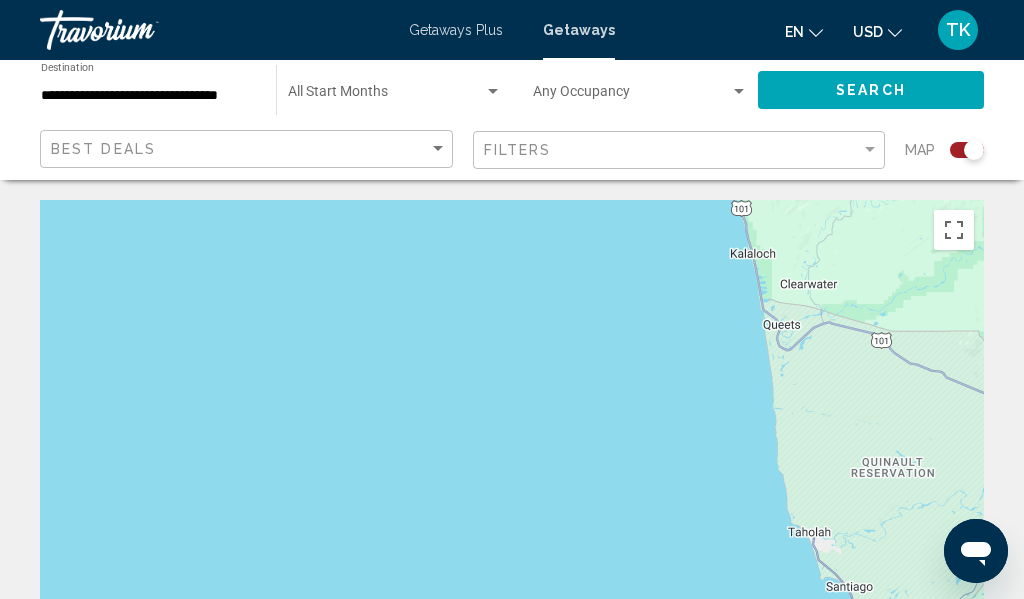 drag, startPoint x: 715, startPoint y: 503, endPoint x: 267, endPoint y: 318, distance: 484.69476 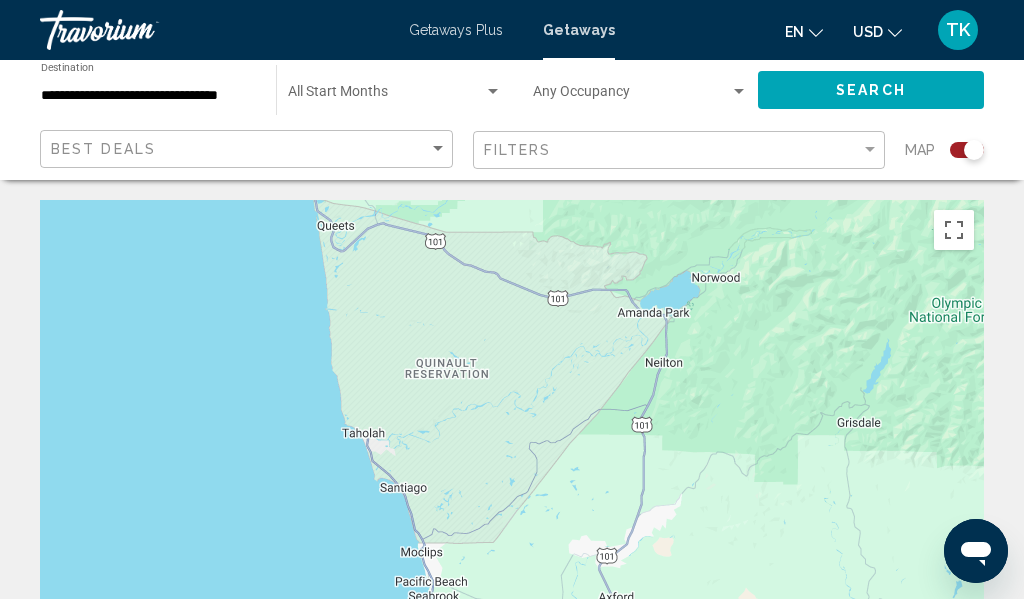 drag, startPoint x: 492, startPoint y: 411, endPoint x: 50, endPoint y: 315, distance: 452.3052 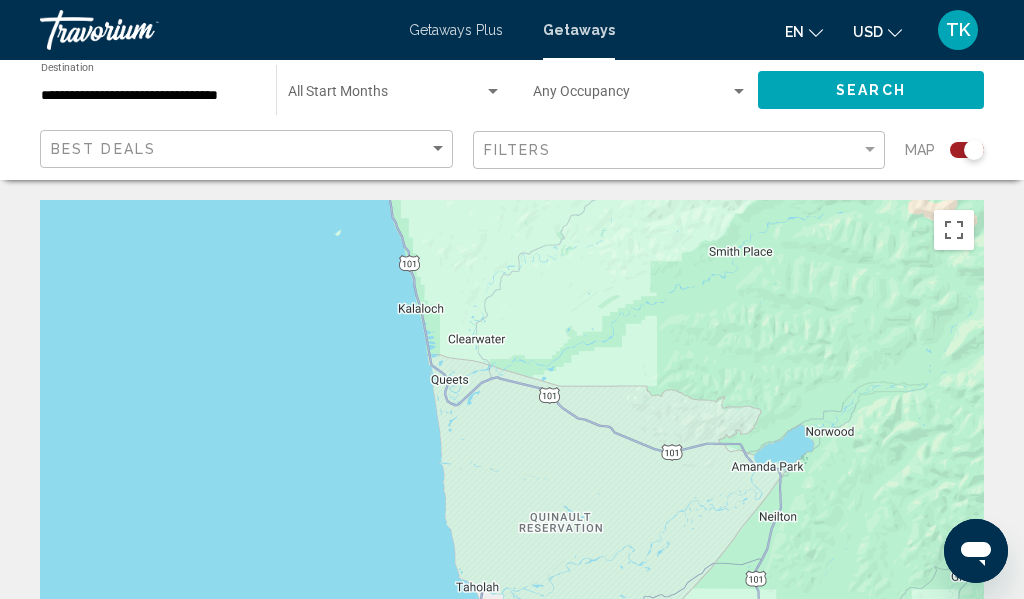 drag, startPoint x: 322, startPoint y: 448, endPoint x: 412, endPoint y: 595, distance: 172.36299 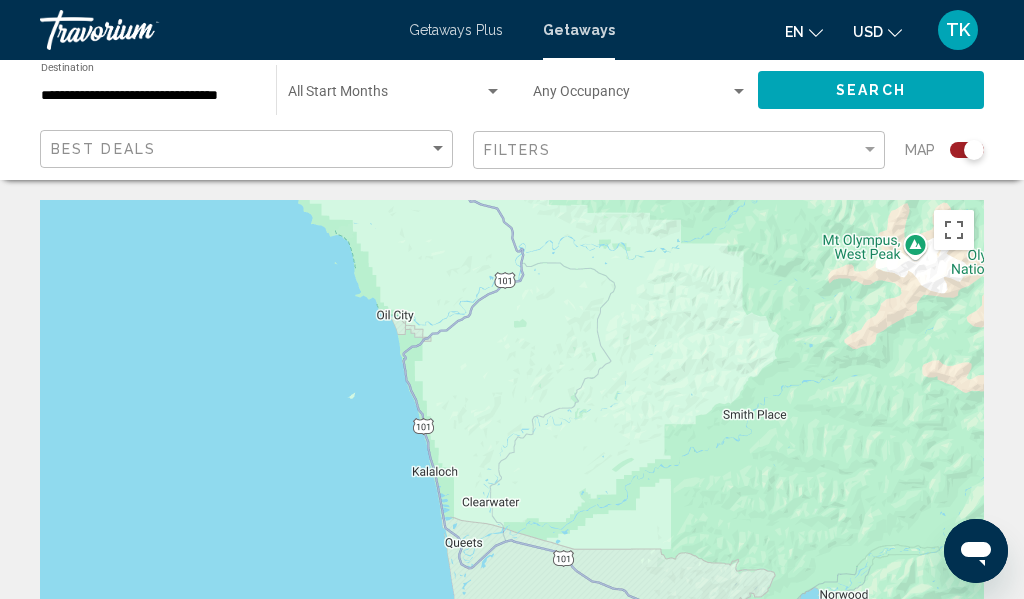 drag, startPoint x: 346, startPoint y: 431, endPoint x: 382, endPoint y: 598, distance: 170.83618 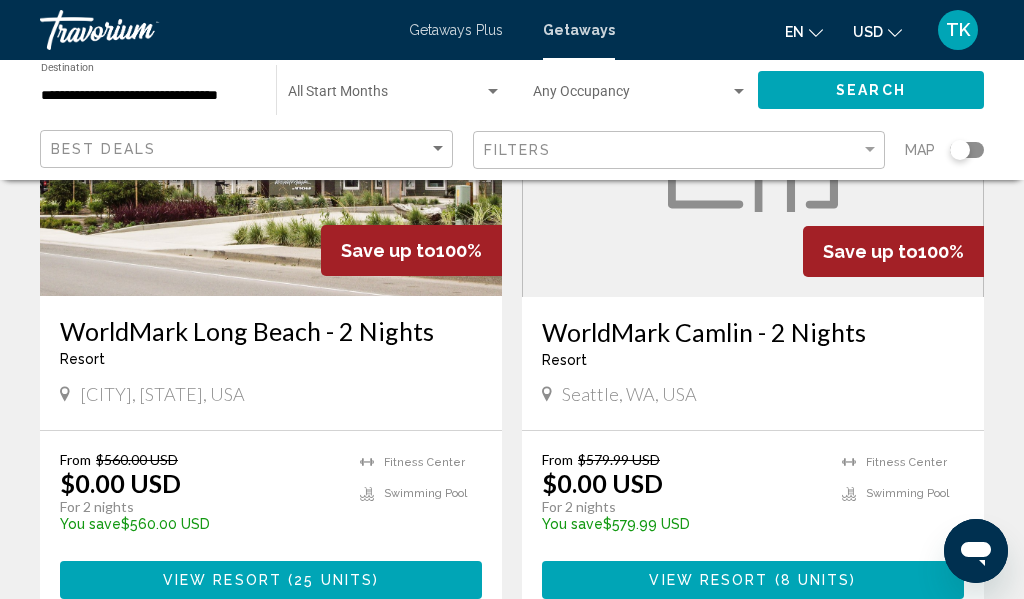 scroll, scrollTop: 978, scrollLeft: 0, axis: vertical 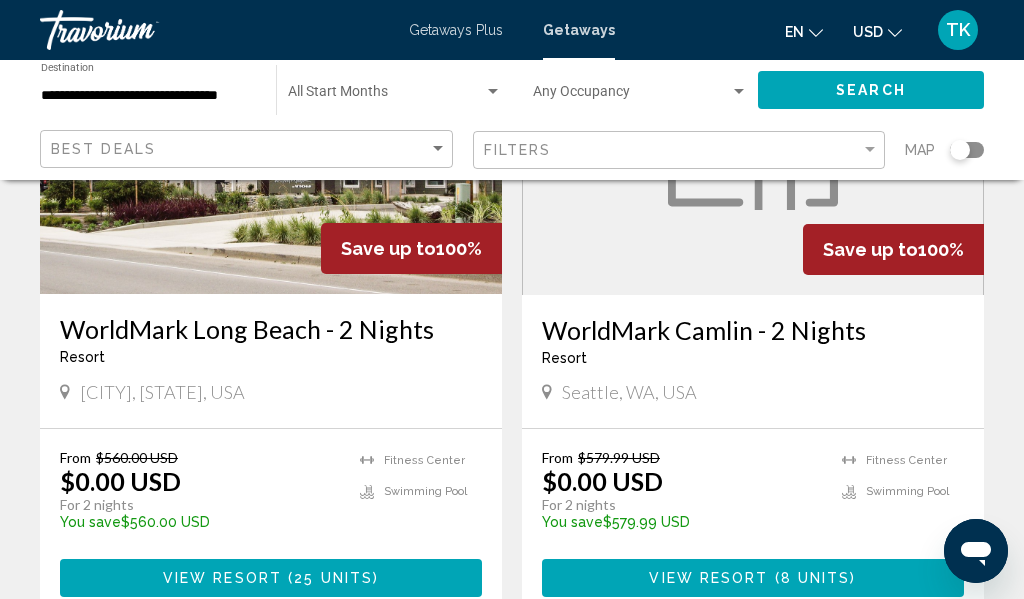click on "View Resort" at bounding box center [708, 579] 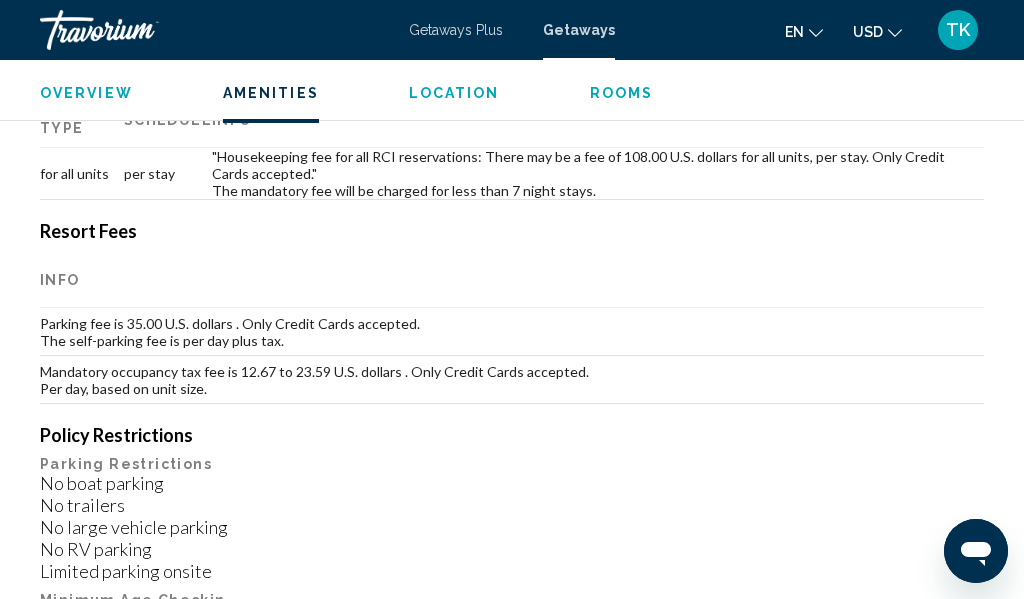 scroll, scrollTop: 0, scrollLeft: 0, axis: both 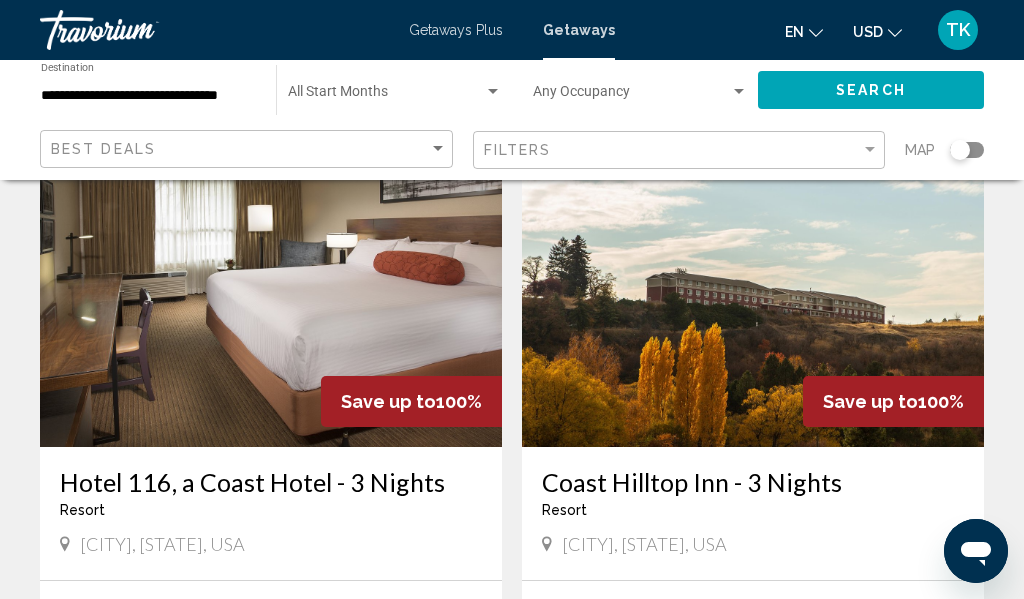 click at bounding box center [271, 287] 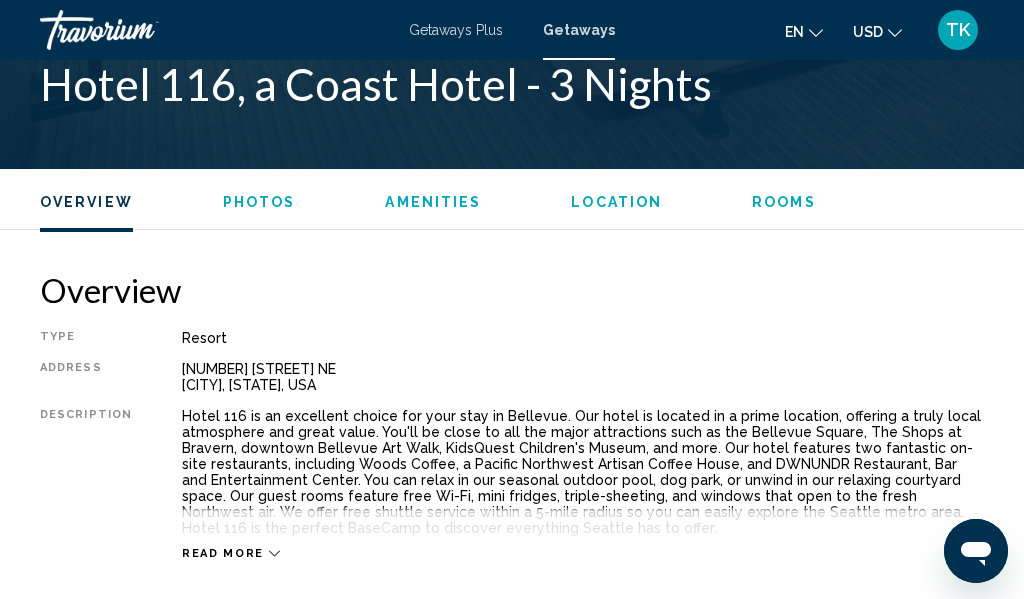 scroll, scrollTop: 0, scrollLeft: 0, axis: both 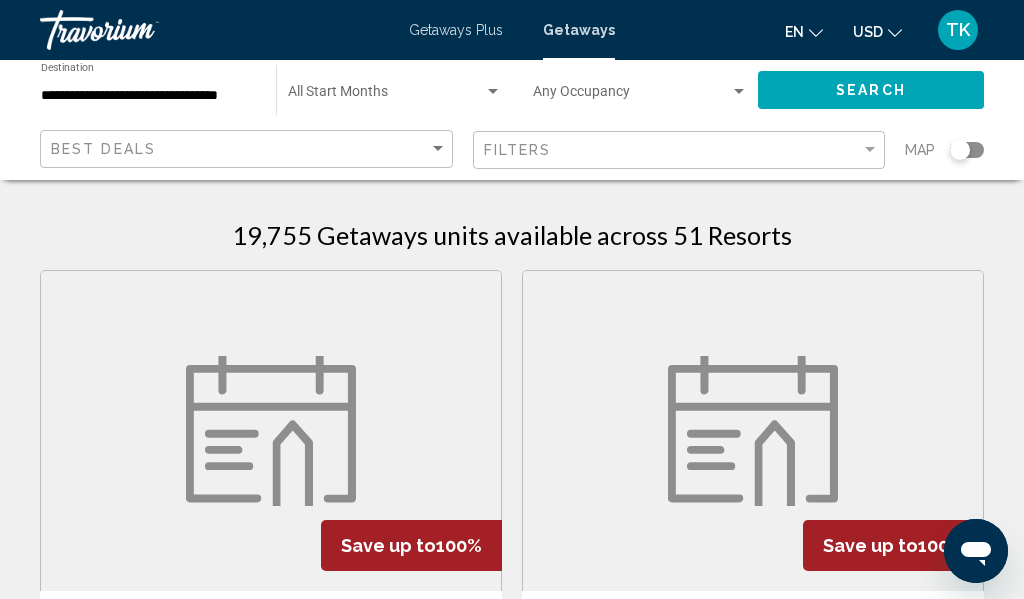 click 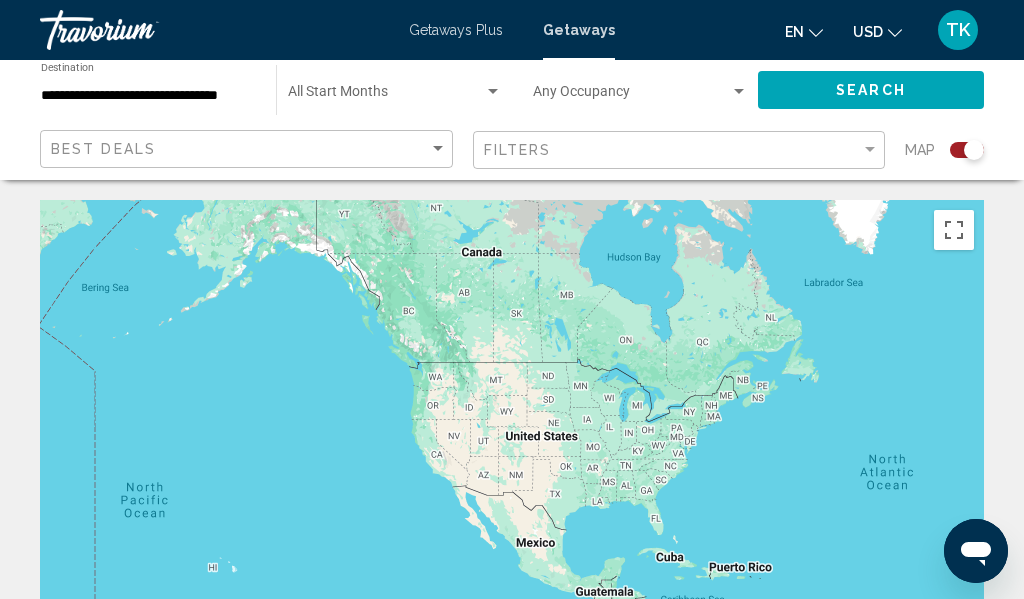 drag, startPoint x: 306, startPoint y: 430, endPoint x: 744, endPoint y: 431, distance: 438.00113 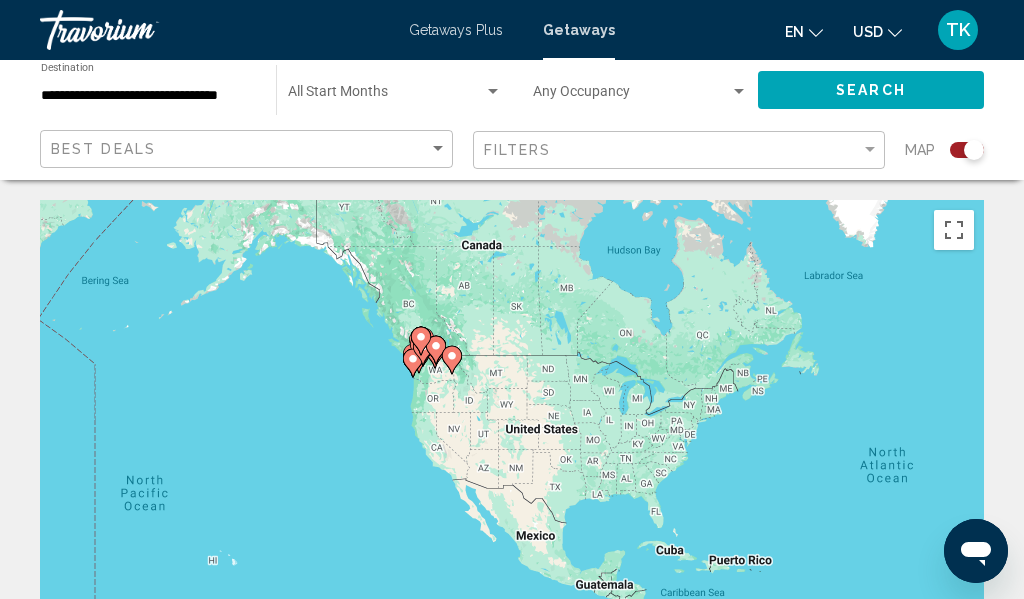 click on "To activate drag with keyboard, press Alt + Enter. Once in keyboard drag state, use the arrow keys to move the marker. To complete the drag, press the Enter key. To cancel, press Escape." at bounding box center (512, 500) 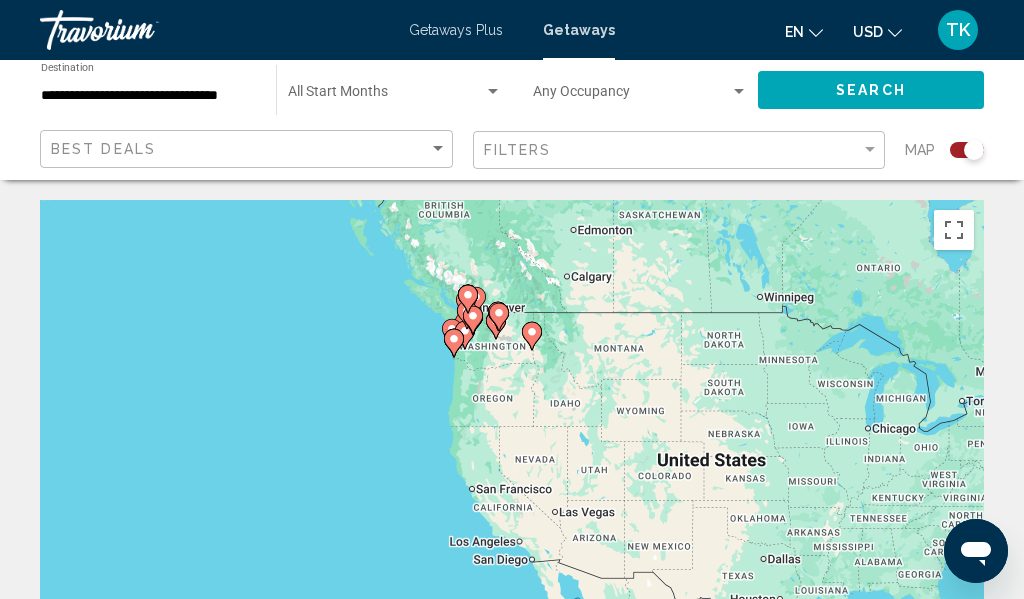 click on "To activate drag with keyboard, press Alt + Enter. Once in keyboard drag state, use the arrow keys to move the marker. To complete the drag, press the Enter key. To cancel, press Escape." at bounding box center [512, 500] 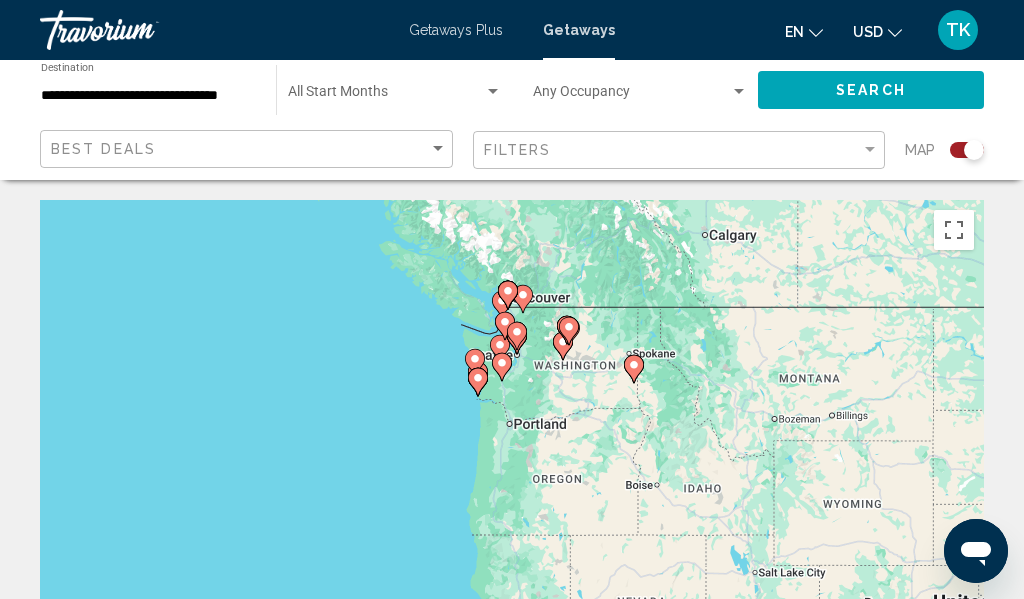 click on "To activate drag with keyboard, press Alt + Enter. Once in keyboard drag state, use the arrow keys to move the marker. To complete the drag, press the Enter key. To cancel, press Escape." at bounding box center (512, 500) 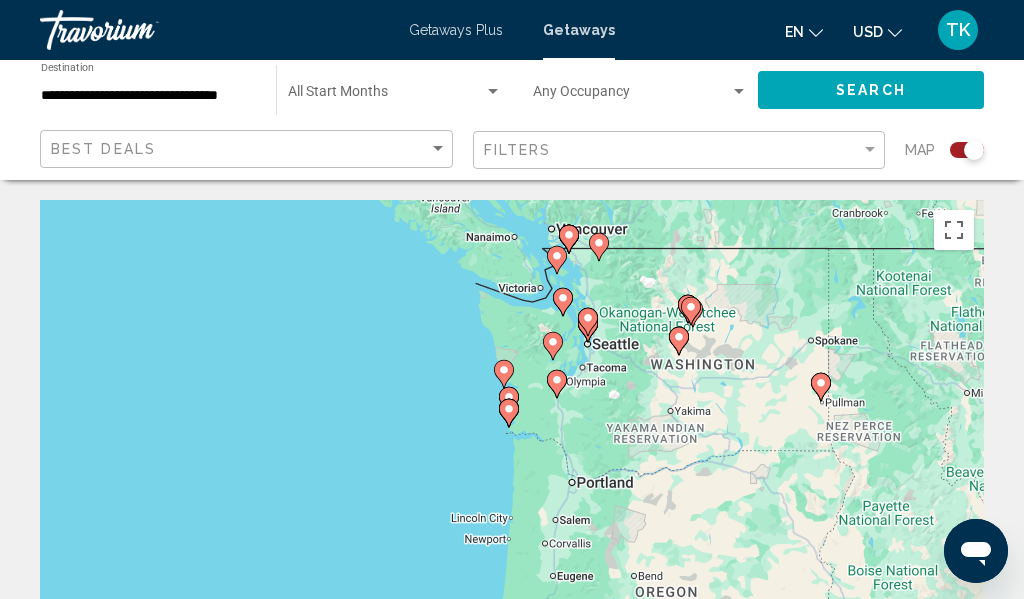 click on "To activate drag with keyboard, press Alt + Enter. Once in keyboard drag state, use the arrow keys to move the marker. To complete the drag, press the Enter key. To cancel, press Escape." at bounding box center [512, 500] 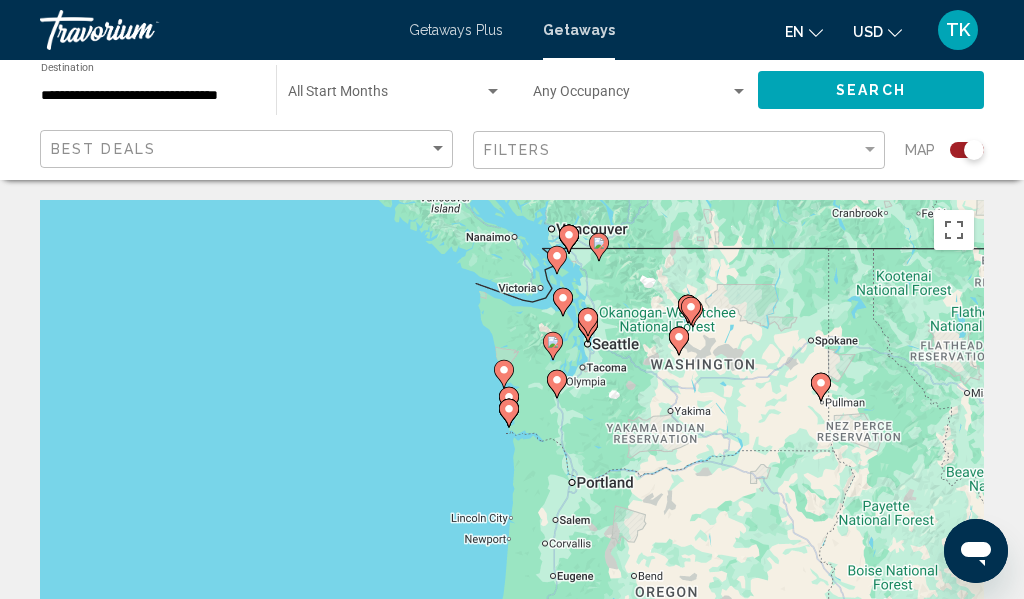 click on "To activate drag with keyboard, press Alt + Enter. Once in keyboard drag state, use the arrow keys to move the marker. To complete the drag, press the Enter key. To cancel, press Escape." at bounding box center [512, 500] 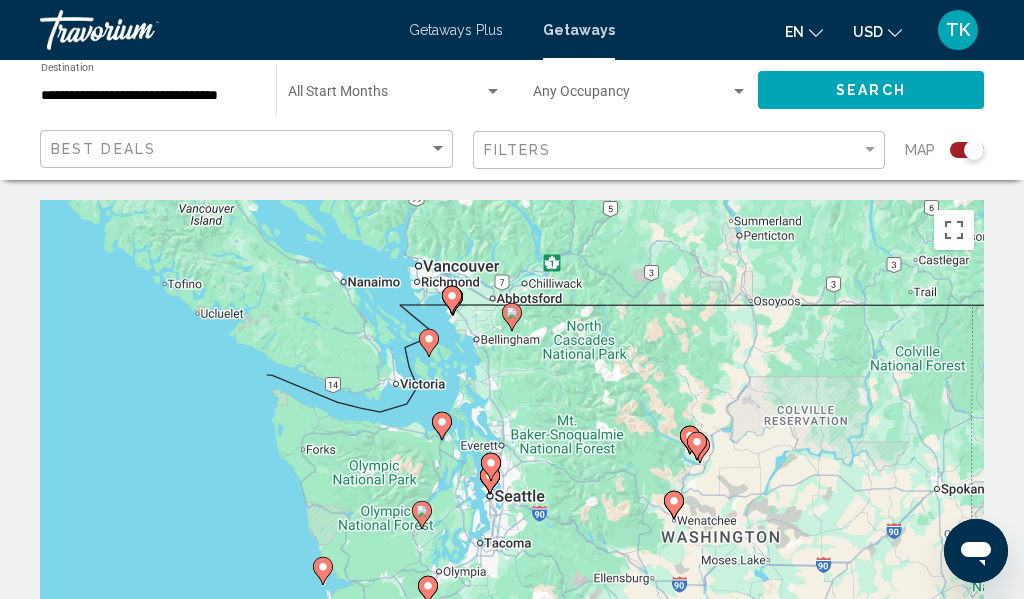 drag, startPoint x: 446, startPoint y: 367, endPoint x: 203, endPoint y: 544, distance: 300.62933 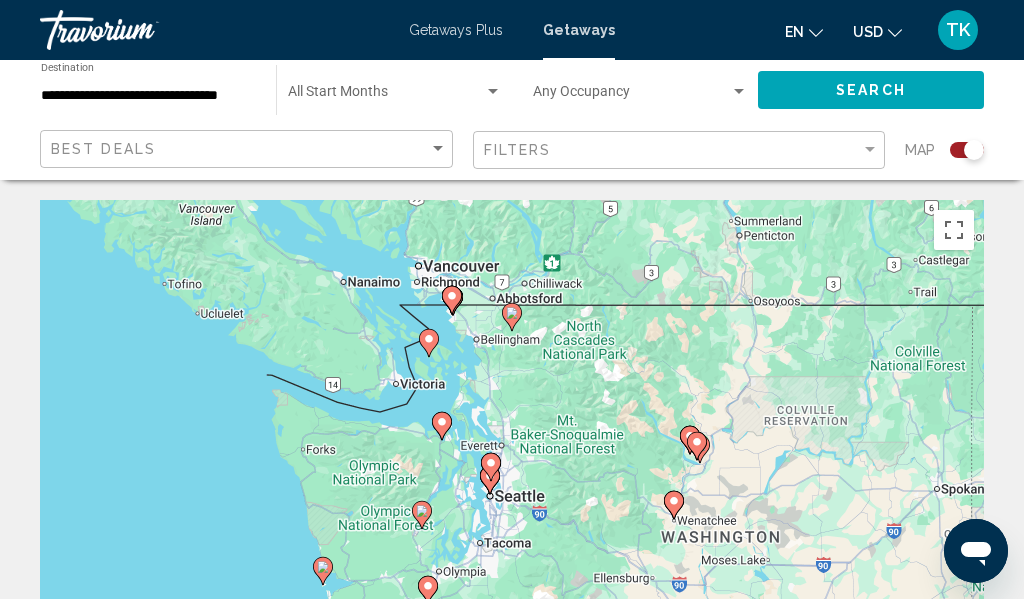 click on "To activate drag with keyboard, press Alt + Enter. Once in keyboard drag state, use the arrow keys to move the marker. To complete the drag, press the Enter key. To cancel, press Escape." at bounding box center (512, 500) 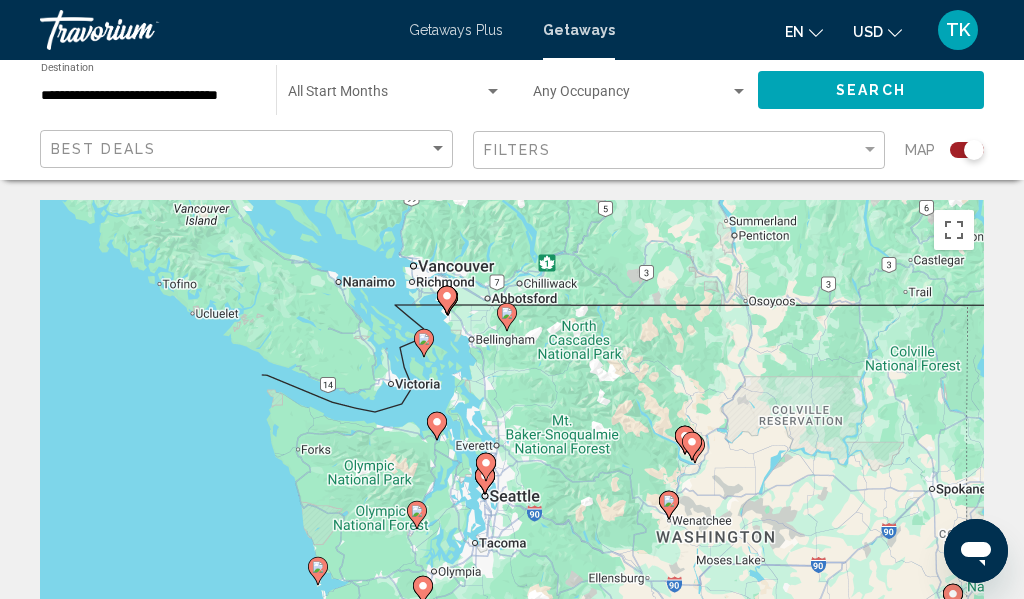 click on "To activate drag with keyboard, press Alt + Enter. Once in keyboard drag state, use the arrow keys to move the marker. To complete the drag, press the Enter key. To cancel, press Escape." at bounding box center [512, 500] 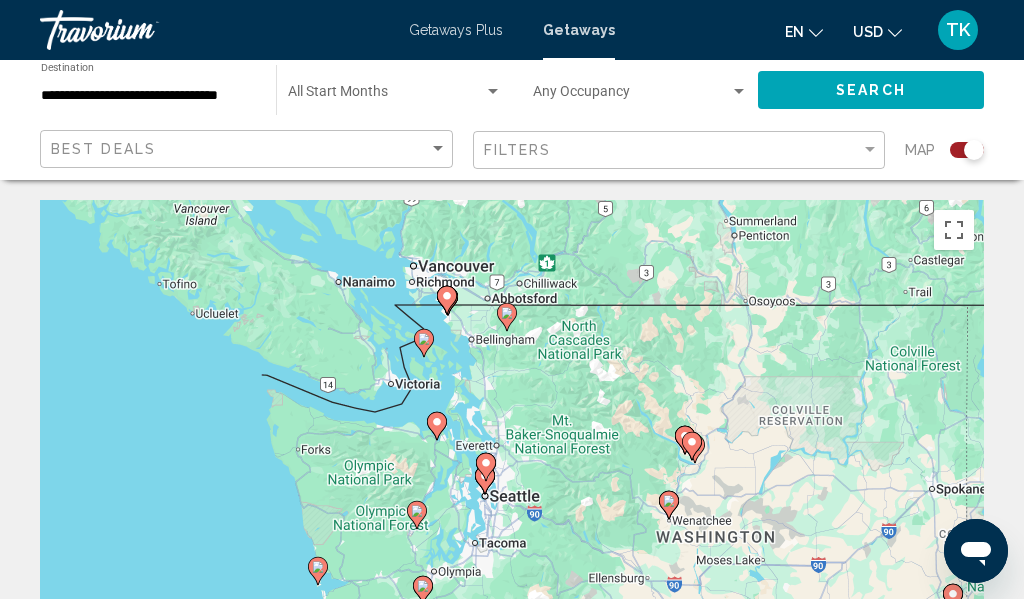 click on "To activate drag with keyboard, press Alt + Enter. Once in keyboard drag state, use the arrow keys to move the marker. To complete the drag, press the Enter key. To cancel, press Escape." at bounding box center (512, 500) 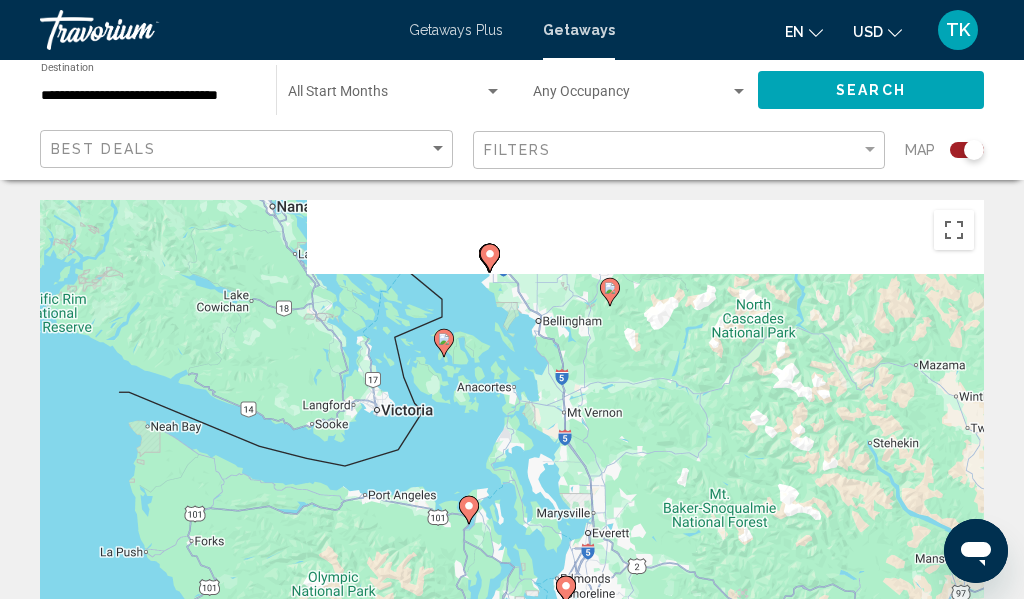 drag, startPoint x: 277, startPoint y: 412, endPoint x: 80, endPoint y: 519, distance: 224.18297 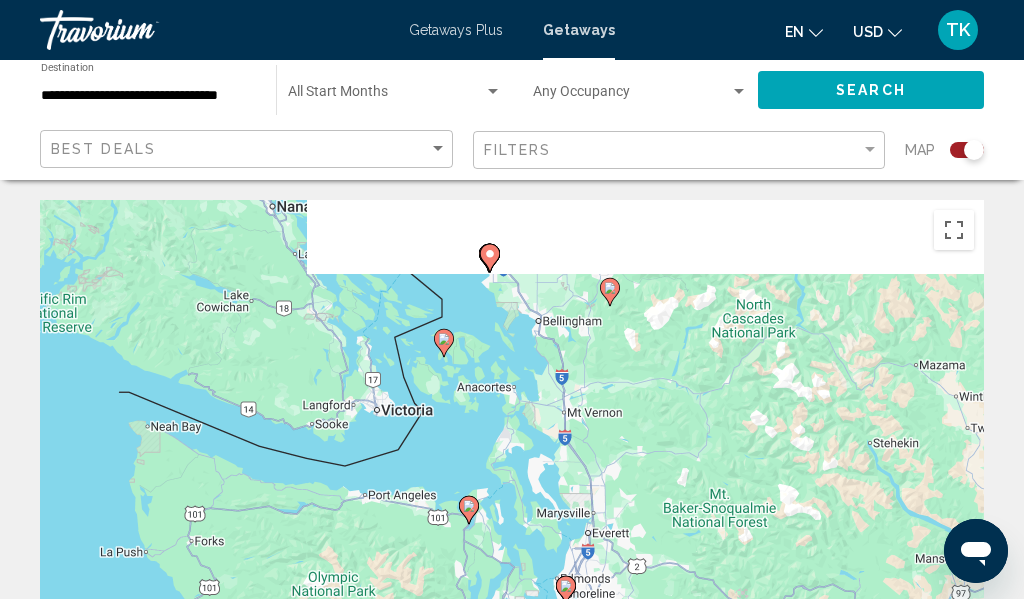 click on "To activate drag with keyboard, press Alt + Enter. Once in keyboard drag state, use the arrow keys to move the marker. To complete the drag, press the Enter key. To cancel, press Escape." at bounding box center (512, 500) 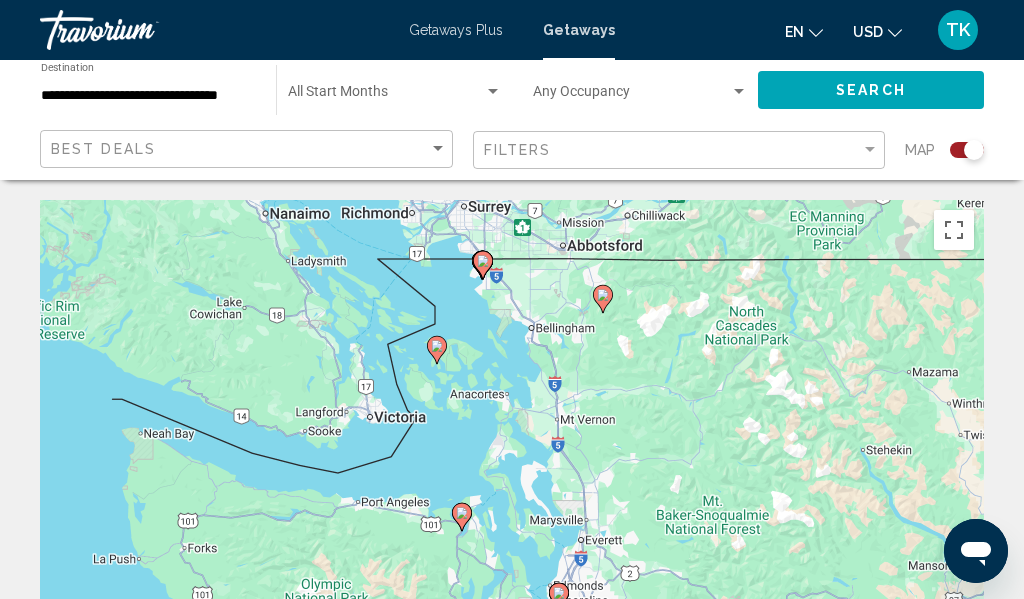click 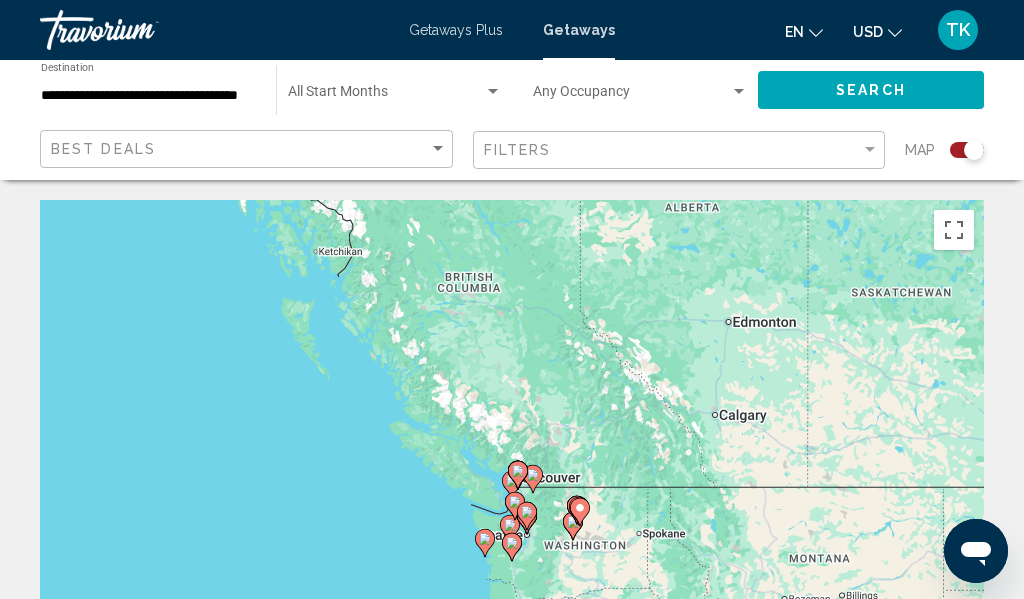 click at bounding box center [518, 475] 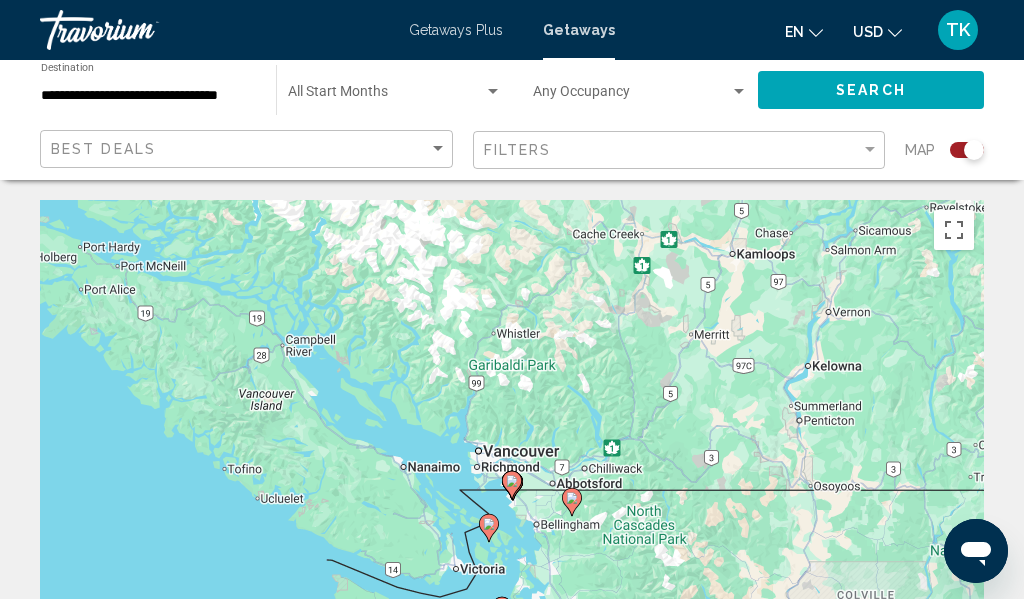 click 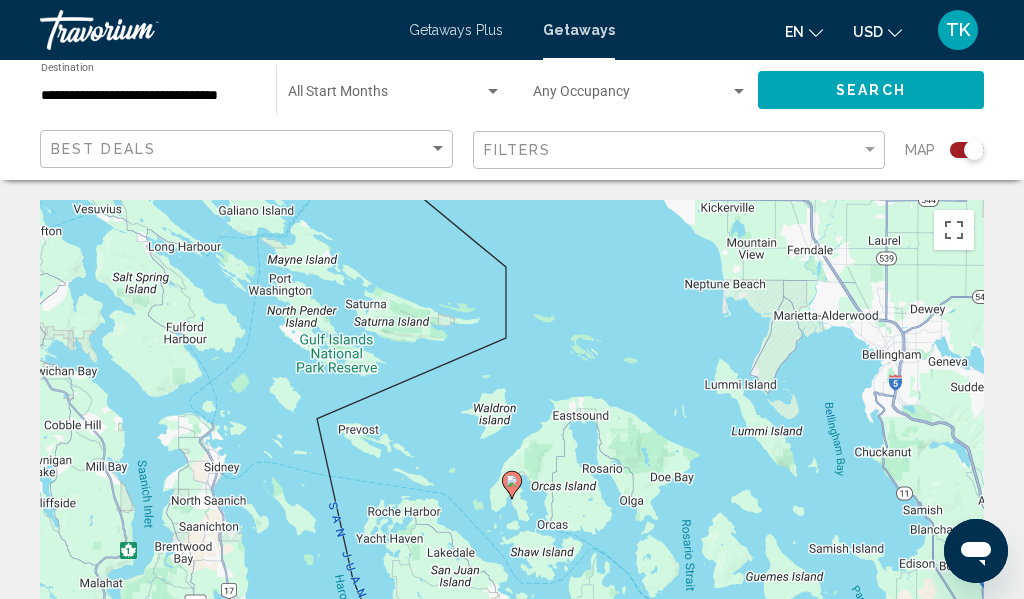 click 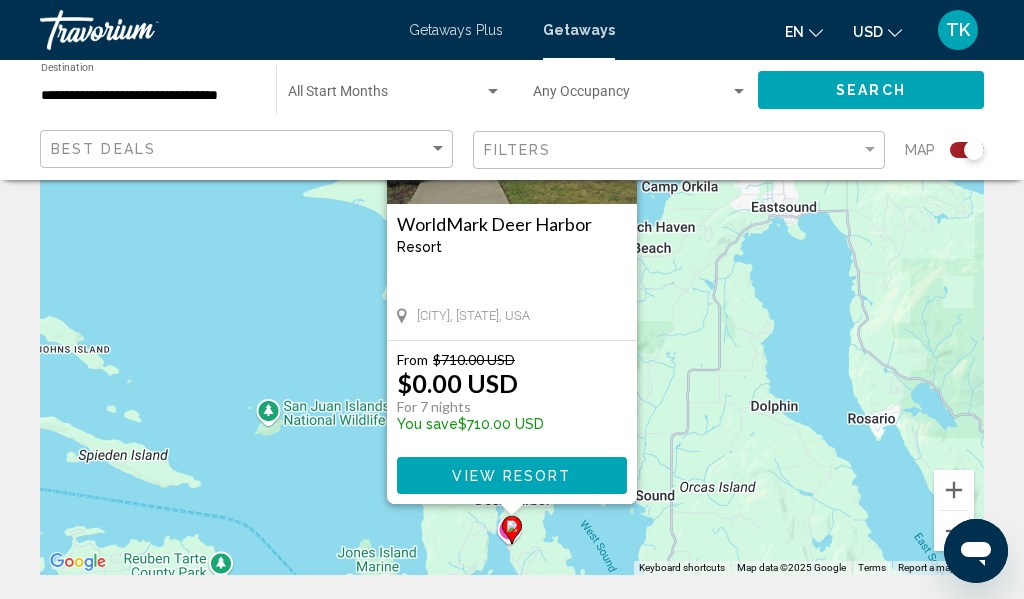scroll, scrollTop: 226, scrollLeft: 0, axis: vertical 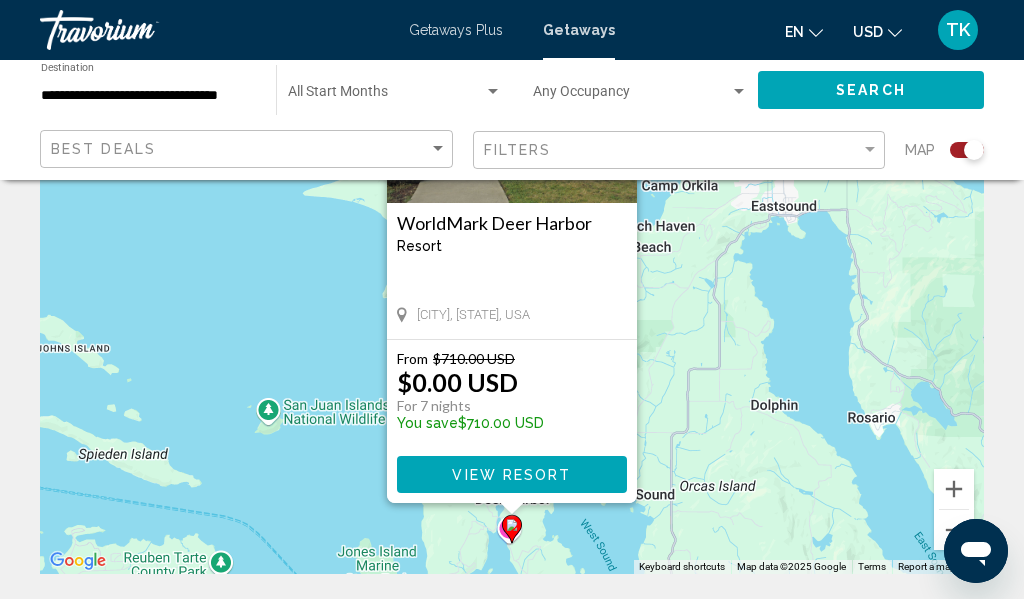 click on "View Resort" at bounding box center [511, 475] 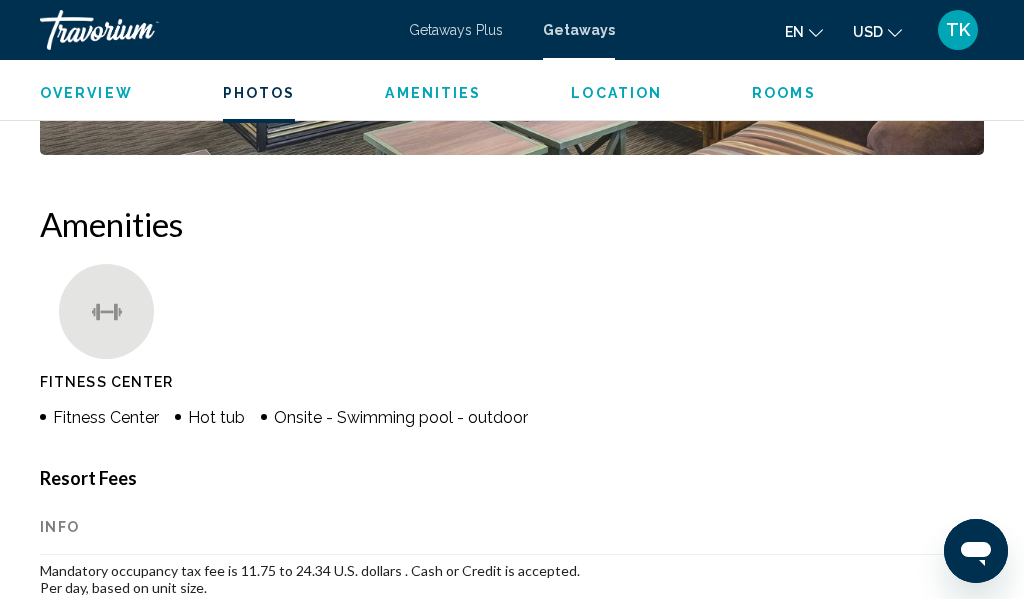 scroll, scrollTop: 0, scrollLeft: 0, axis: both 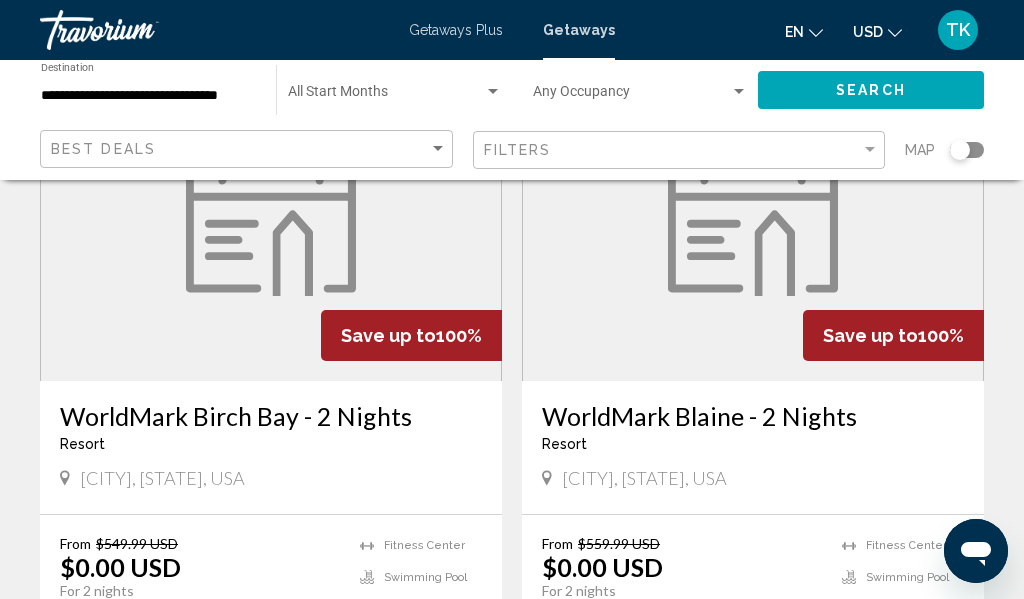 click 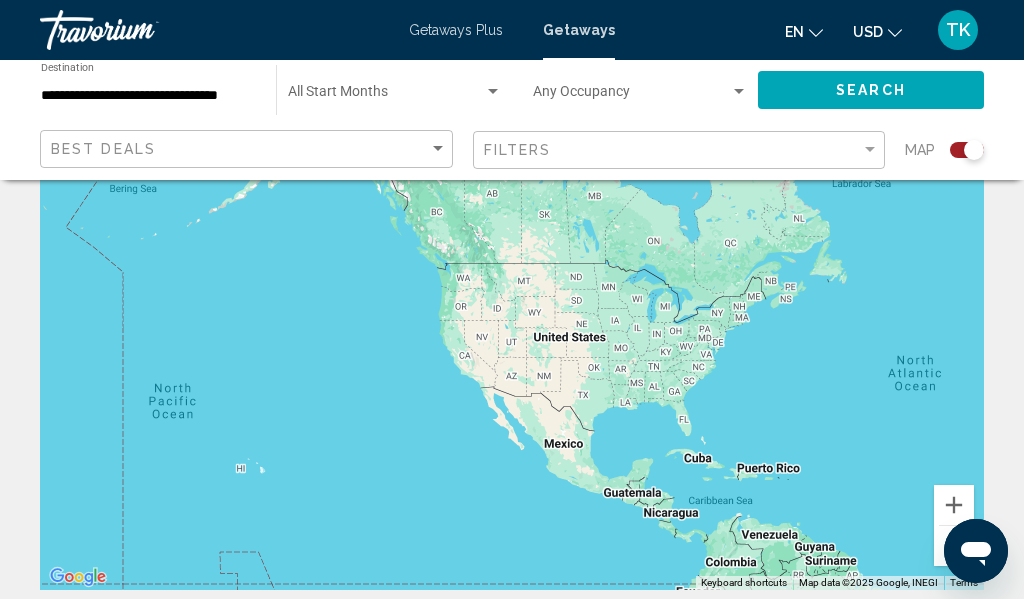 drag, startPoint x: 251, startPoint y: 331, endPoint x: 720, endPoint y: 447, distance: 483.13248 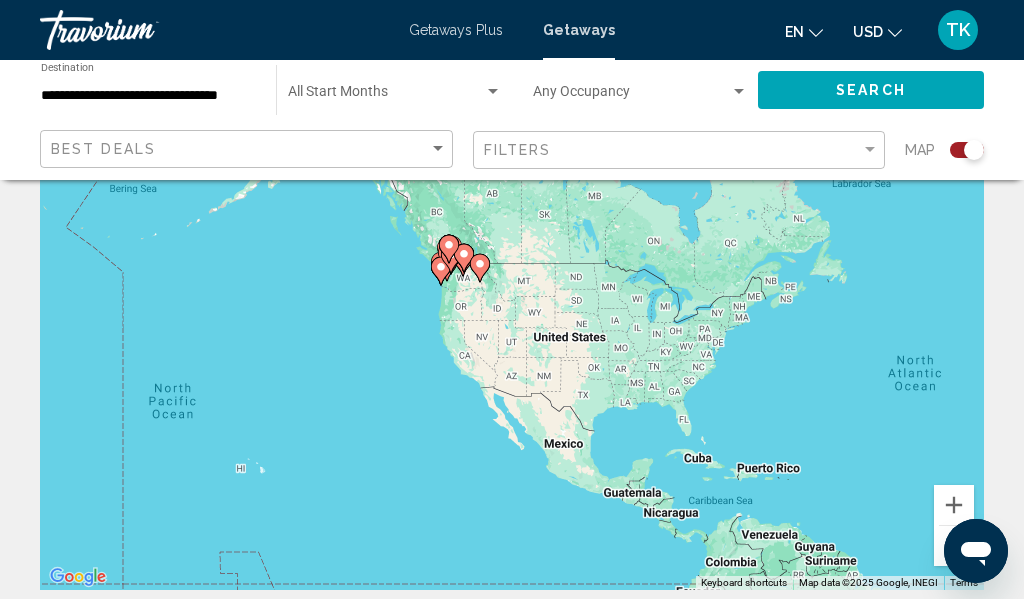 click on "To activate drag with keyboard, press Alt + Enter. Once in keyboard drag state, use the arrow keys to move the marker. To complete the drag, press the Enter key. To cancel, press Escape." at bounding box center [512, 290] 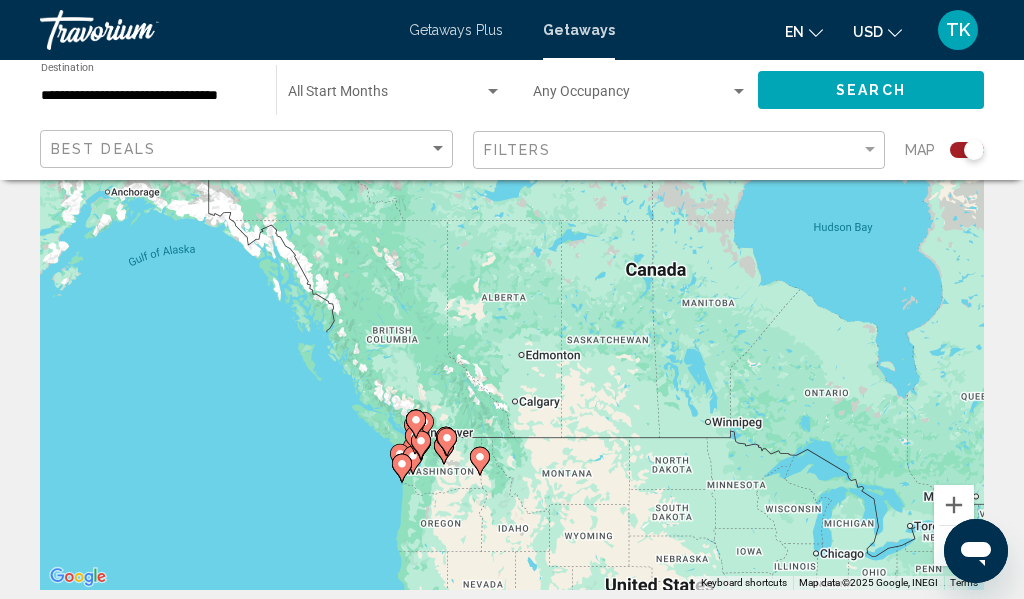 drag, startPoint x: 390, startPoint y: 313, endPoint x: 299, endPoint y: 539, distance: 243.63292 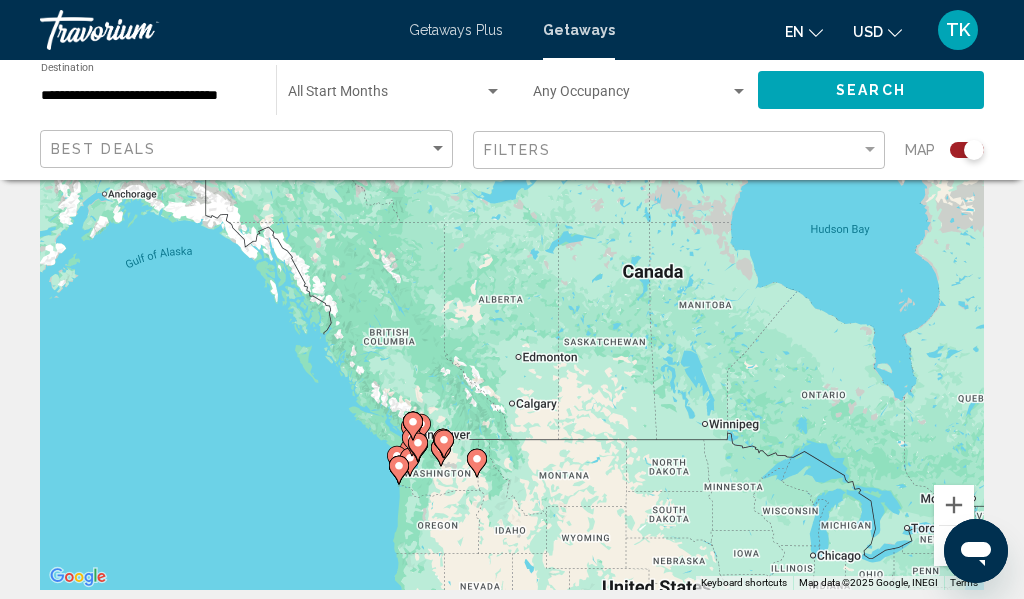 click on "To activate drag with keyboard, press Alt + Enter. Once in keyboard drag state, use the arrow keys to move the marker. To complete the drag, press the Enter key. To cancel, press Escape." at bounding box center (512, 290) 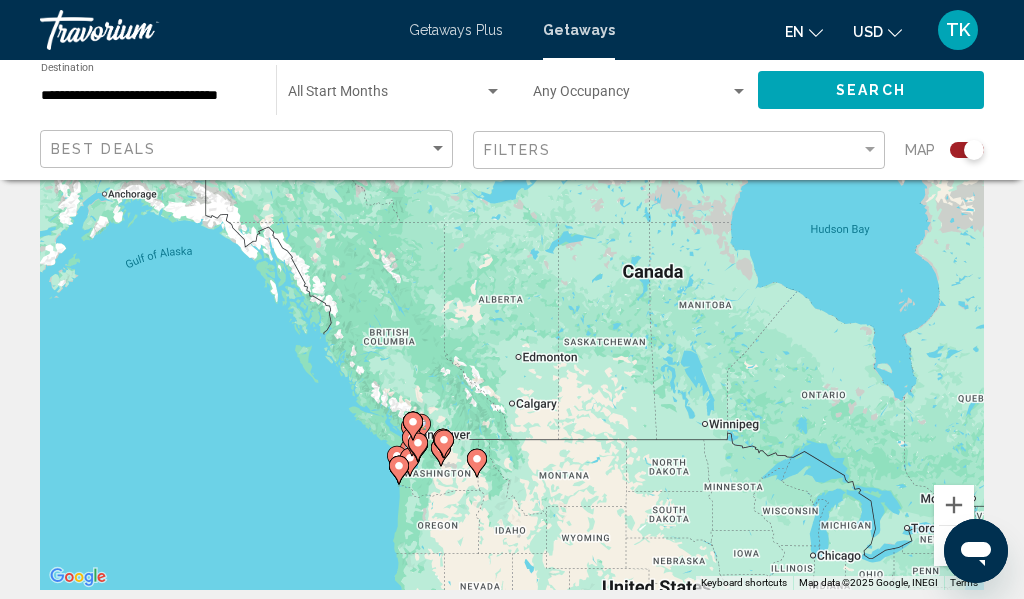 click on "To activate drag with keyboard, press Alt + Enter. Once in keyboard drag state, use the arrow keys to move the marker. To complete the drag, press the Enter key. To cancel, press Escape." at bounding box center [512, 290] 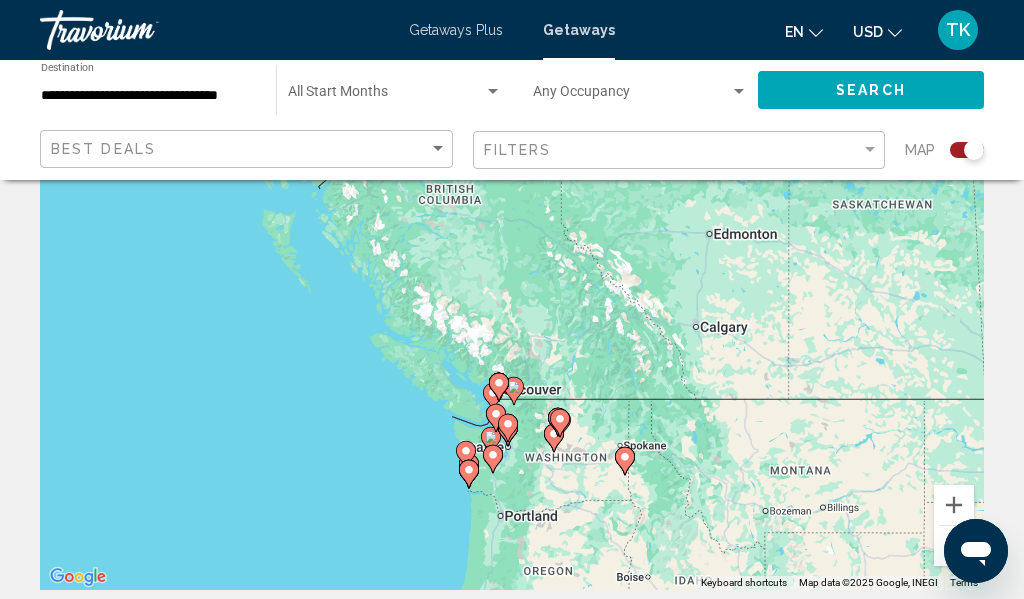 click on "To activate drag with keyboard, press Alt + Enter. Once in keyboard drag state, use the arrow keys to move the marker. To complete the drag, press the Enter key. To cancel, press Escape." at bounding box center [512, 290] 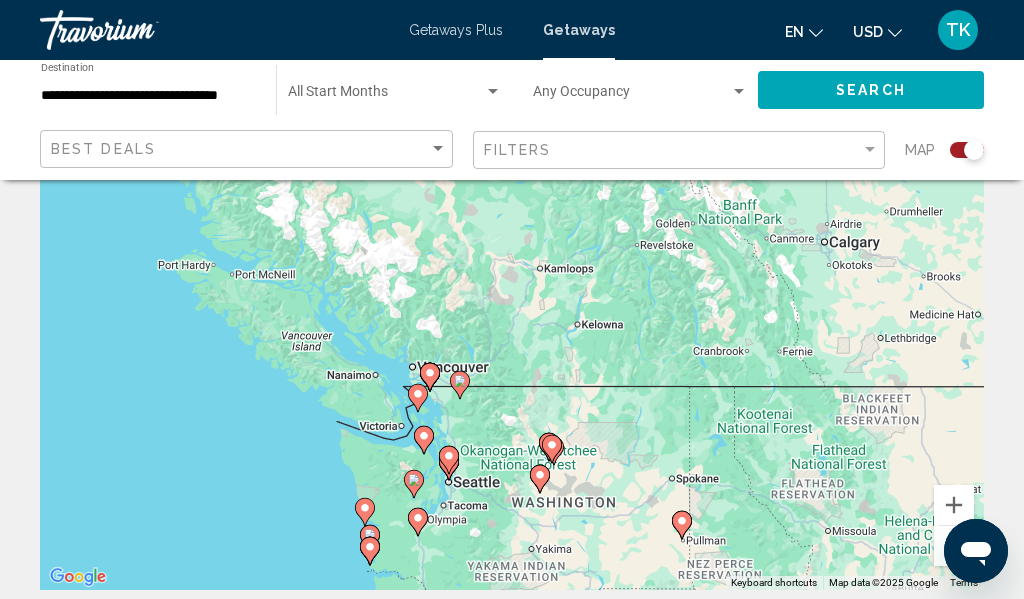 drag, startPoint x: 398, startPoint y: 453, endPoint x: 224, endPoint y: 495, distance: 178.99721 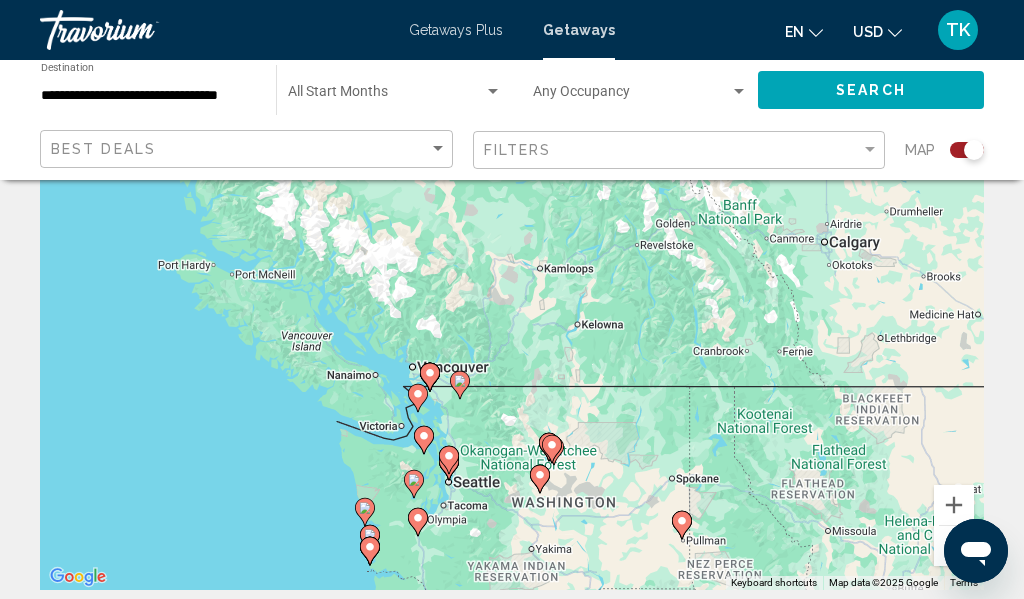 click on "To activate drag with keyboard, press Alt + Enter. Once in keyboard drag state, use the arrow keys to move the marker. To complete the drag, press the Enter key. To cancel, press Escape." at bounding box center (512, 290) 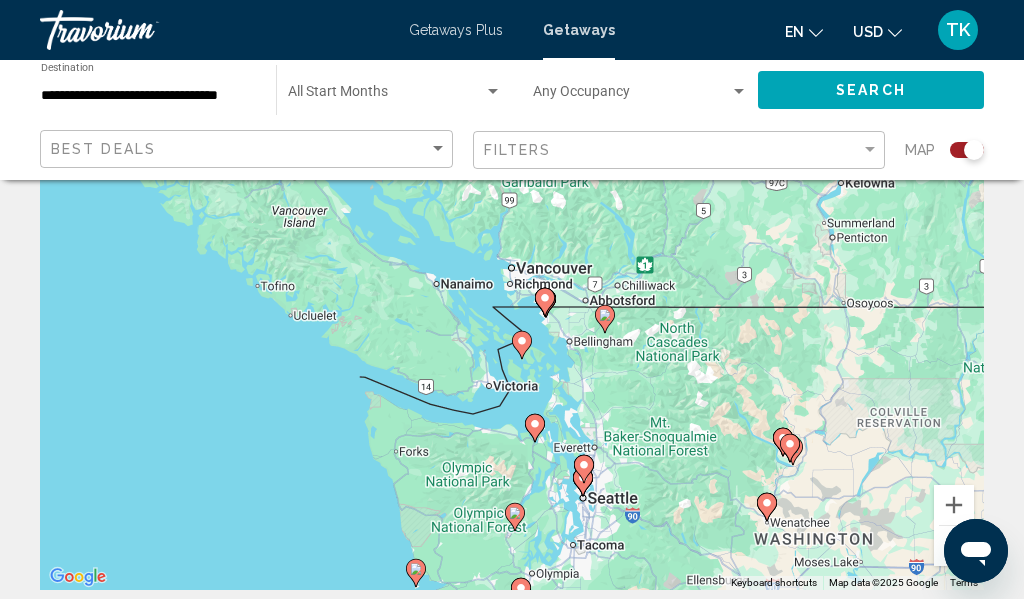 click on "To activate drag with keyboard, press Alt + Enter. Once in keyboard drag state, use the arrow keys to move the marker. To complete the drag, press the Enter key. To cancel, press Escape." at bounding box center [512, 290] 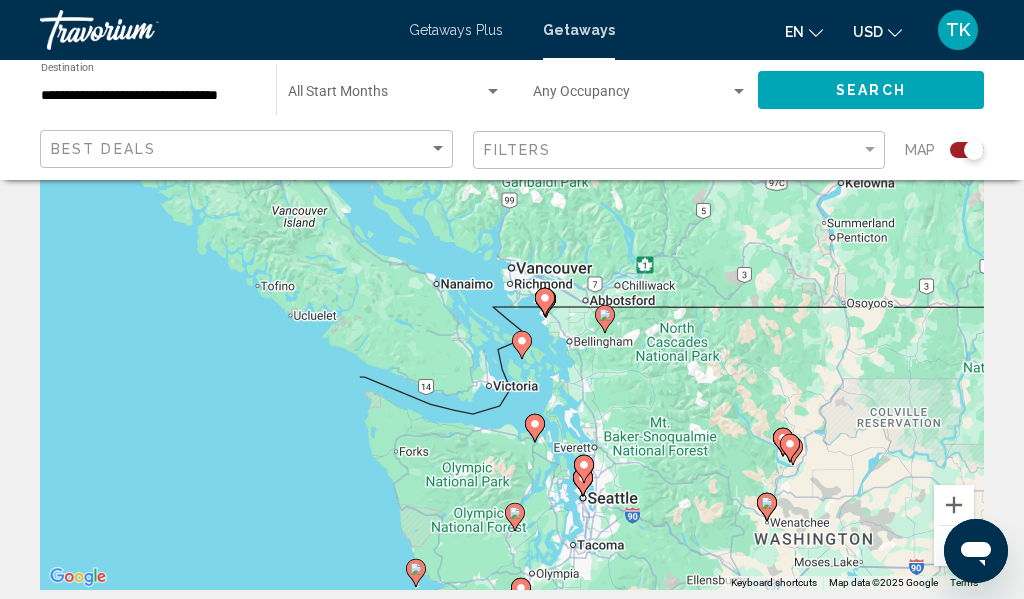 click on "To activate drag with keyboard, press Alt + Enter. Once in keyboard drag state, use the arrow keys to move the marker. To complete the drag, press the Enter key. To cancel, press Escape." at bounding box center [512, 290] 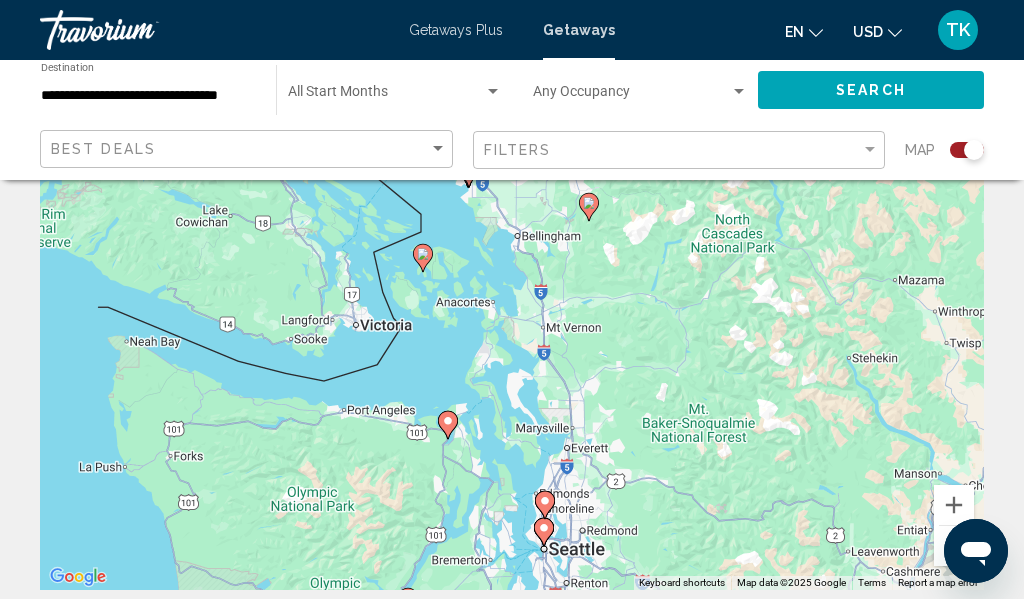 drag, startPoint x: 313, startPoint y: 466, endPoint x: 0, endPoint y: 486, distance: 313.63834 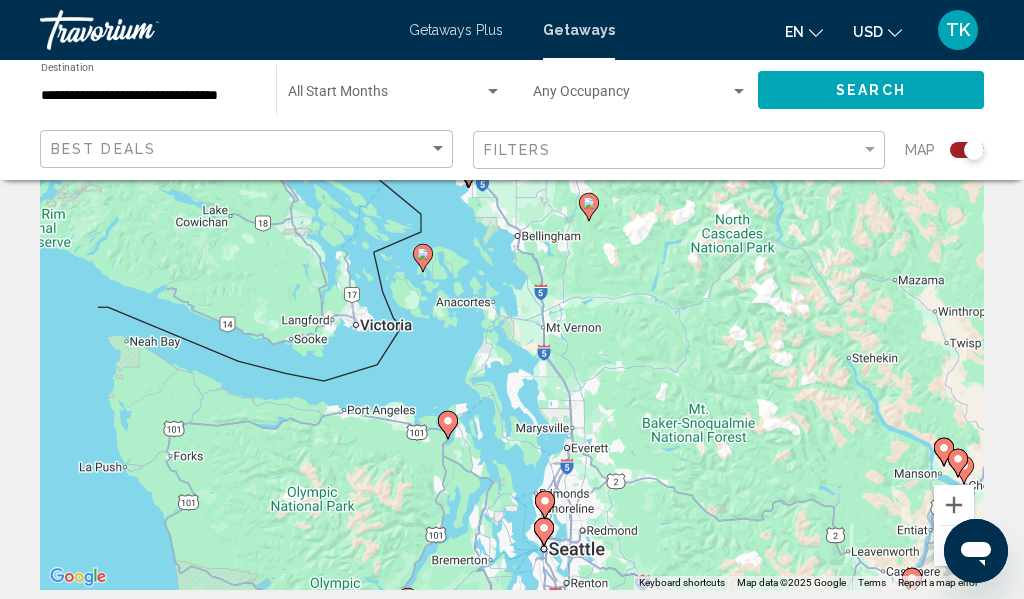 click 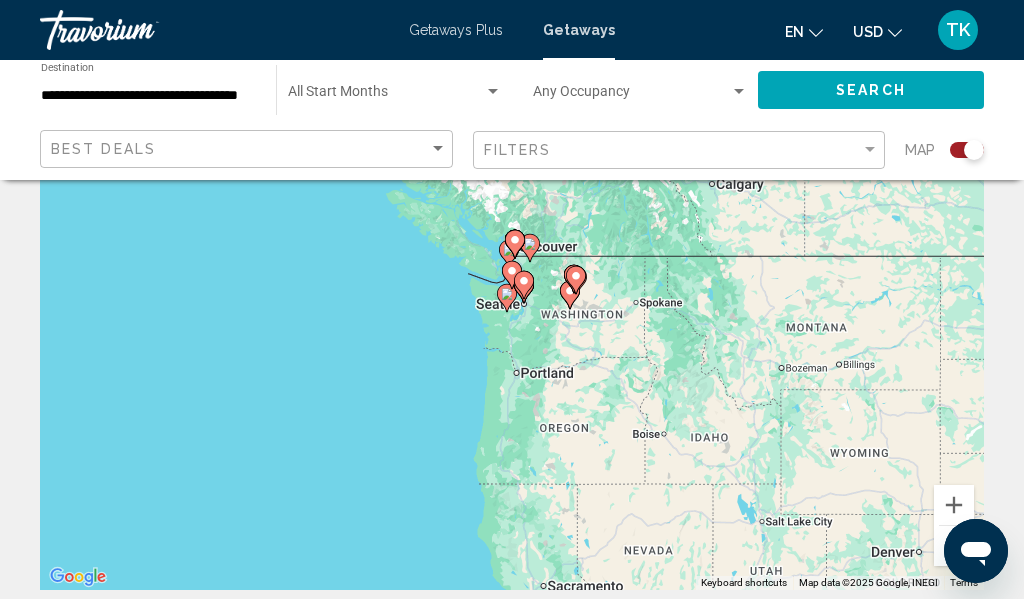 click 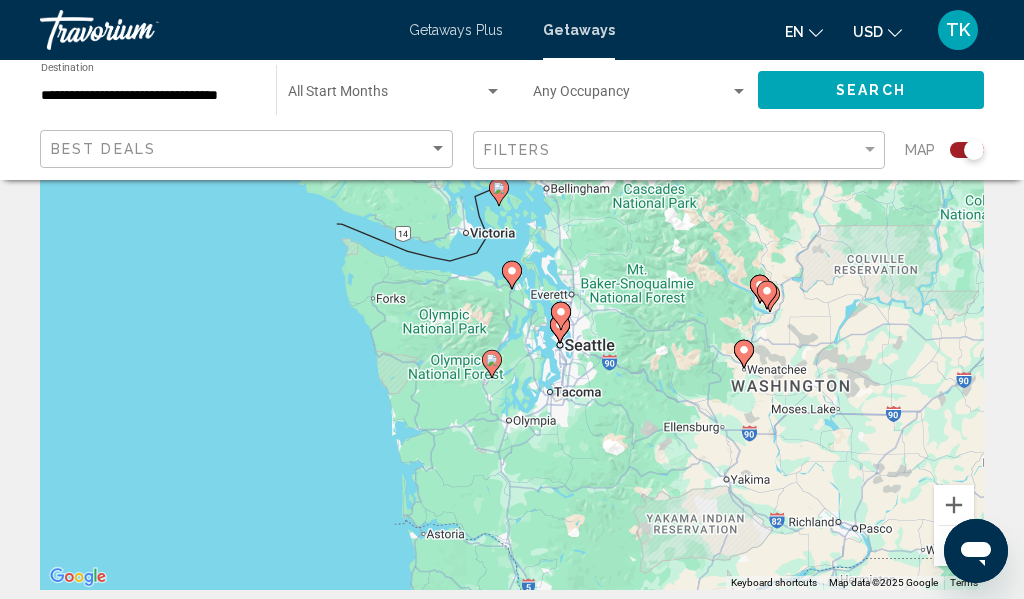 click 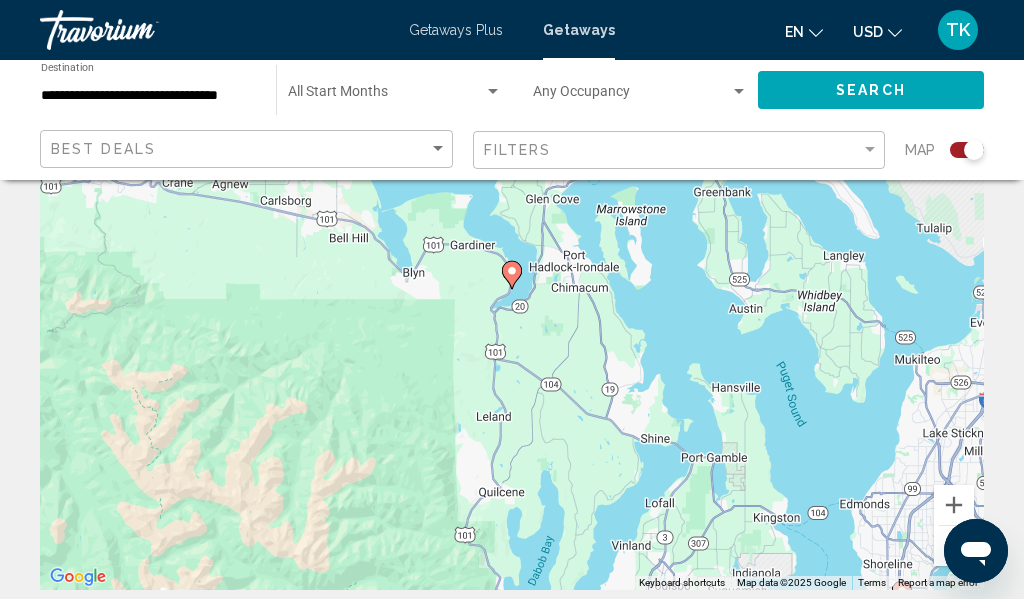 click 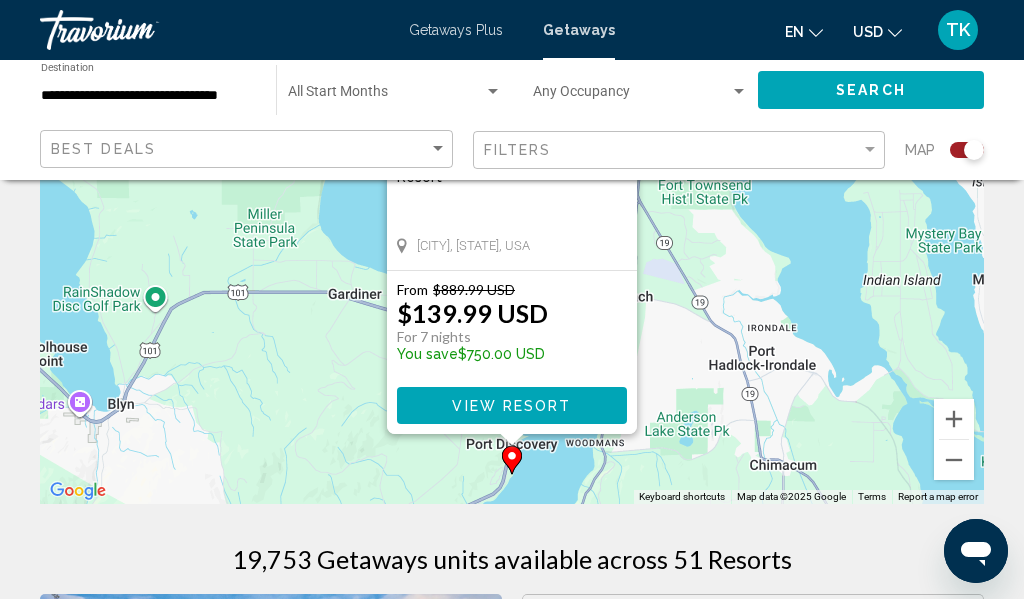 scroll, scrollTop: 297, scrollLeft: 0, axis: vertical 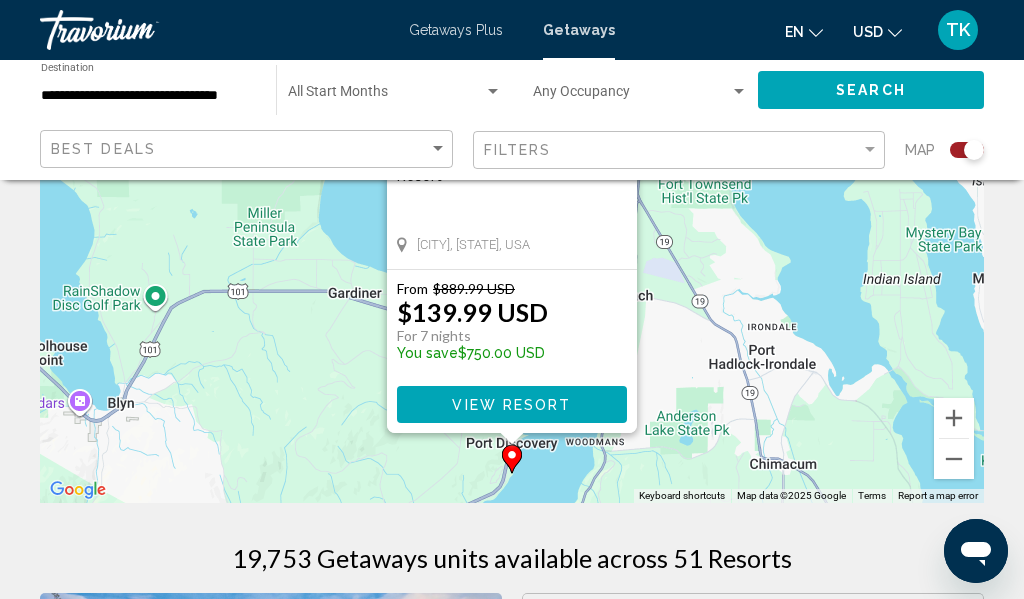 click on "View Resort" at bounding box center [511, 405] 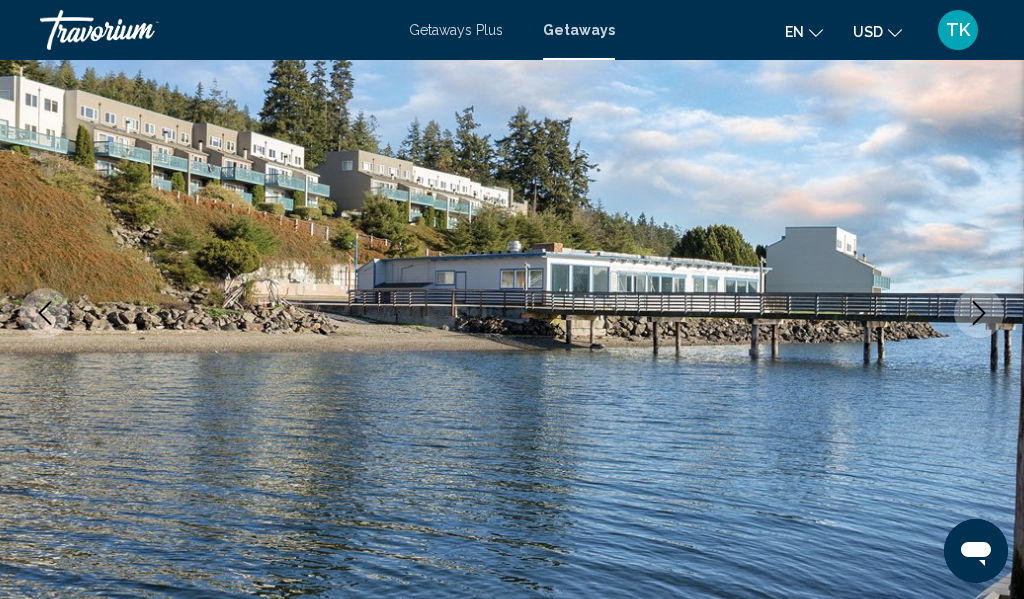 scroll, scrollTop: 0, scrollLeft: 0, axis: both 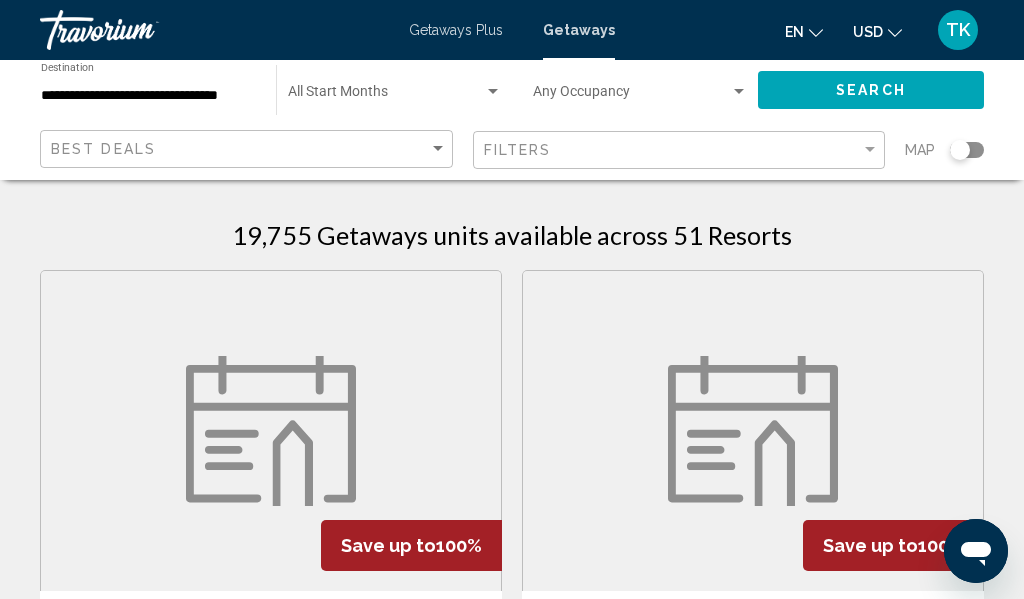 click 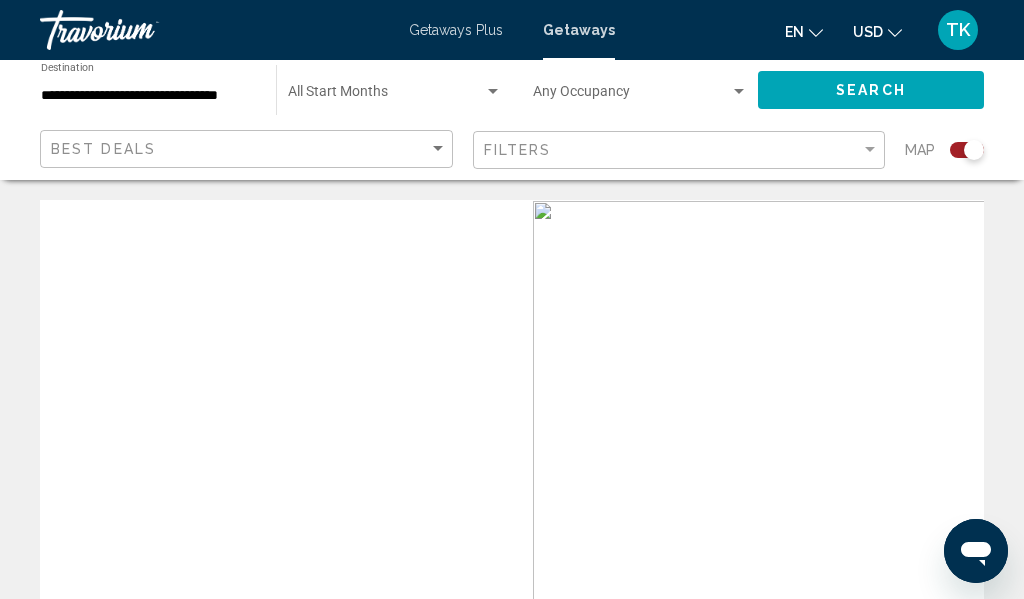 drag, startPoint x: 209, startPoint y: 481, endPoint x: 703, endPoint y: 484, distance: 494.0091 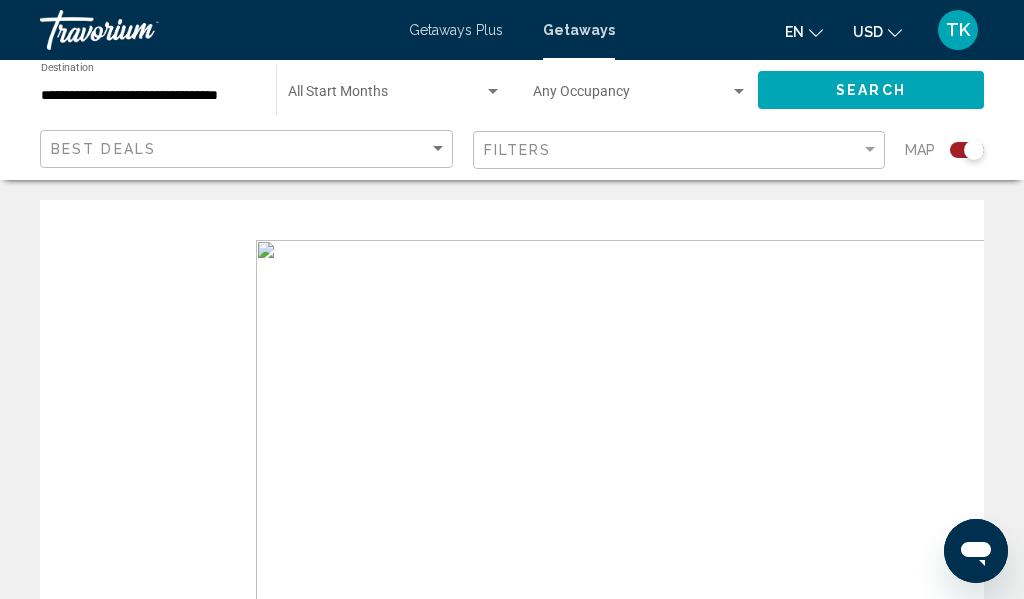 drag, startPoint x: 621, startPoint y: 440, endPoint x: 342, endPoint y: 479, distance: 281.71262 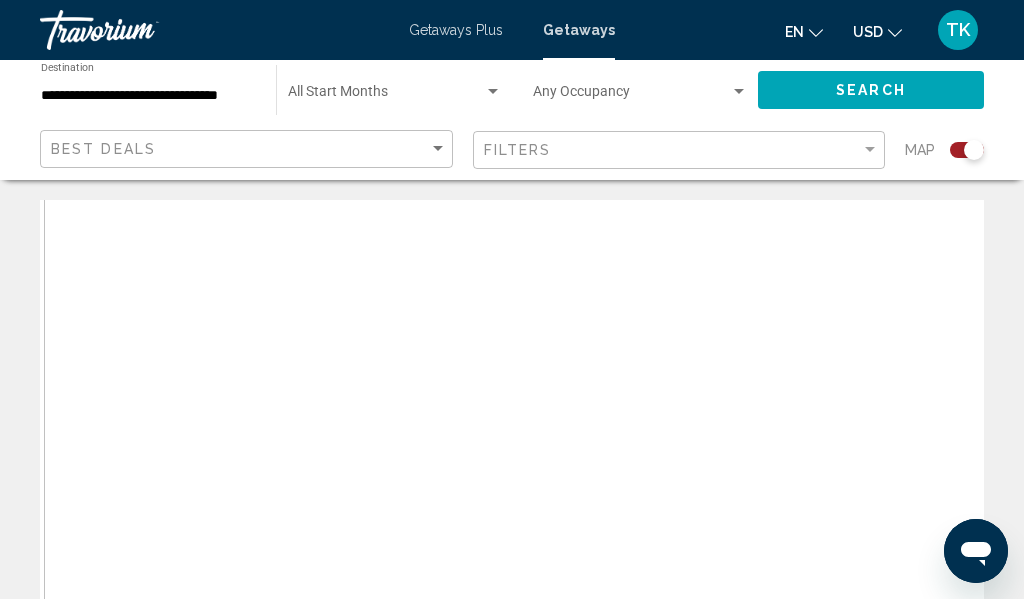 drag, startPoint x: 342, startPoint y: 479, endPoint x: 136, endPoint y: 398, distance: 221.35266 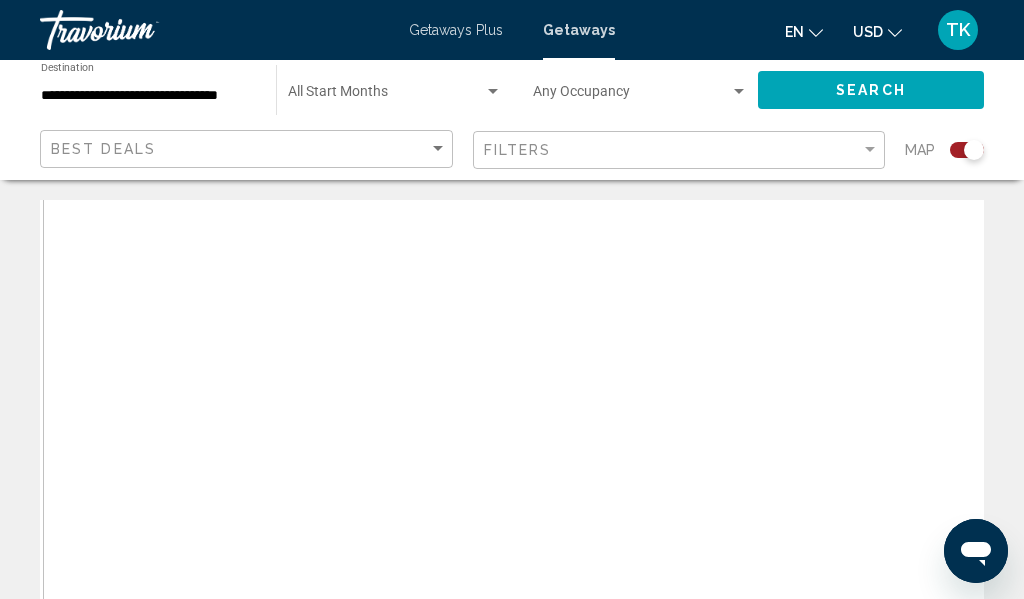 click at bounding box center [512, 500] 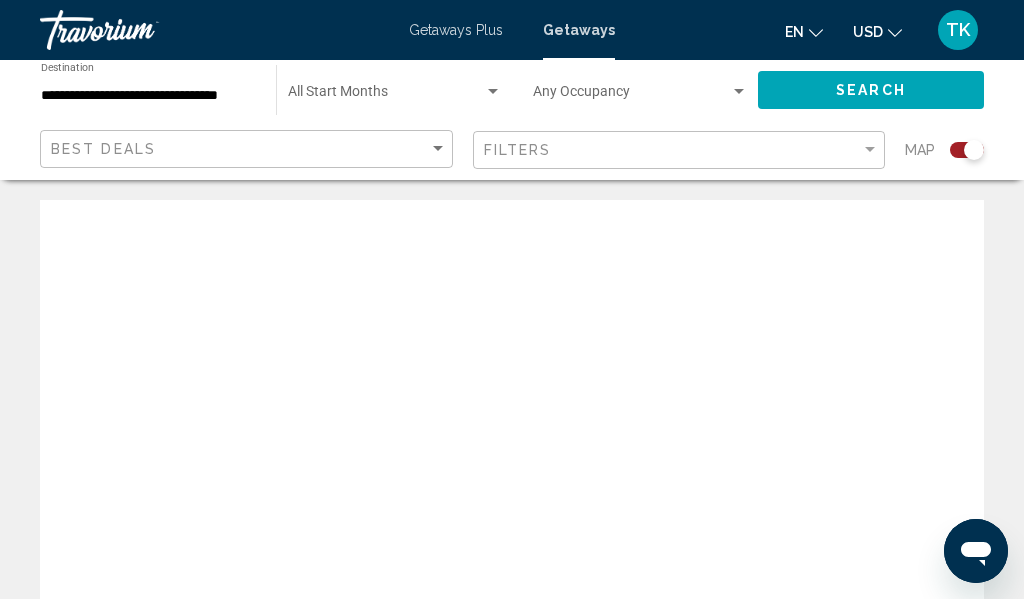 drag, startPoint x: 265, startPoint y: 424, endPoint x: 420, endPoint y: 359, distance: 168.07736 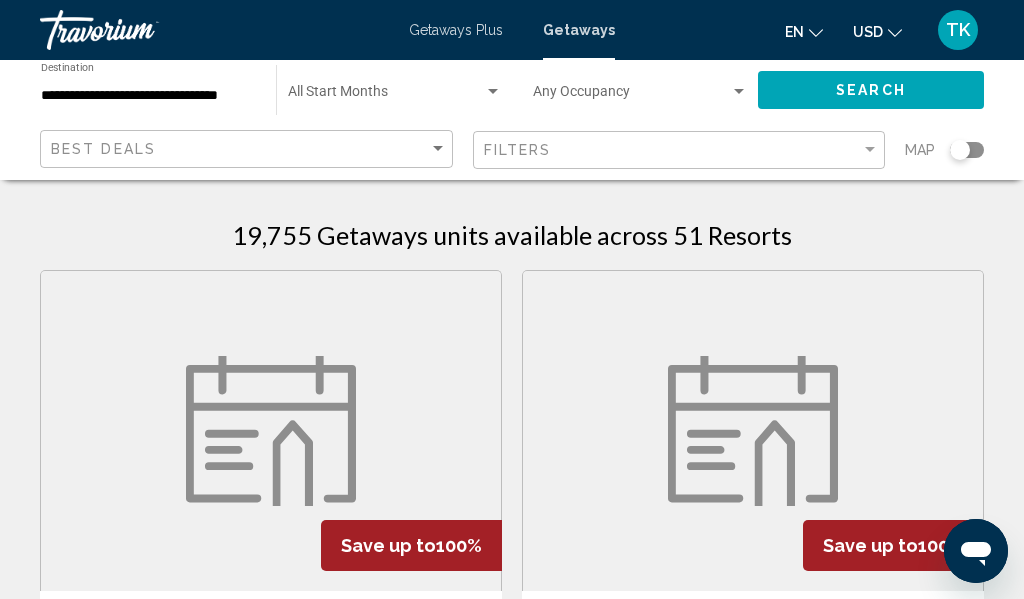 click 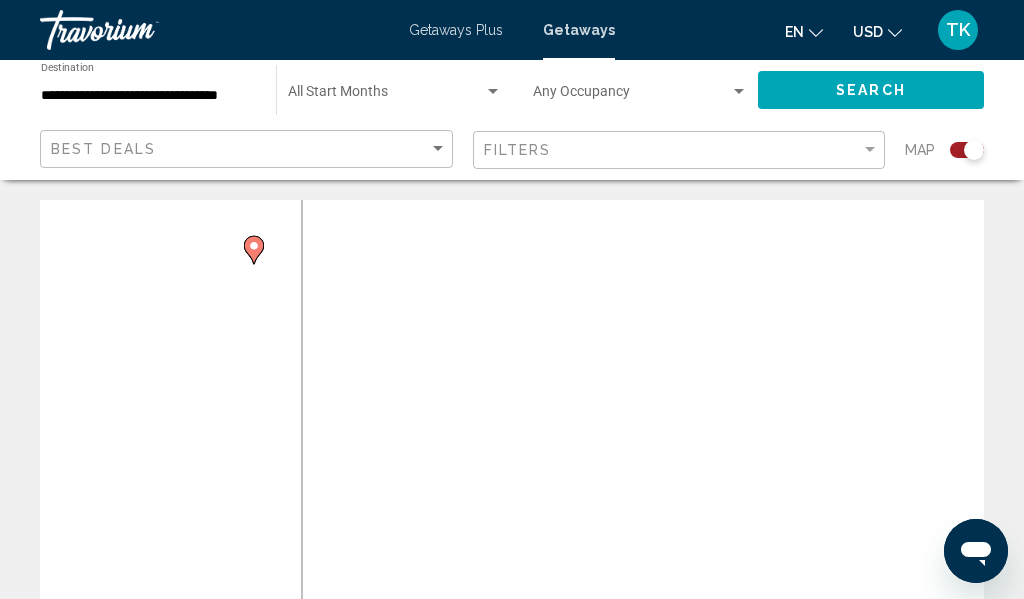 drag, startPoint x: 381, startPoint y: 342, endPoint x: 860, endPoint y: 413, distance: 484.23343 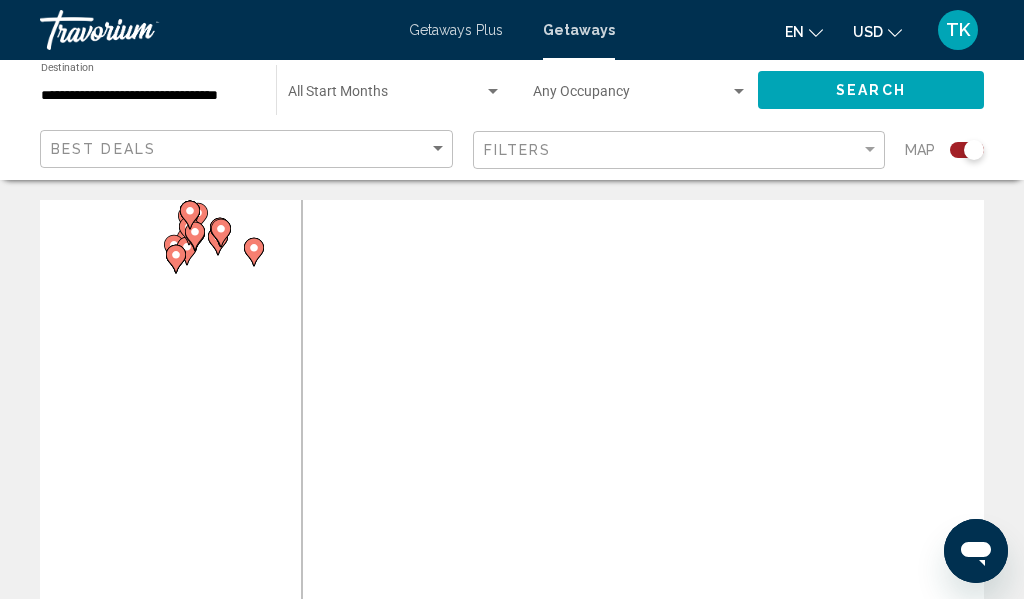 click on "To activate drag with keyboard, press Alt + Enter. Once in keyboard drag state, use the arrow keys to move the marker. To complete the drag, press the Enter key. To cancel, press Escape." at bounding box center (512, 500) 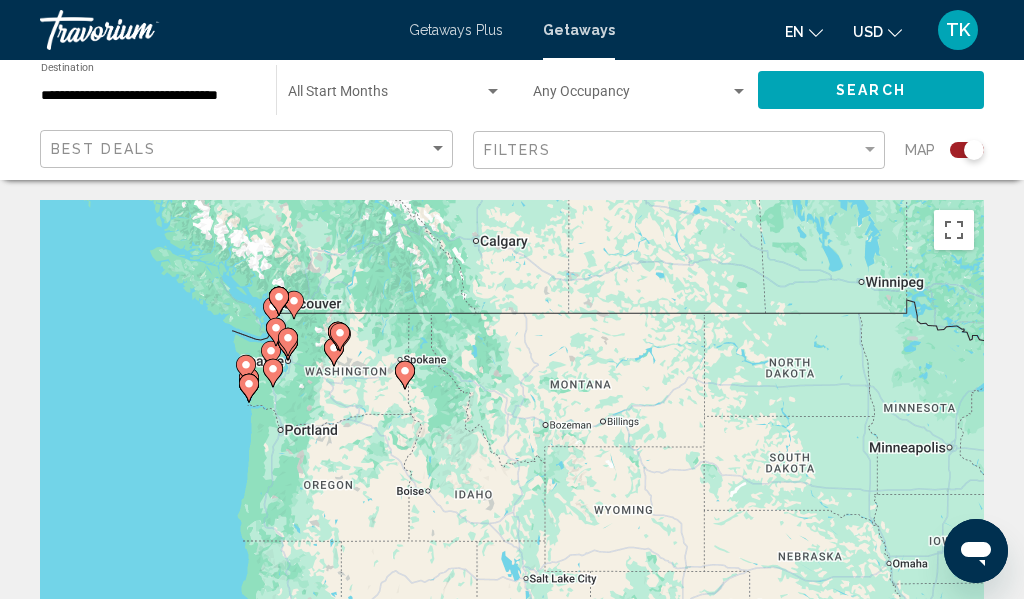drag, startPoint x: 90, startPoint y: 274, endPoint x: 188, endPoint y: 449, distance: 200.57169 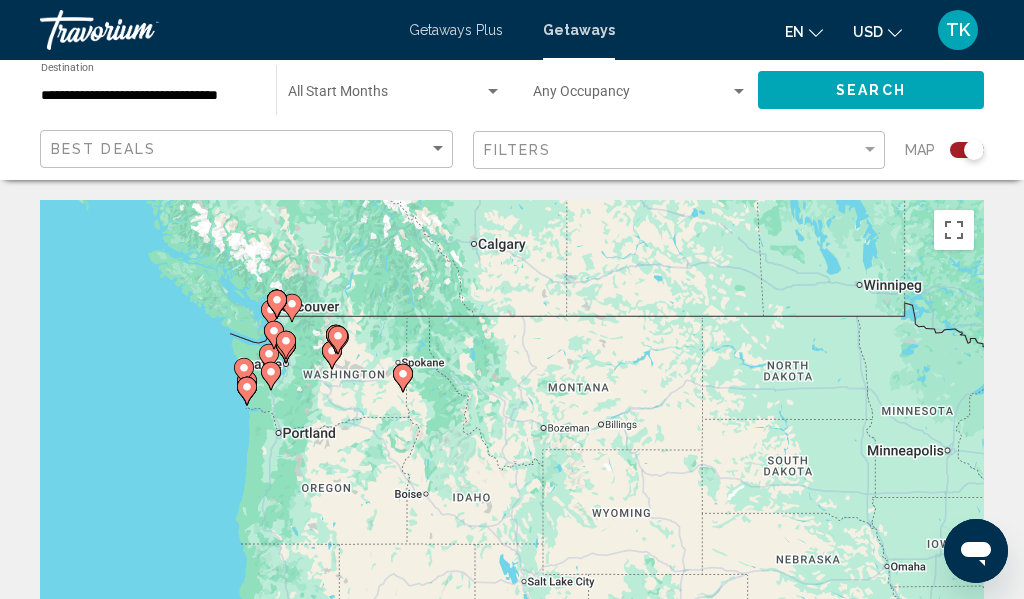 click on "To activate drag with keyboard, press Alt + Enter. Once in keyboard drag state, use the arrow keys to move the marker. To complete the drag, press the Enter key. To cancel, press Escape." at bounding box center [512, 500] 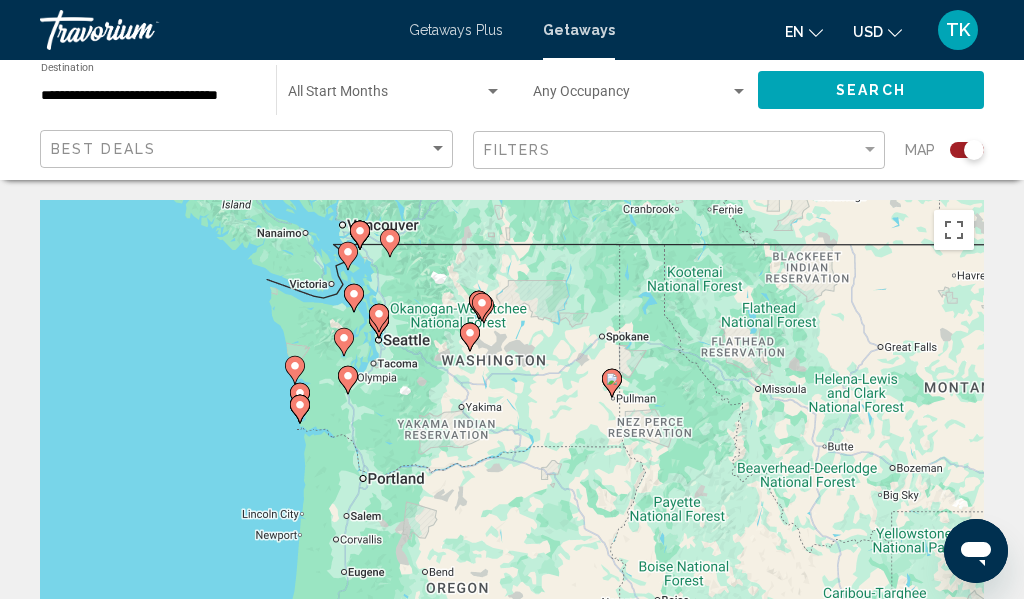 click on "To activate drag with keyboard, press Alt + Enter. Once in keyboard drag state, use the arrow keys to move the marker. To complete the drag, press the Enter key. To cancel, press Escape." at bounding box center [512, 500] 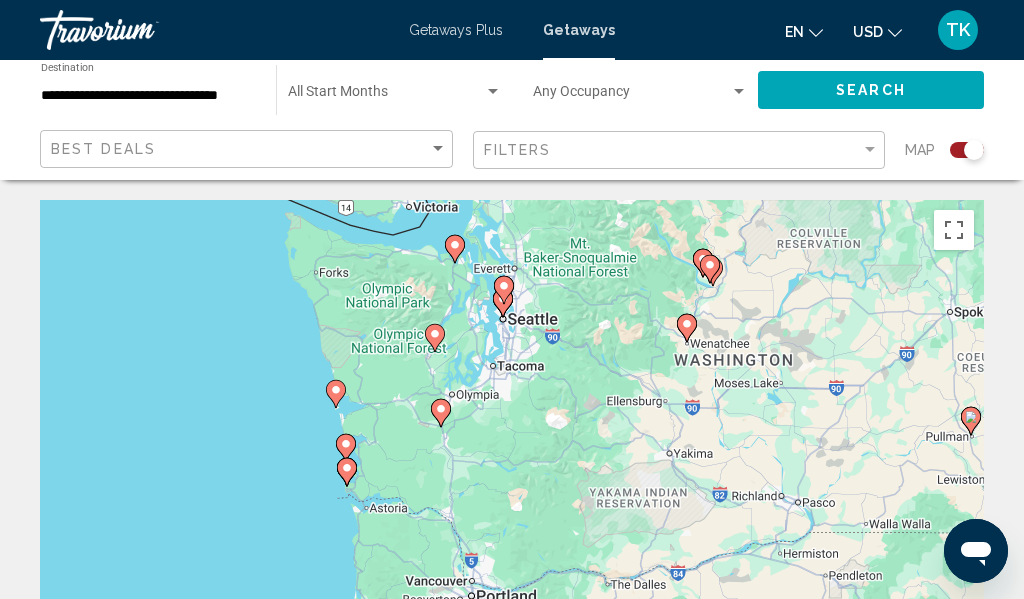 click on "To activate drag with keyboard, press Alt + Enter. Once in keyboard drag state, use the arrow keys to move the marker. To complete the drag, press the Enter key. To cancel, press Escape." at bounding box center (512, 500) 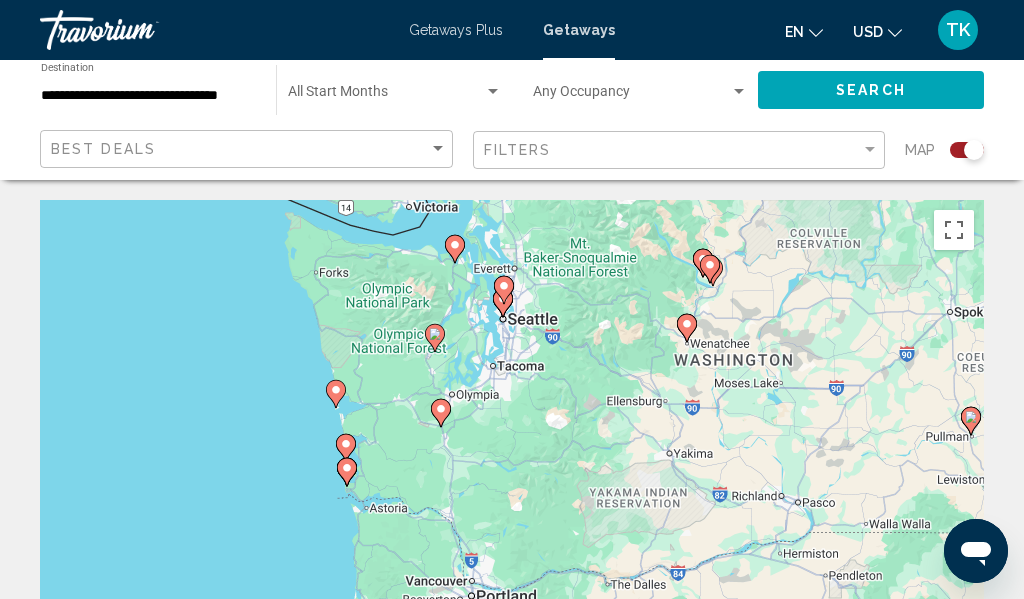 click on "To activate drag with keyboard, press Alt + Enter. Once in keyboard drag state, use the arrow keys to move the marker. To complete the drag, press the Enter key. To cancel, press Escape." at bounding box center (512, 500) 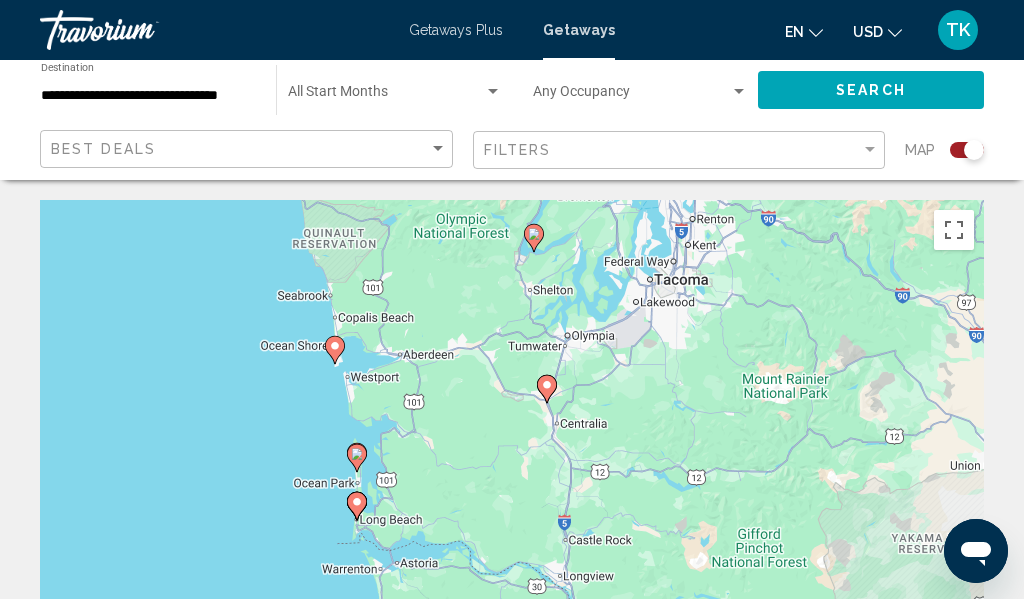 drag, startPoint x: 306, startPoint y: 424, endPoint x: 206, endPoint y: 318, distance: 145.72577 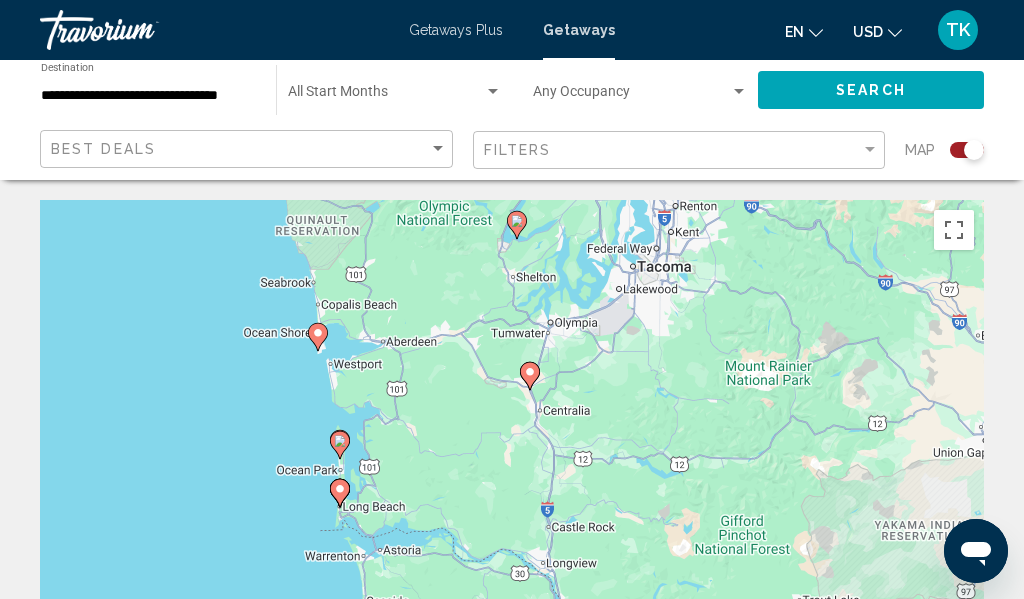 click on "To activate drag with keyboard, press Alt + Enter. Once in keyboard drag state, use the arrow keys to move the marker. To complete the drag, press the Enter key. To cancel, press Escape." at bounding box center (512, 500) 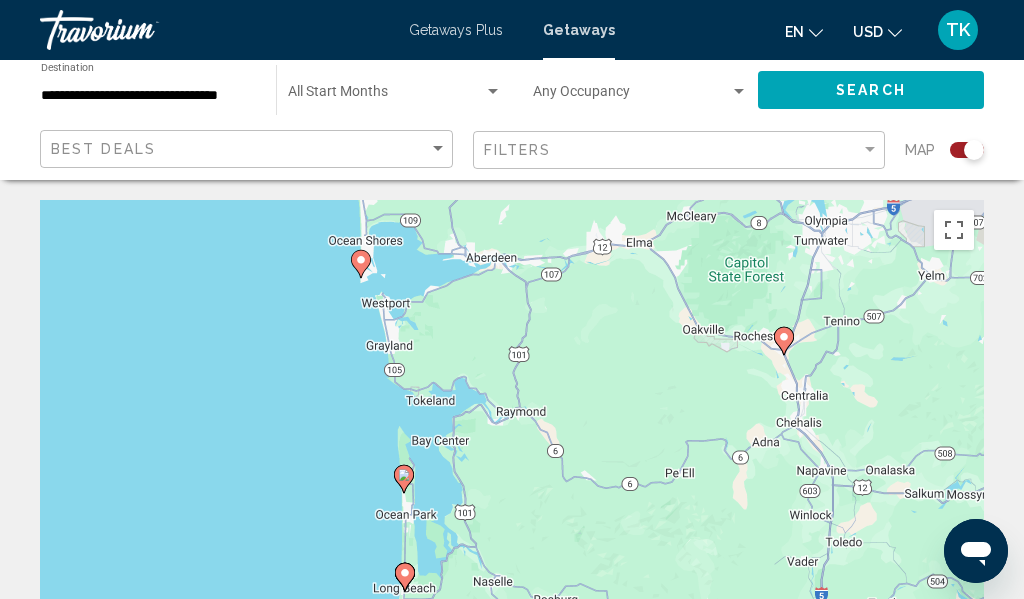 click 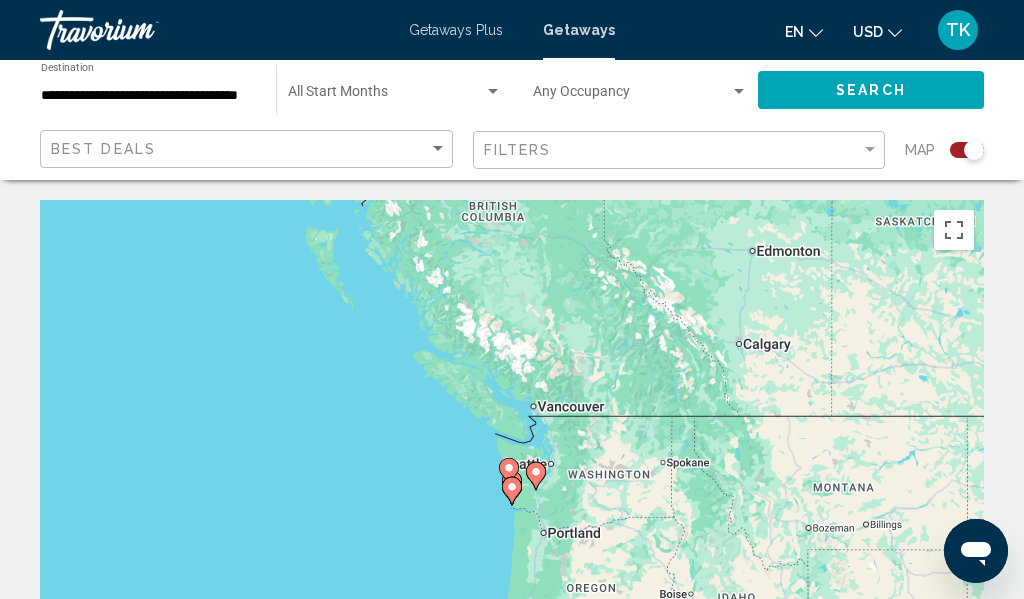 click 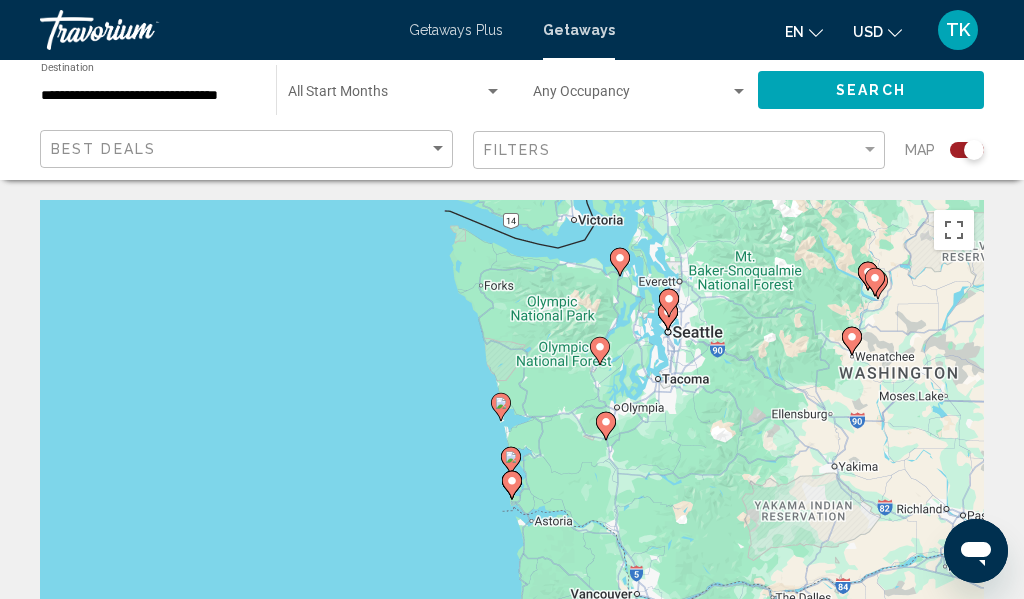 click 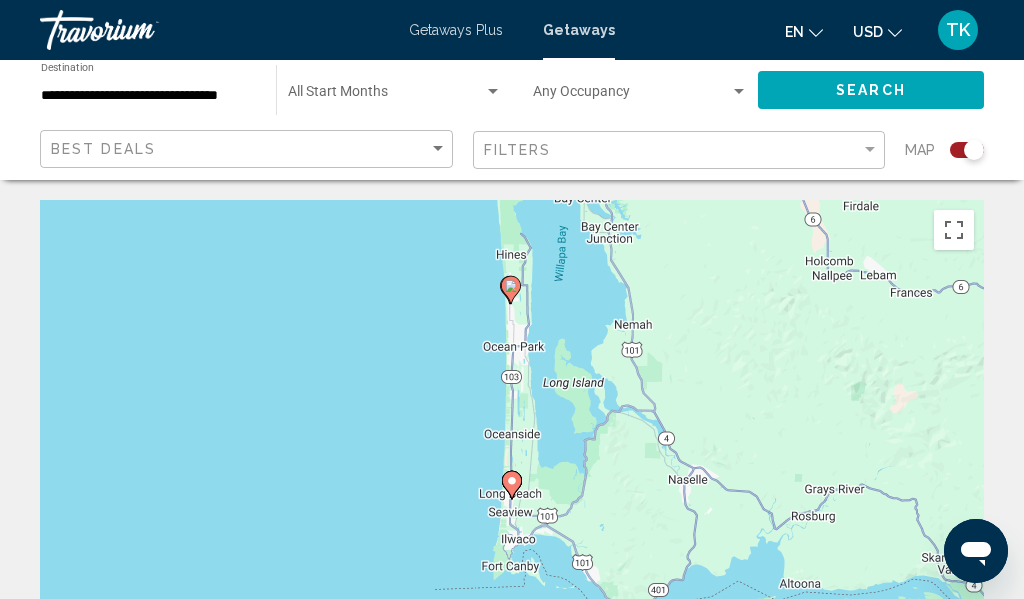 click 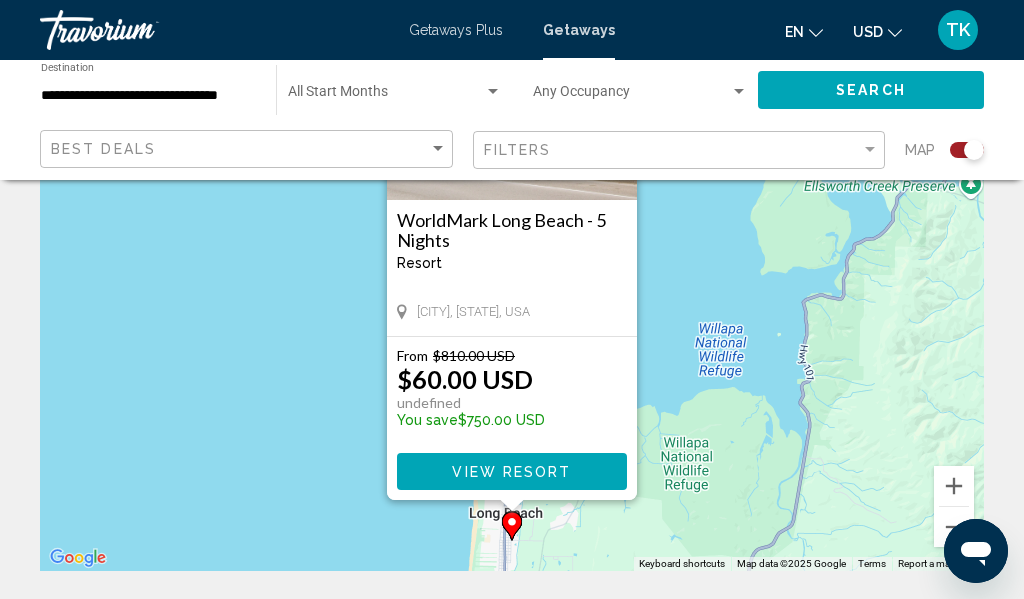 scroll, scrollTop: 232, scrollLeft: 0, axis: vertical 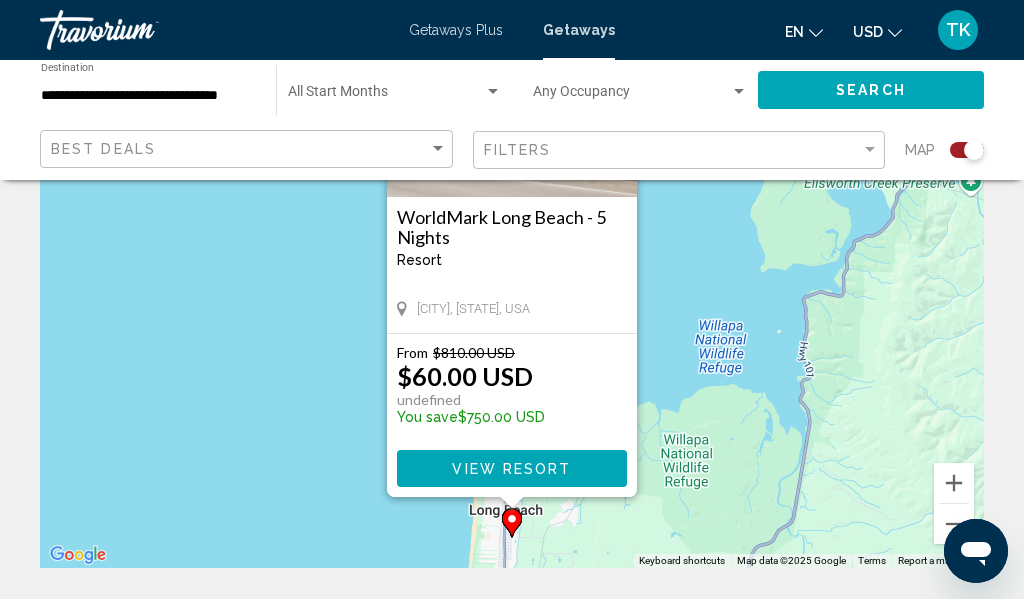 click on "View Resort" at bounding box center [511, 469] 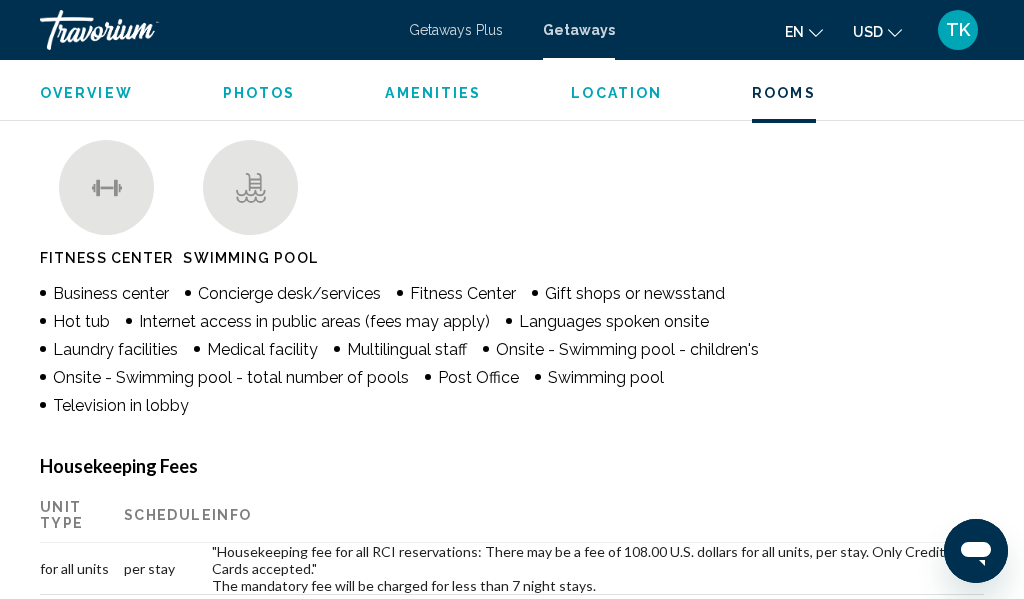 scroll, scrollTop: 0, scrollLeft: 0, axis: both 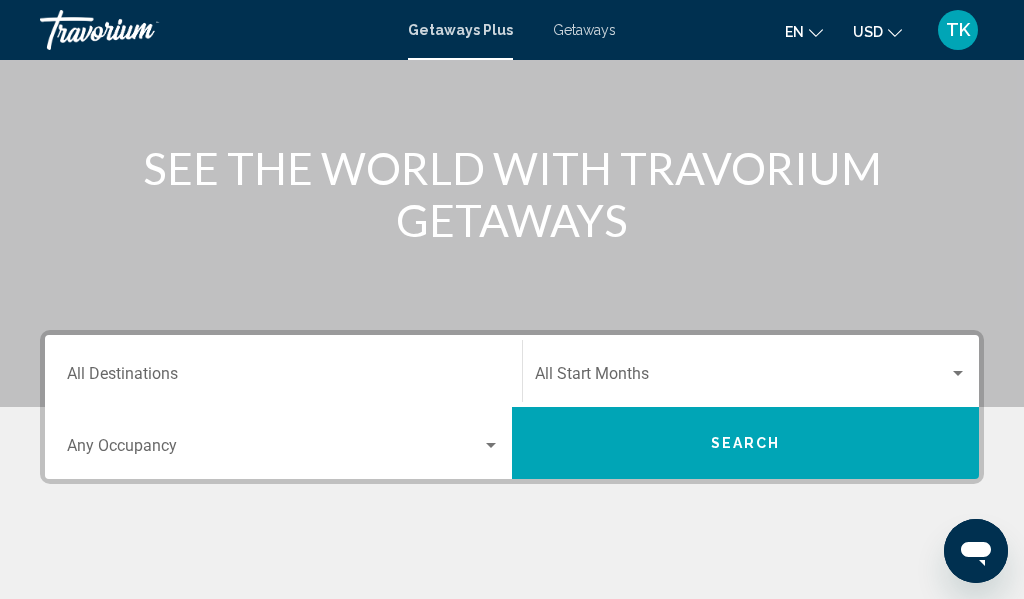 click on "Destination All Destinations" at bounding box center (283, 371) 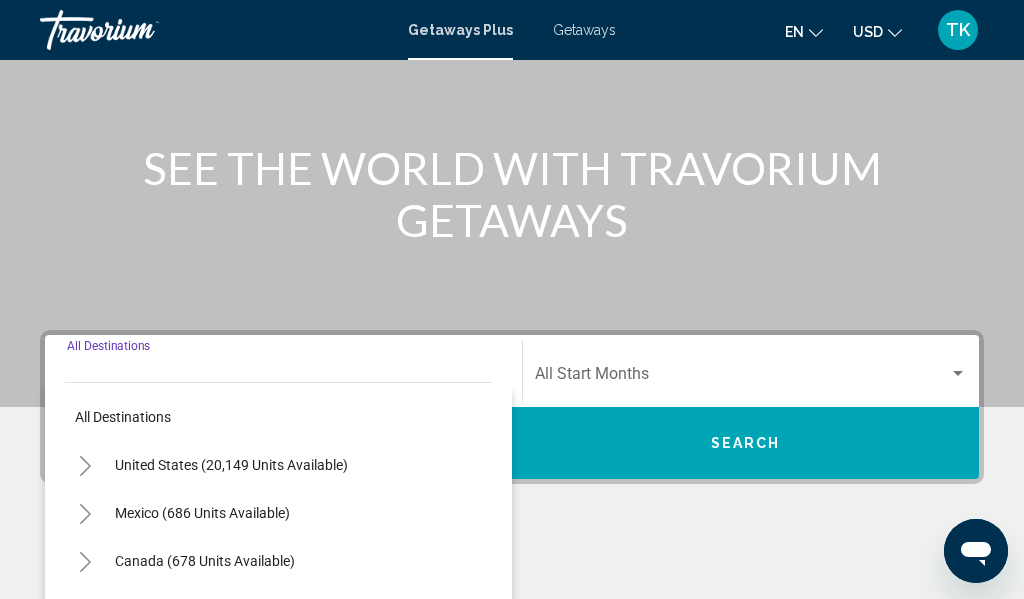 scroll, scrollTop: 458, scrollLeft: 0, axis: vertical 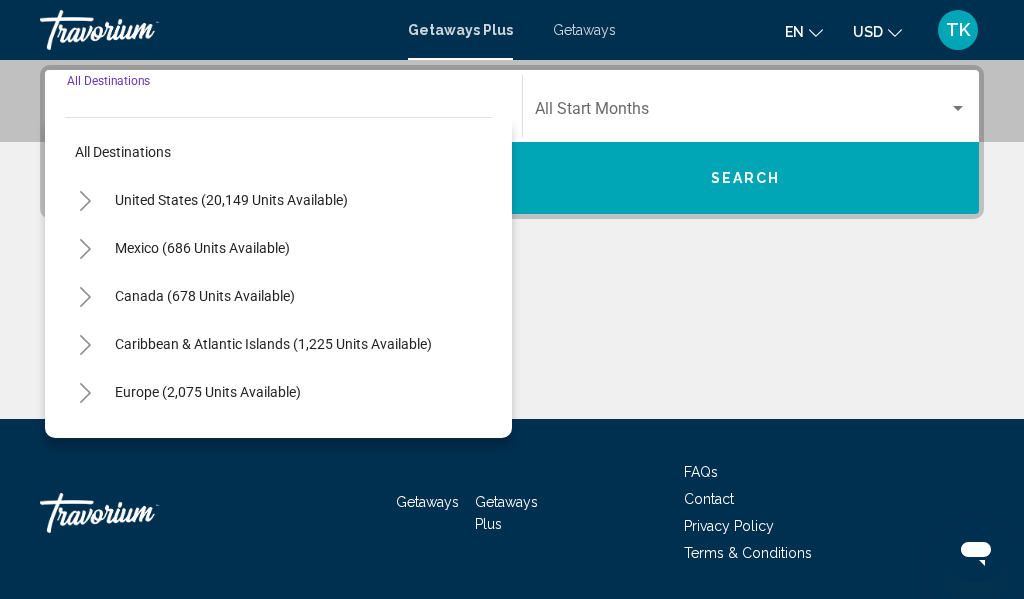 click 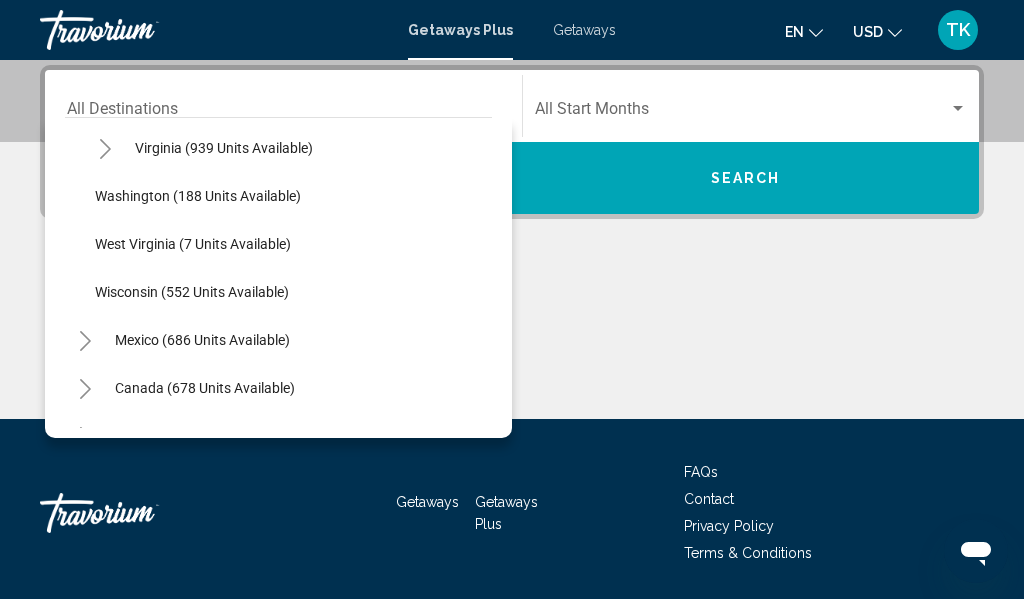 scroll, scrollTop: 1687, scrollLeft: 0, axis: vertical 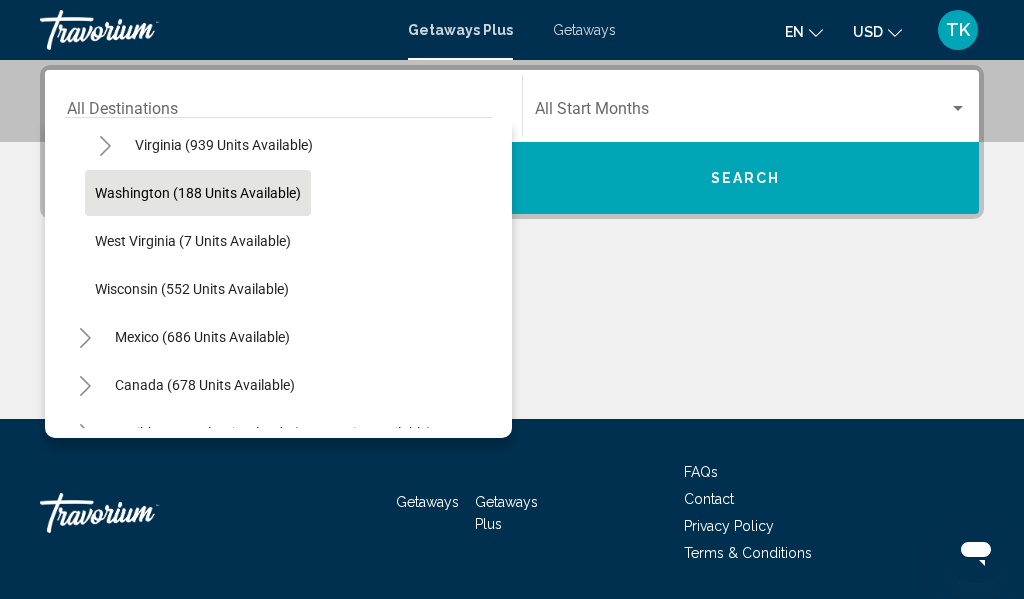click on "Washington (188 units available)" 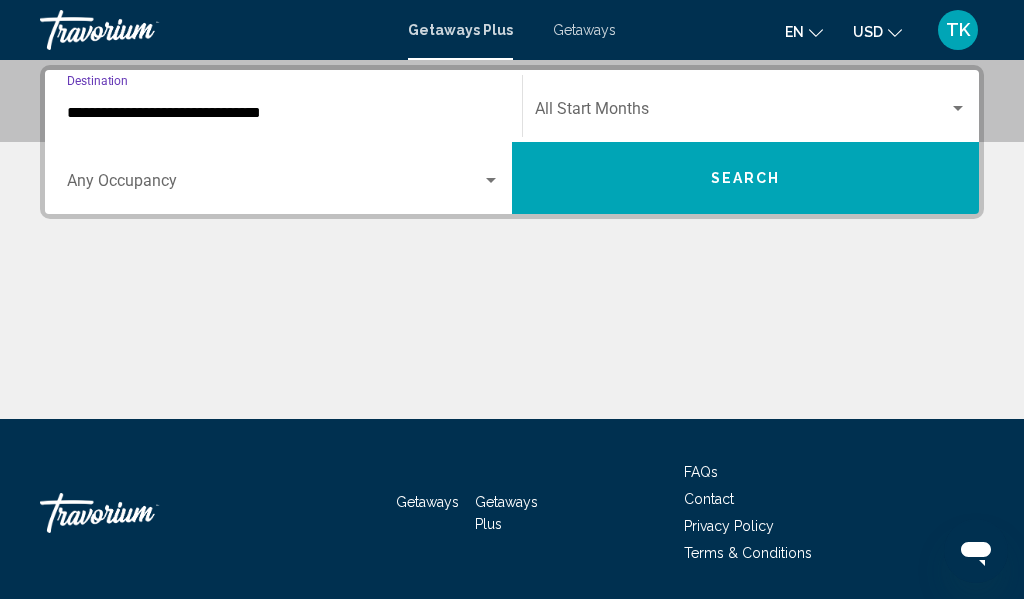 click on "Search" at bounding box center [746, 179] 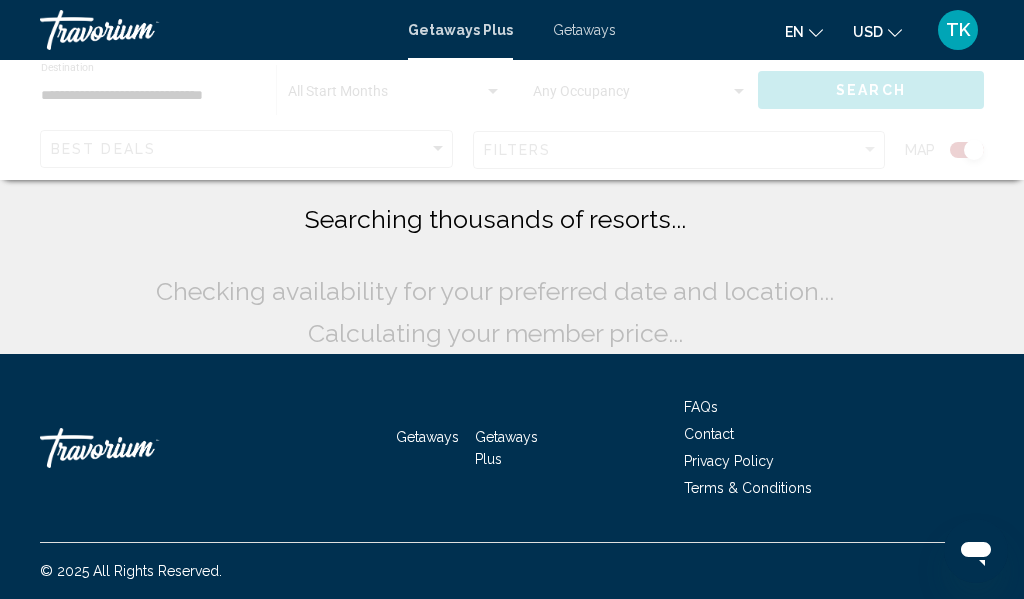 scroll, scrollTop: 0, scrollLeft: 0, axis: both 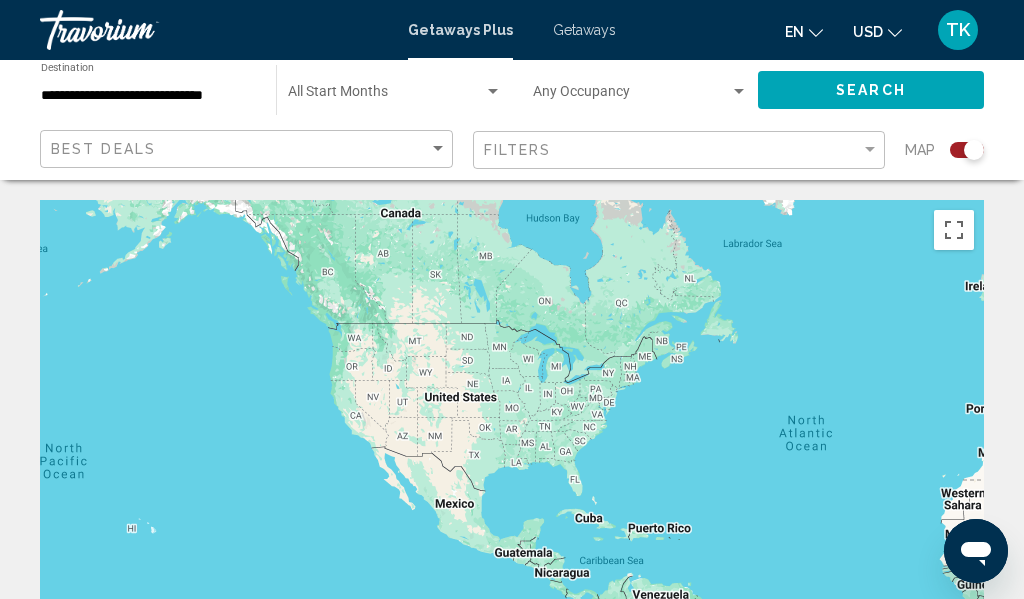 drag, startPoint x: 190, startPoint y: 442, endPoint x: 547, endPoint y: 407, distance: 358.71158 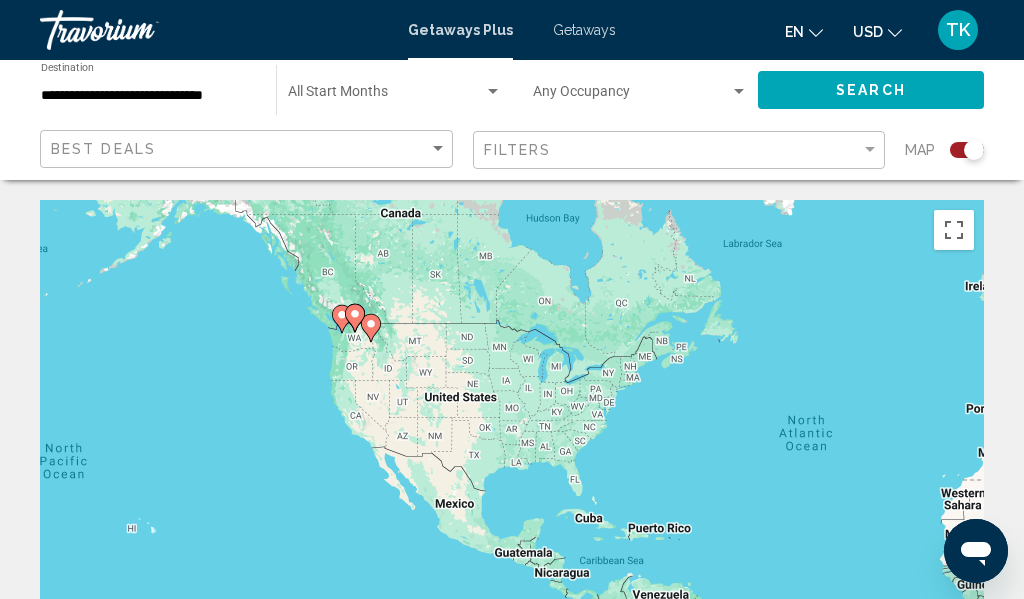 click on "To activate drag with keyboard, press Alt + Enter. Once in keyboard drag state, use the arrow keys to move the marker. To complete the drag, press the Enter key. To cancel, press Escape." at bounding box center [512, 500] 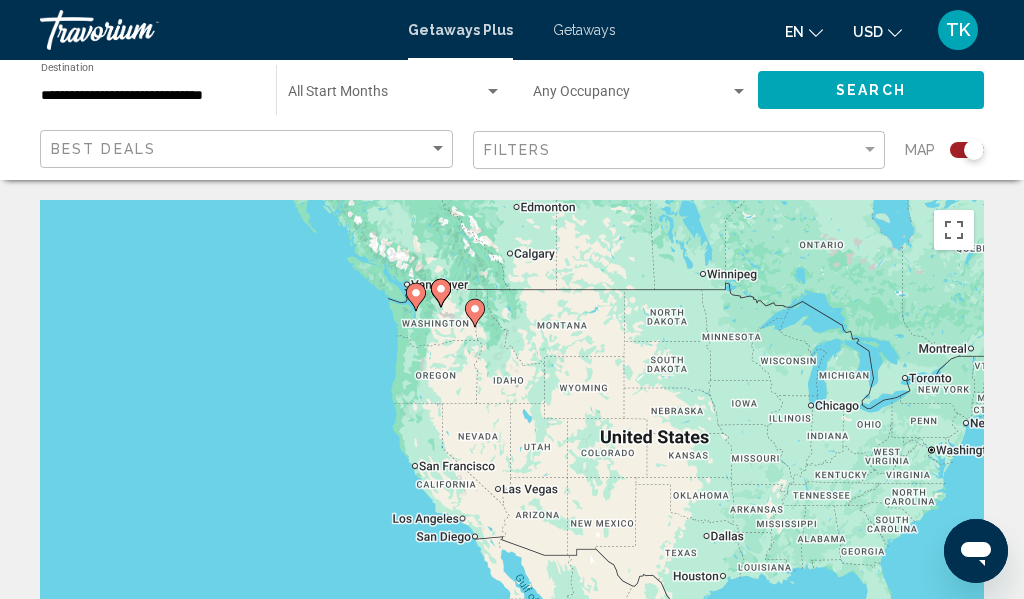 click on "To activate drag with keyboard, press Alt + Enter. Once in keyboard drag state, use the arrow keys to move the marker. To complete the drag, press the Enter key. To cancel, press Escape." at bounding box center [512, 500] 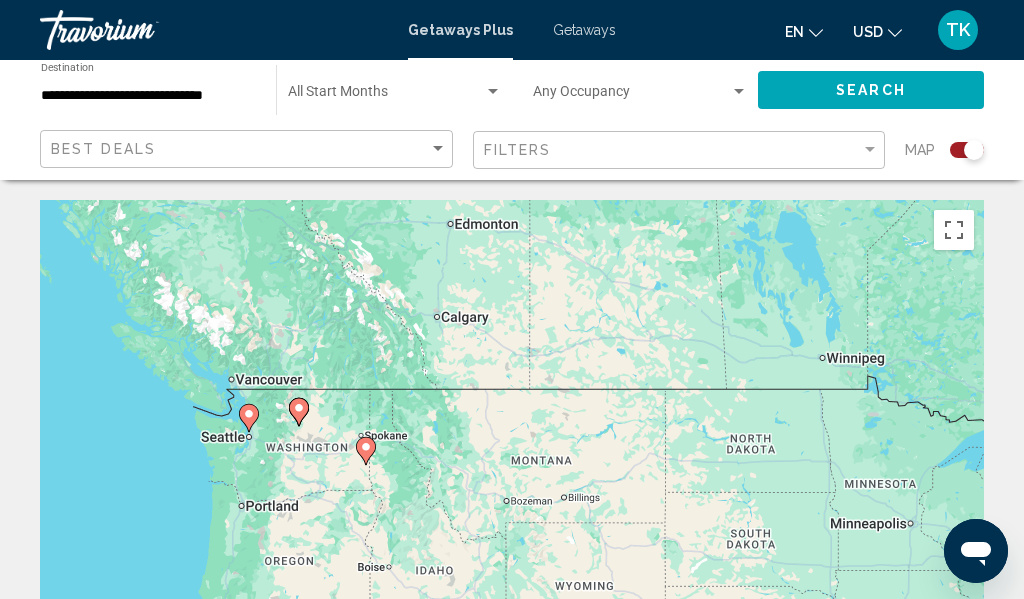 drag, startPoint x: 339, startPoint y: 341, endPoint x: 92, endPoint y: 492, distance: 289.49957 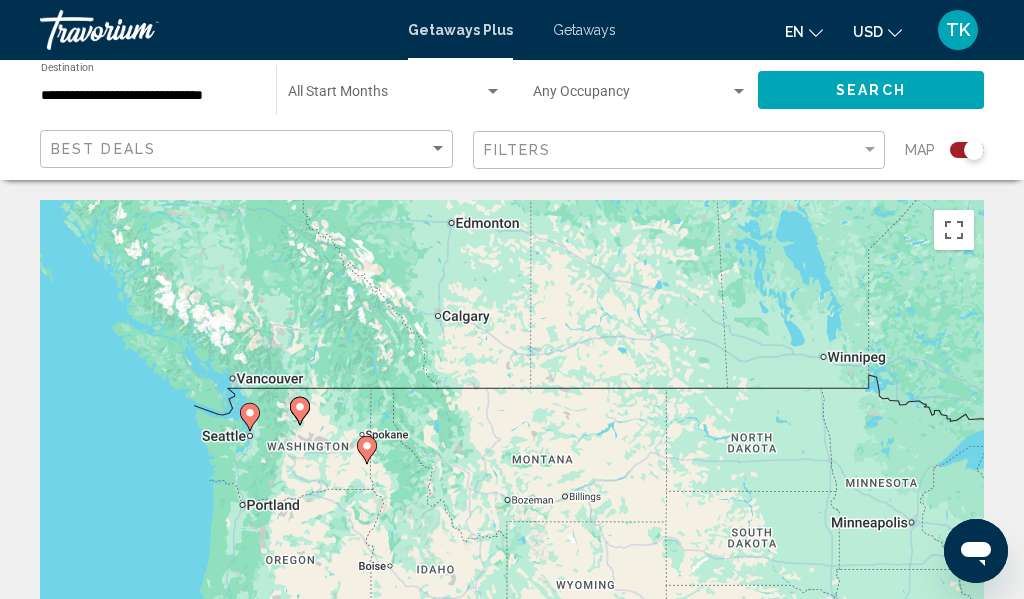click on "To activate drag with keyboard, press Alt + Enter. Once in keyboard drag state, use the arrow keys to move the marker. To complete the drag, press the Enter key. To cancel, press Escape." at bounding box center (512, 500) 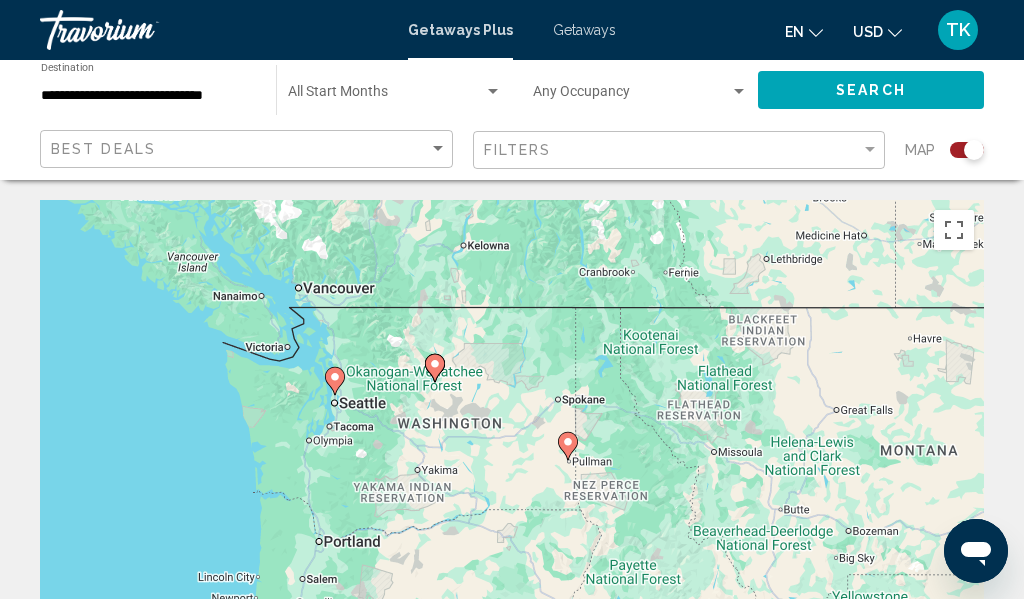 click on "To activate drag with keyboard, press Alt + Enter. Once in keyboard drag state, use the arrow keys to move the marker. To complete the drag, press the Enter key. To cancel, press Escape." at bounding box center (512, 500) 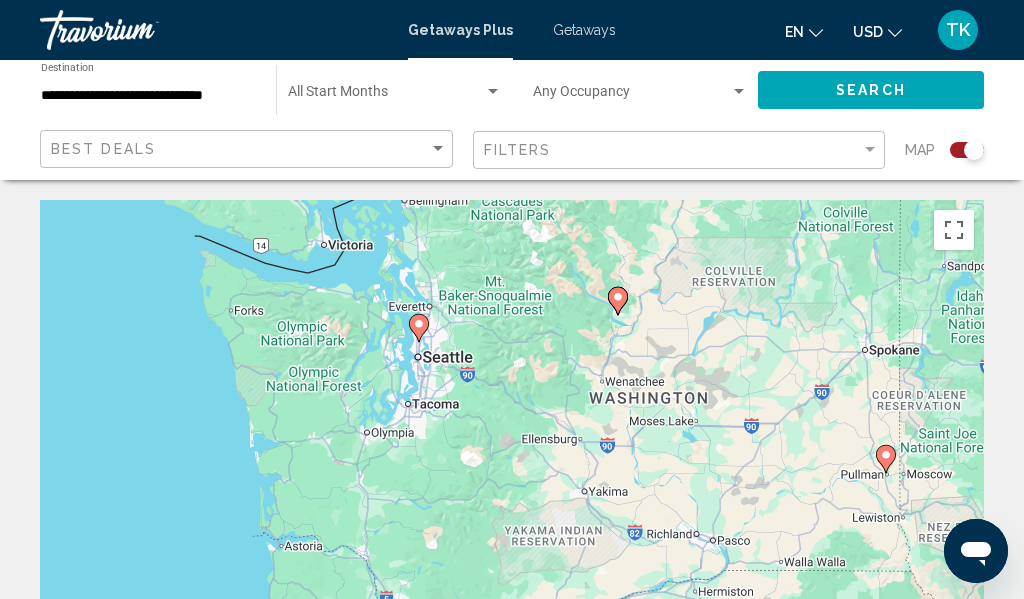 click 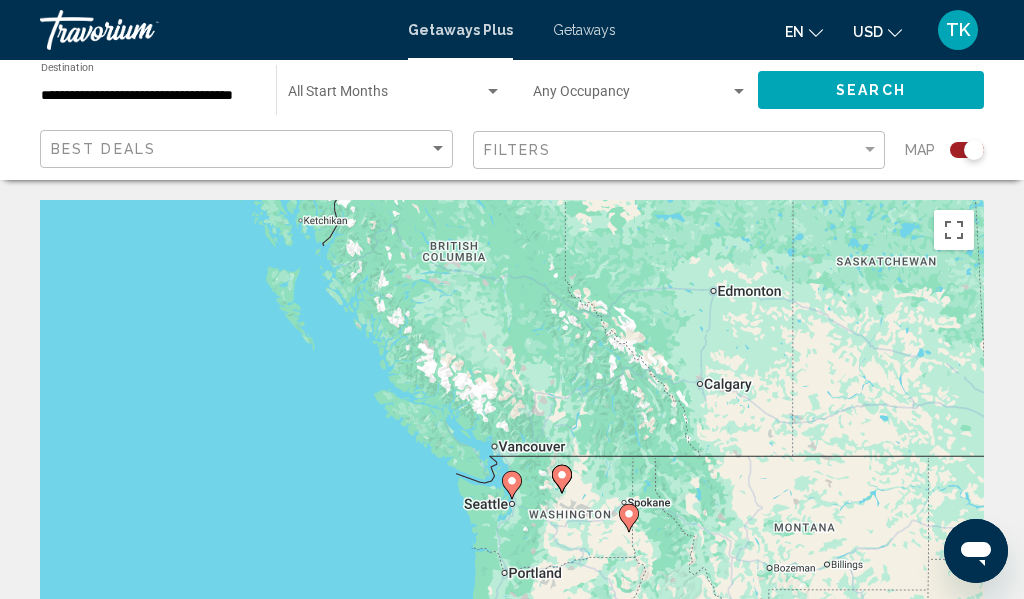 click 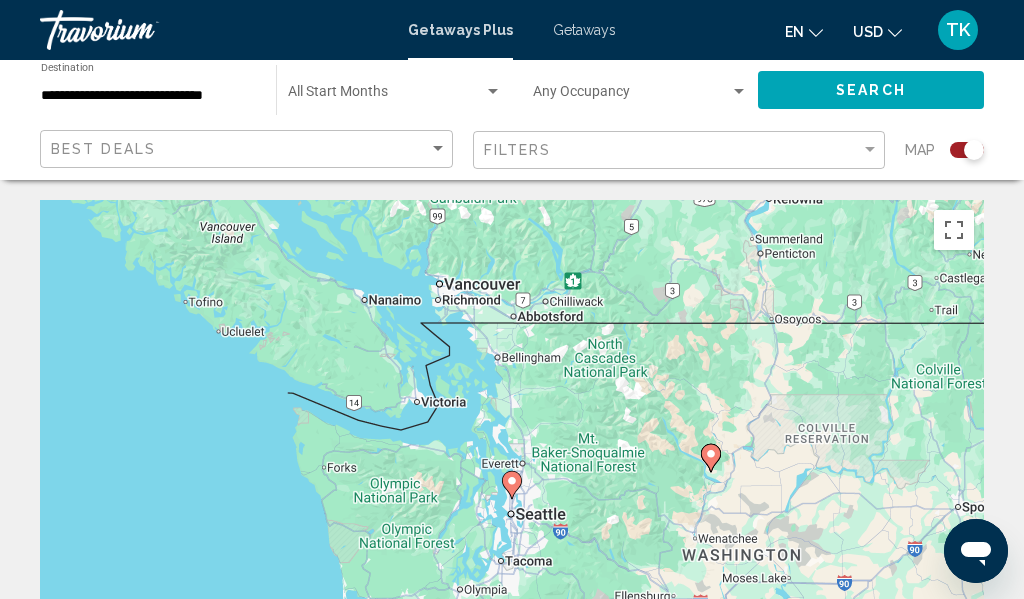 click 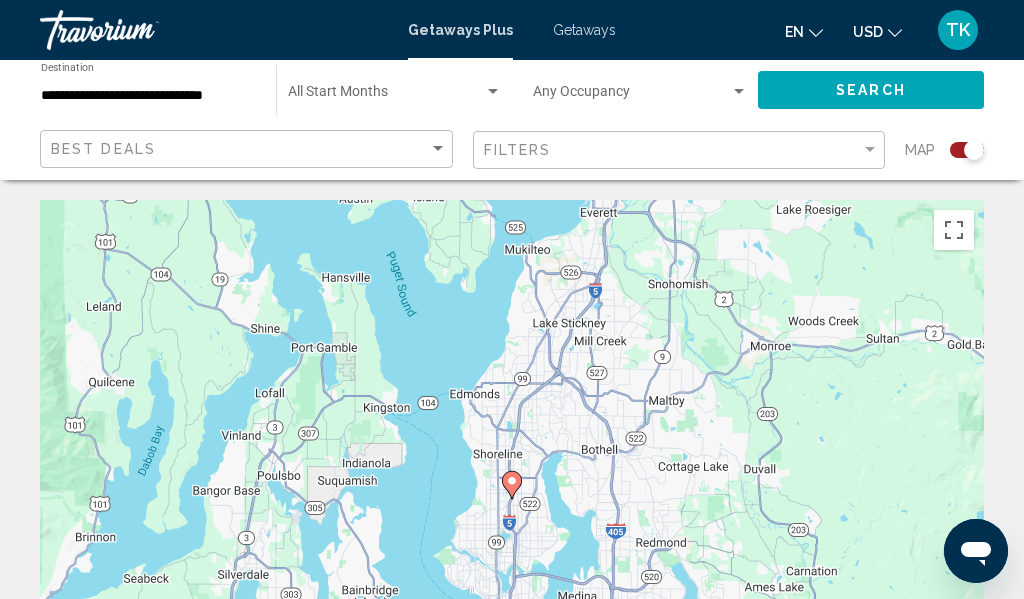 click 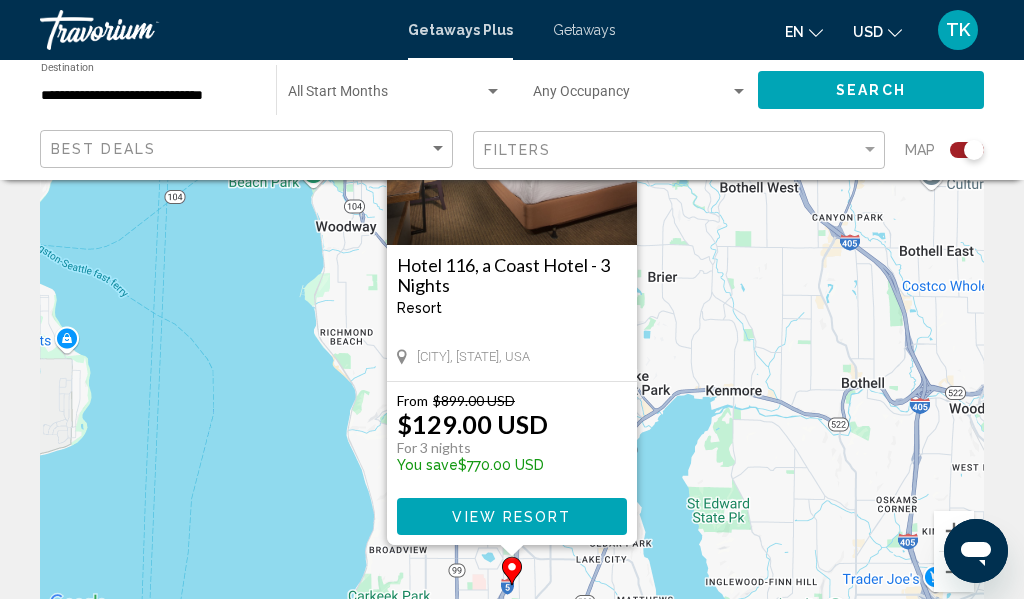 scroll, scrollTop: 0, scrollLeft: 0, axis: both 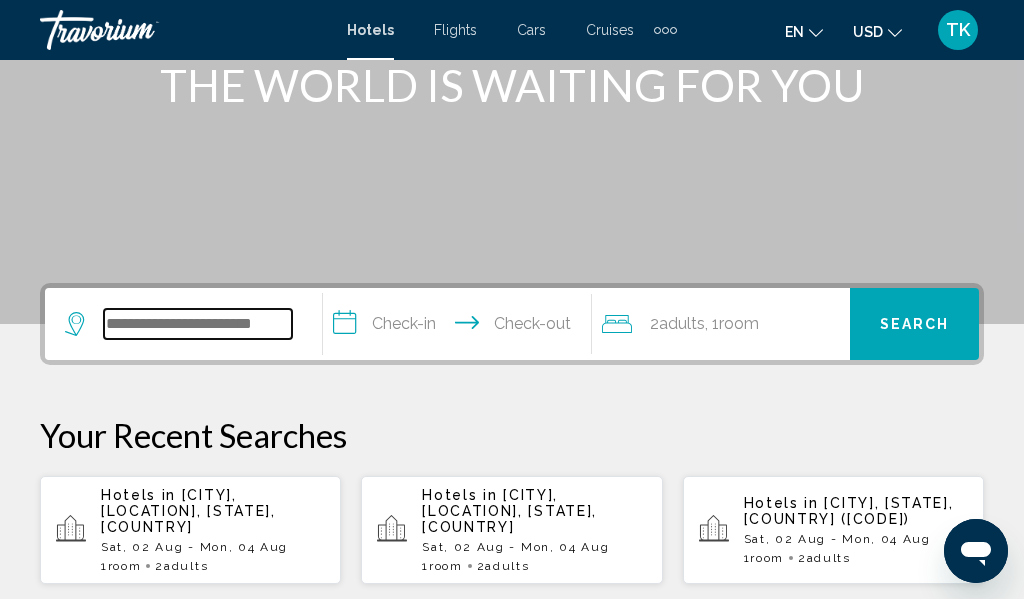 click at bounding box center (198, 324) 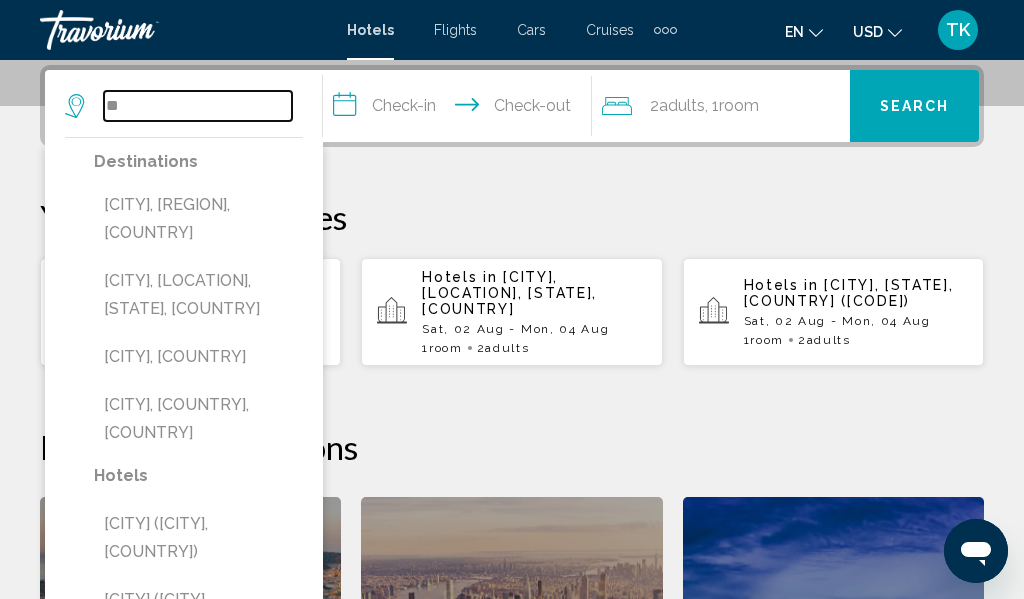 type on "*" 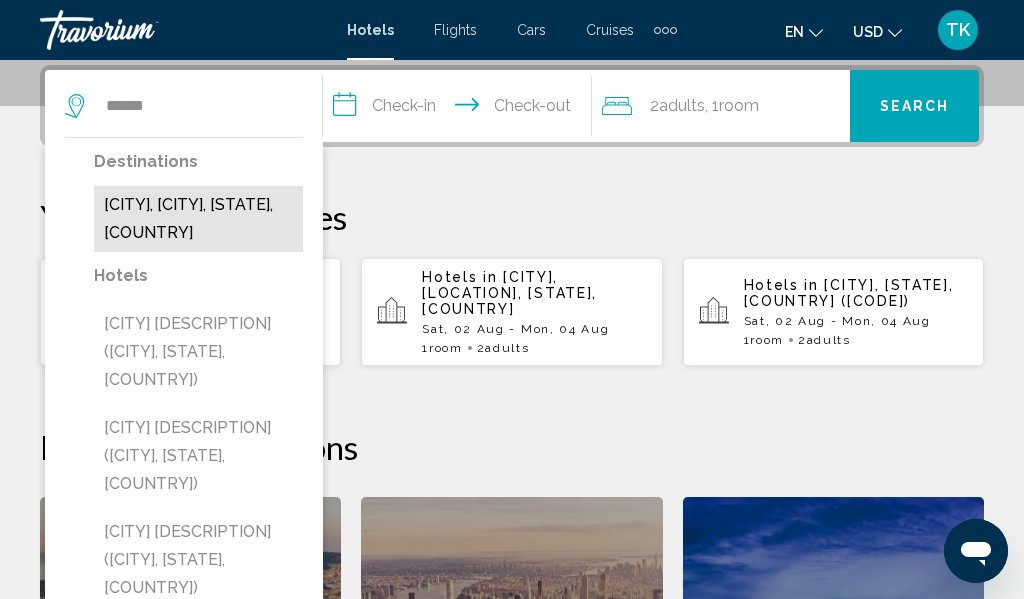 click on "[CITY], [CITY], [STATE], [COUNTRY]" at bounding box center [198, 219] 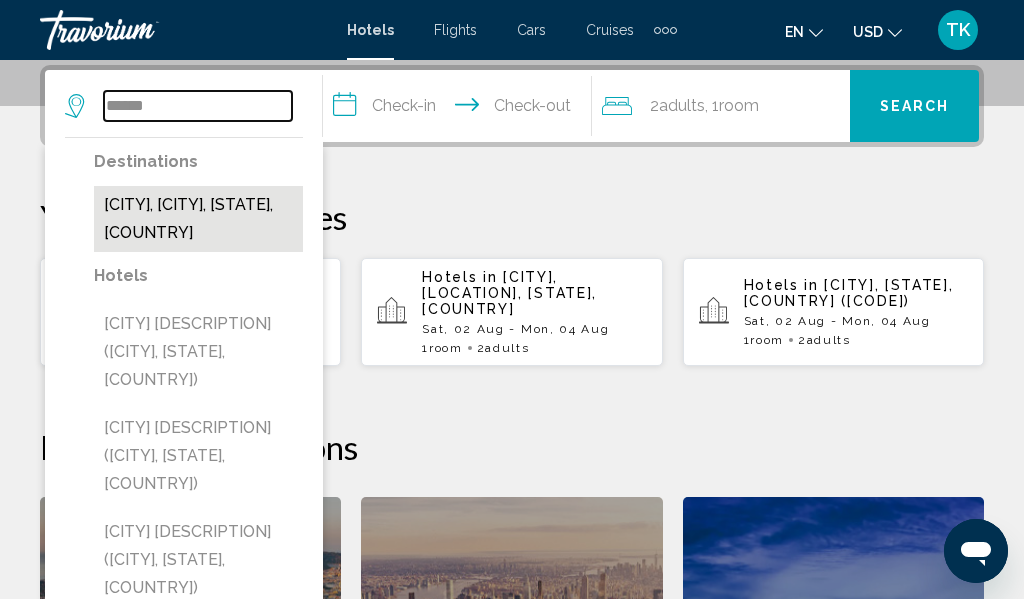 type on "**********" 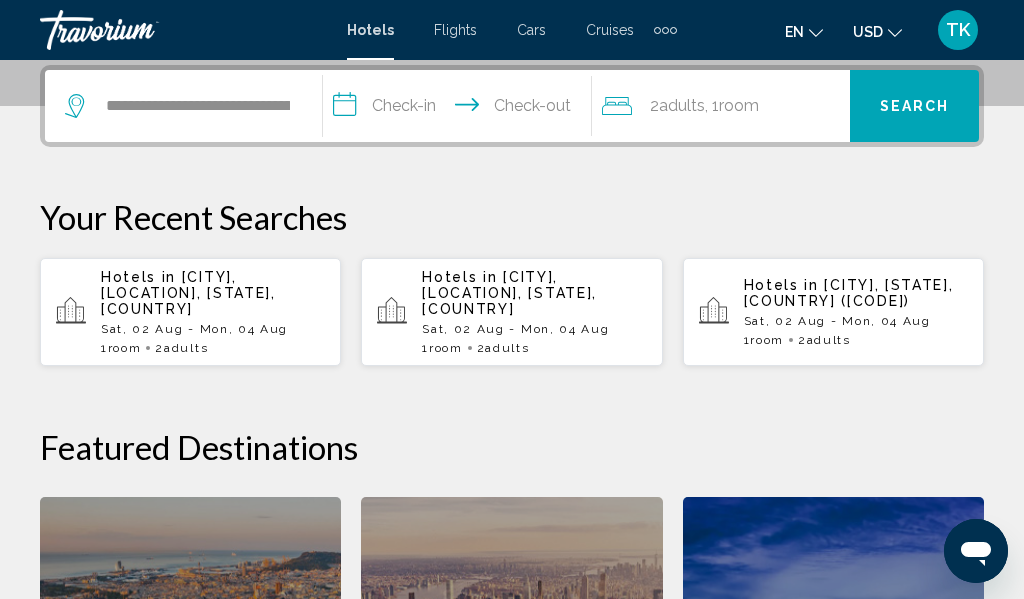 click on "**********" at bounding box center (461, 109) 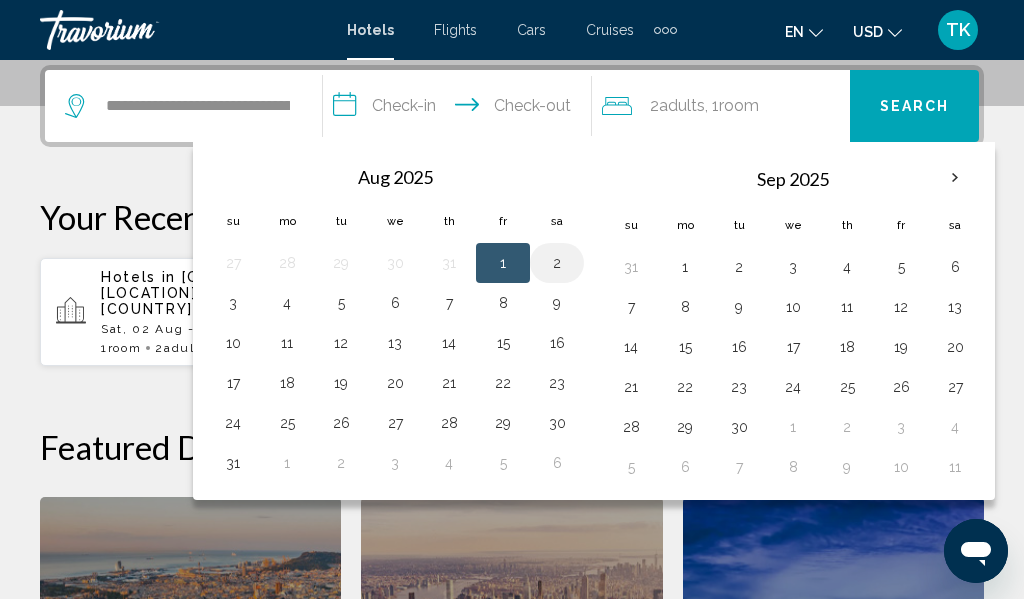 click on "2" at bounding box center (557, 263) 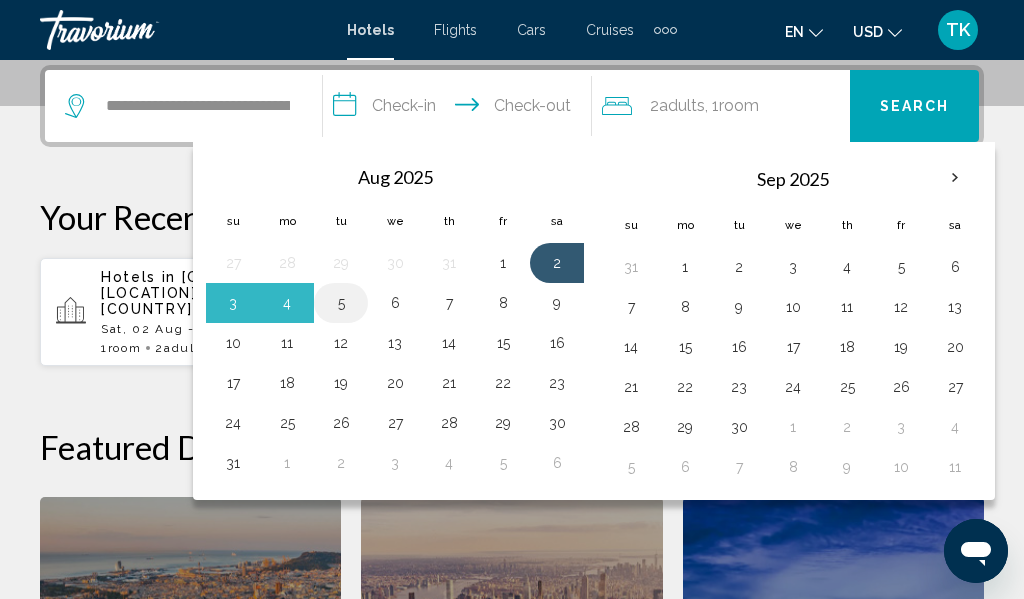 click on "5" at bounding box center [341, 303] 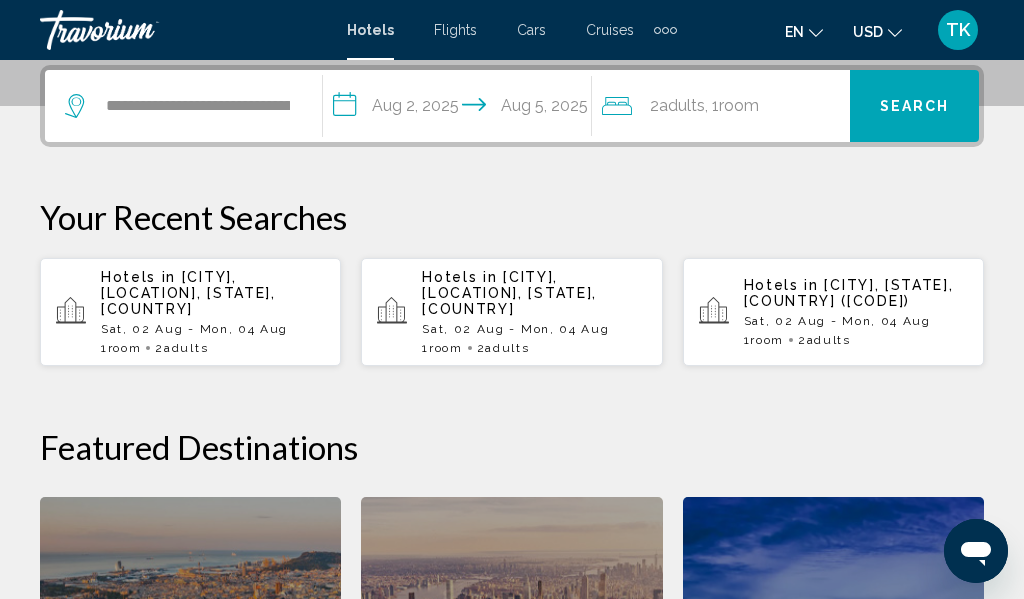 click on "Search" at bounding box center (915, 107) 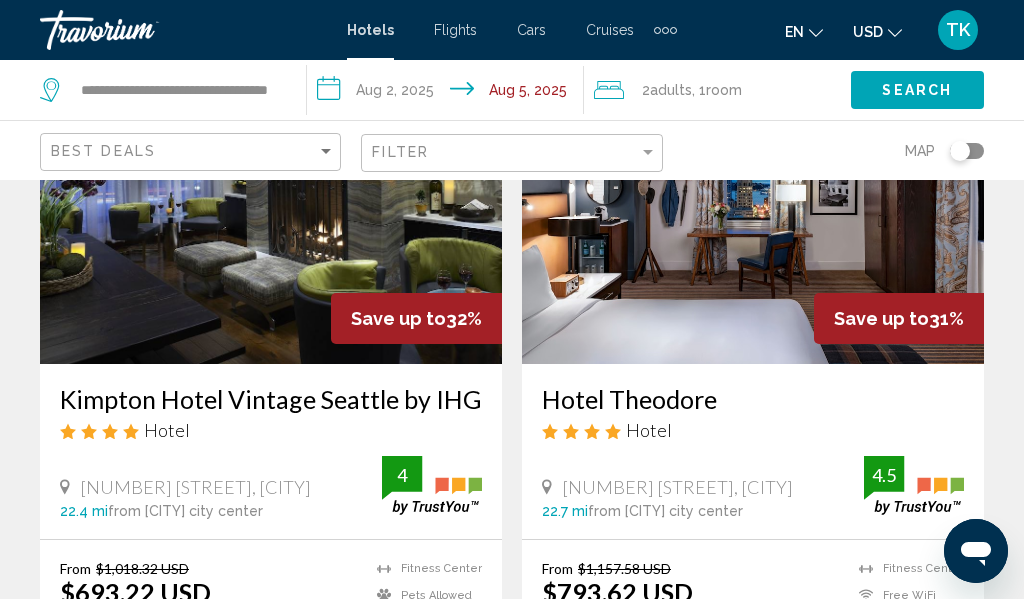 scroll, scrollTop: 0, scrollLeft: 0, axis: both 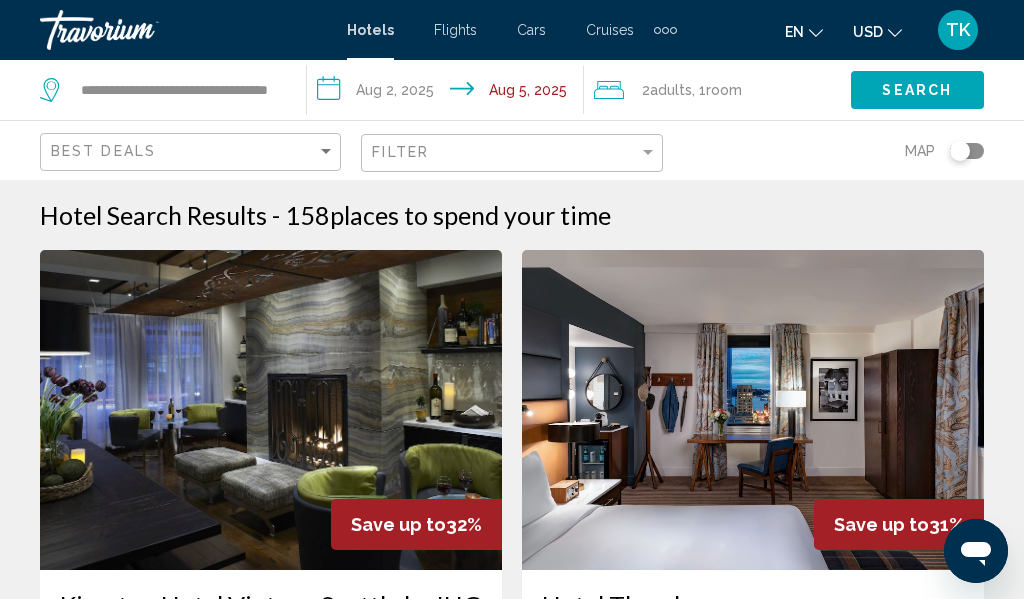 click 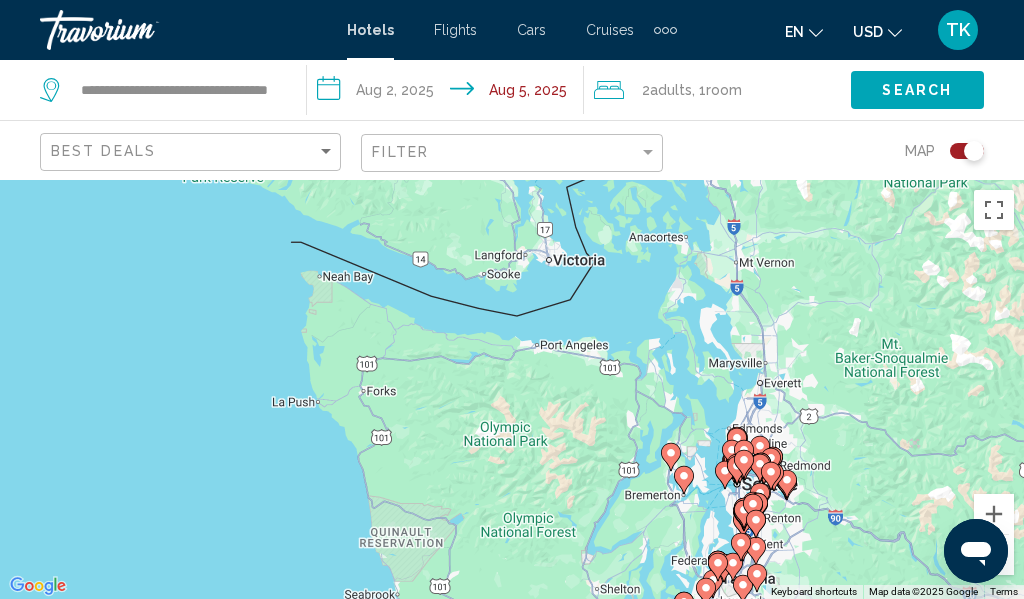drag, startPoint x: 228, startPoint y: 321, endPoint x: 429, endPoint y: 489, distance: 261.96375 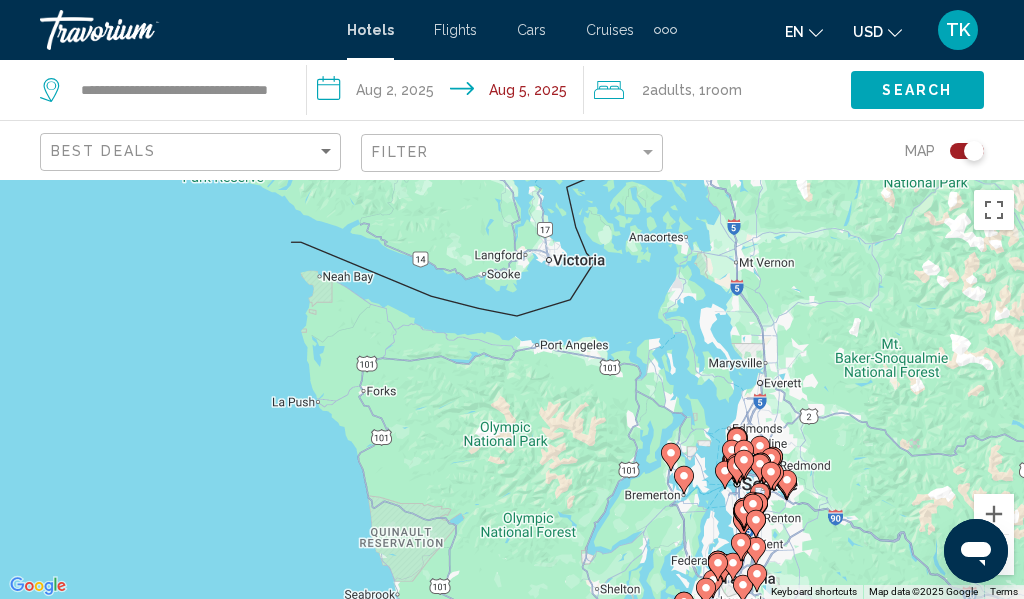 click on "To activate drag with keyboard, press Alt + Enter. Once in keyboard drag state, use the arrow keys to move the marker. To complete the drag, press the Enter key. To cancel, press Escape." at bounding box center (512, 389) 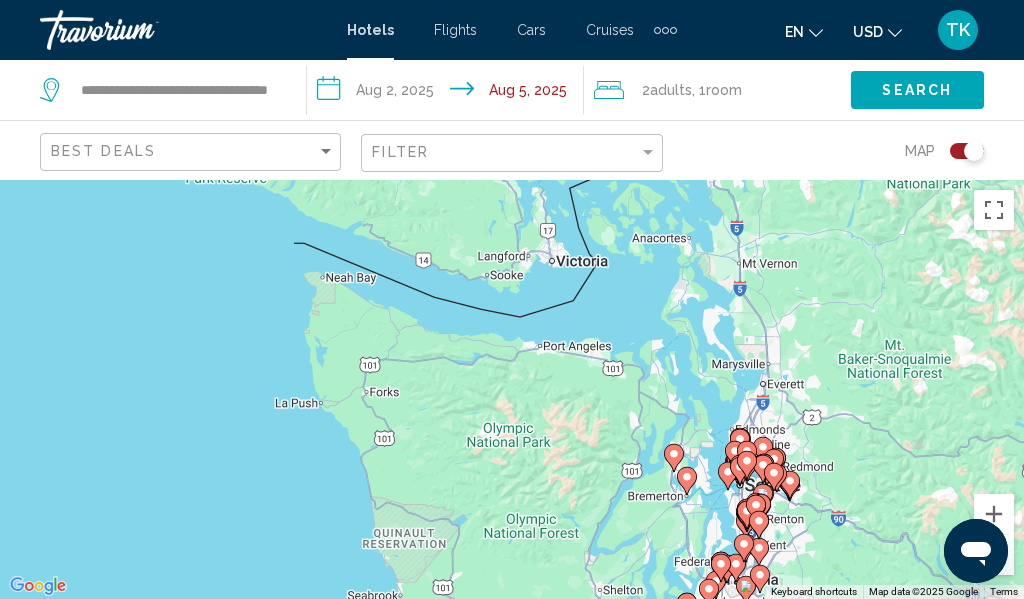 click on "To activate drag with keyboard, press Alt + Enter. Once in keyboard drag state, use the arrow keys to move the marker. To complete the drag, press the Enter key. To cancel, press Escape." at bounding box center [512, 389] 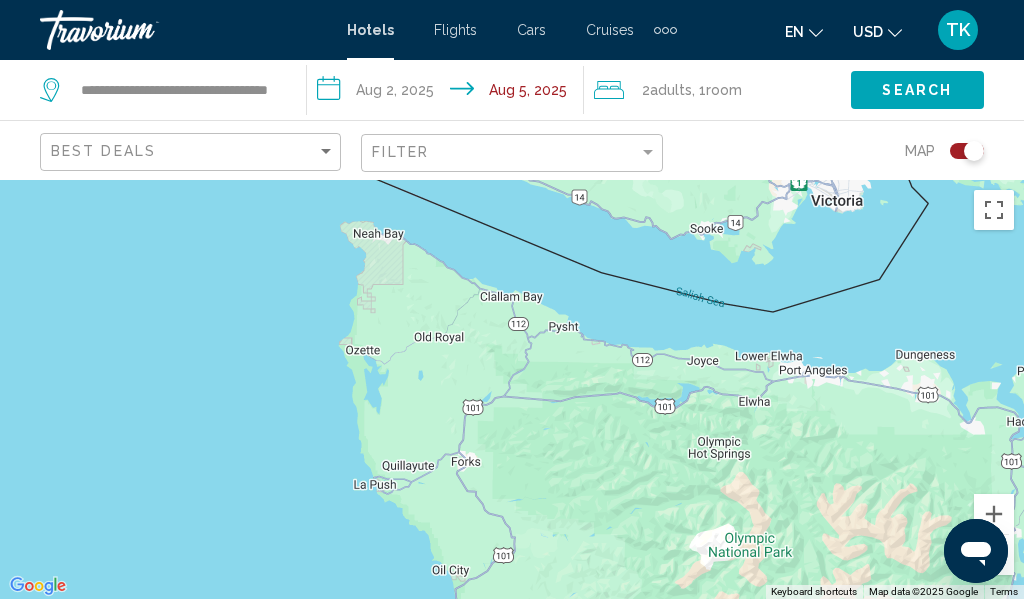 click on "To activate drag with keyboard, press Alt + Enter. Once in keyboard drag state, use the arrow keys to move the marker. To complete the drag, press the Enter key. To cancel, press Escape." at bounding box center (512, 389) 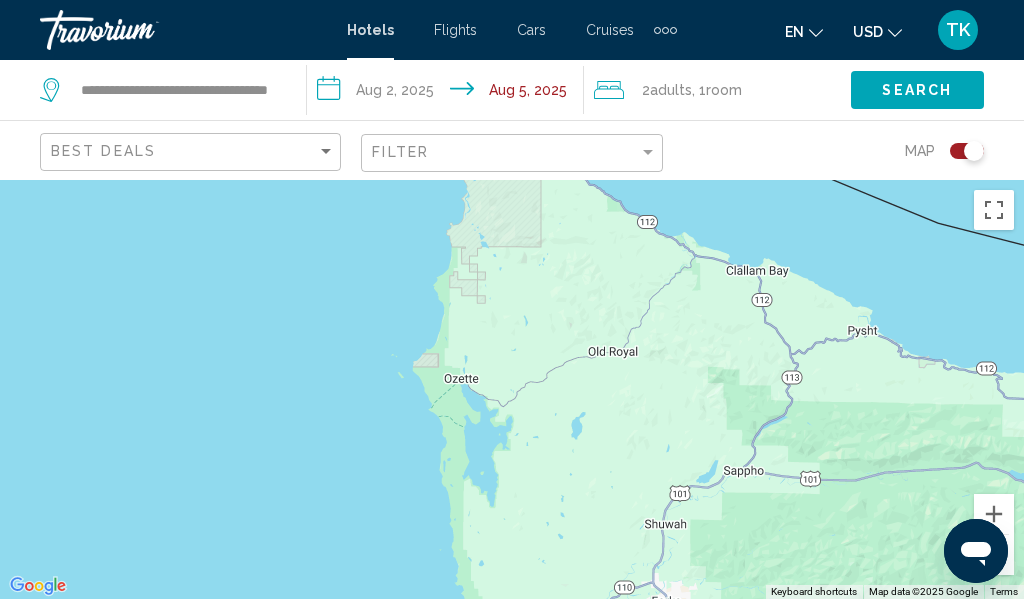 click at bounding box center [512, 389] 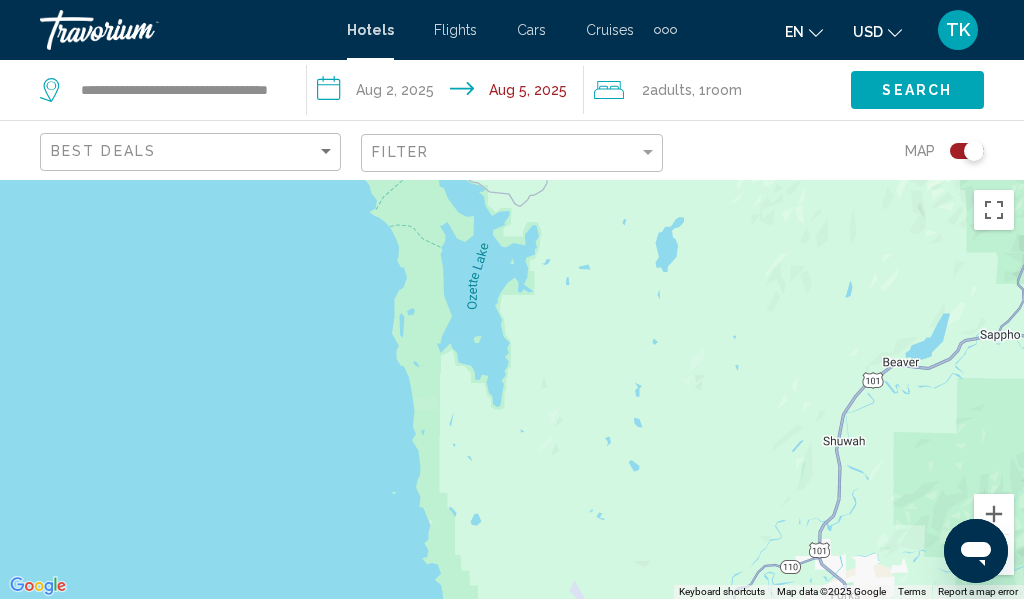 drag, startPoint x: 345, startPoint y: 360, endPoint x: 197, endPoint y: 114, distance: 287.08884 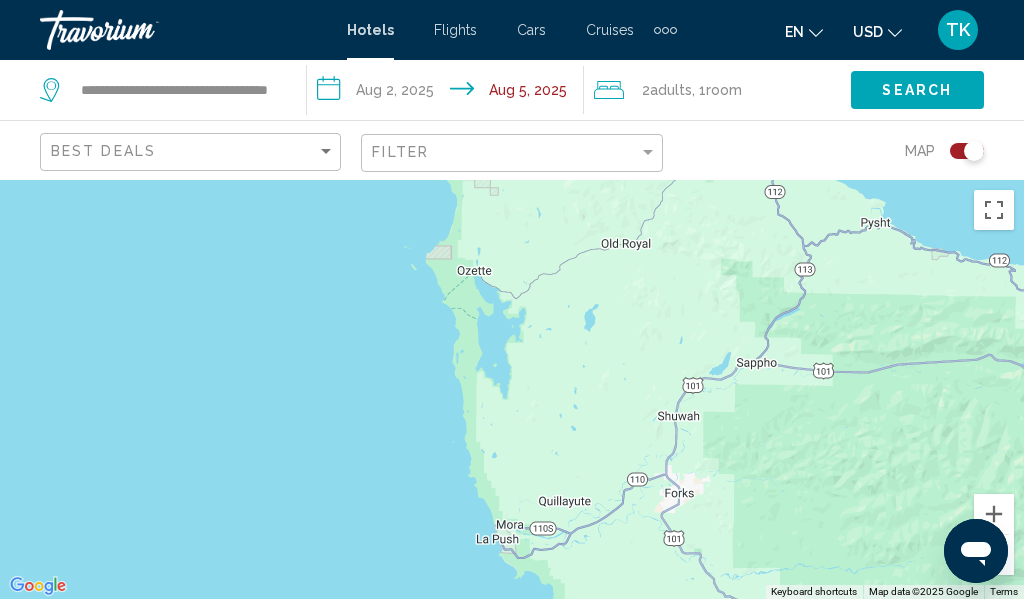 click at bounding box center [994, 555] 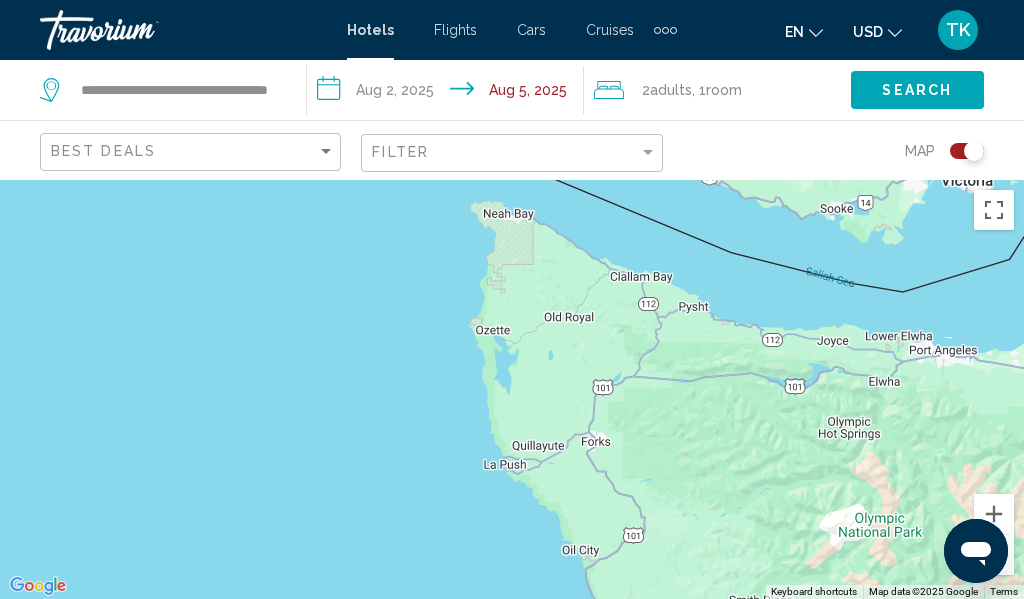 click 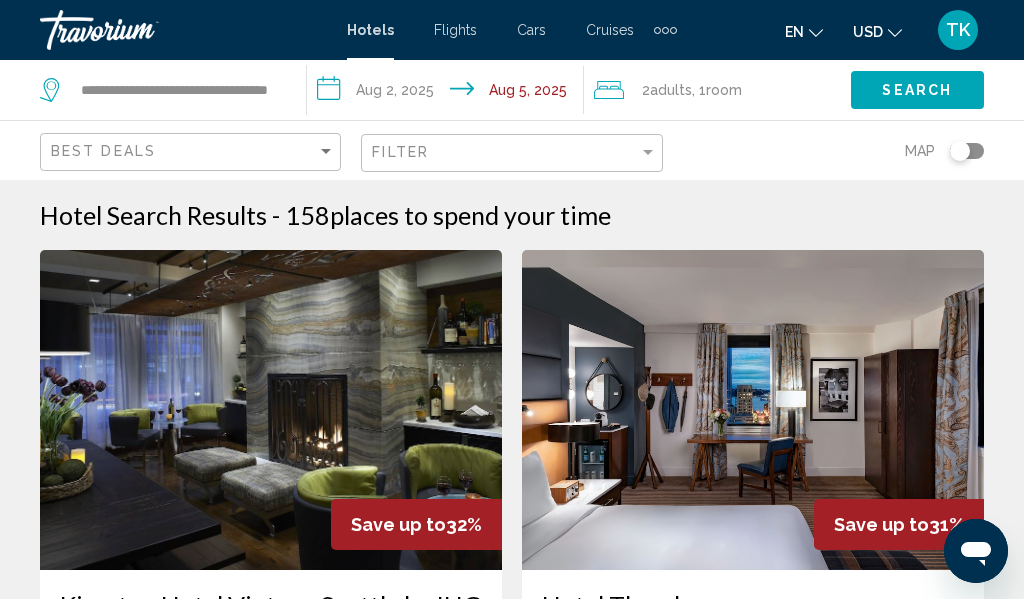 click on "Best Deals" 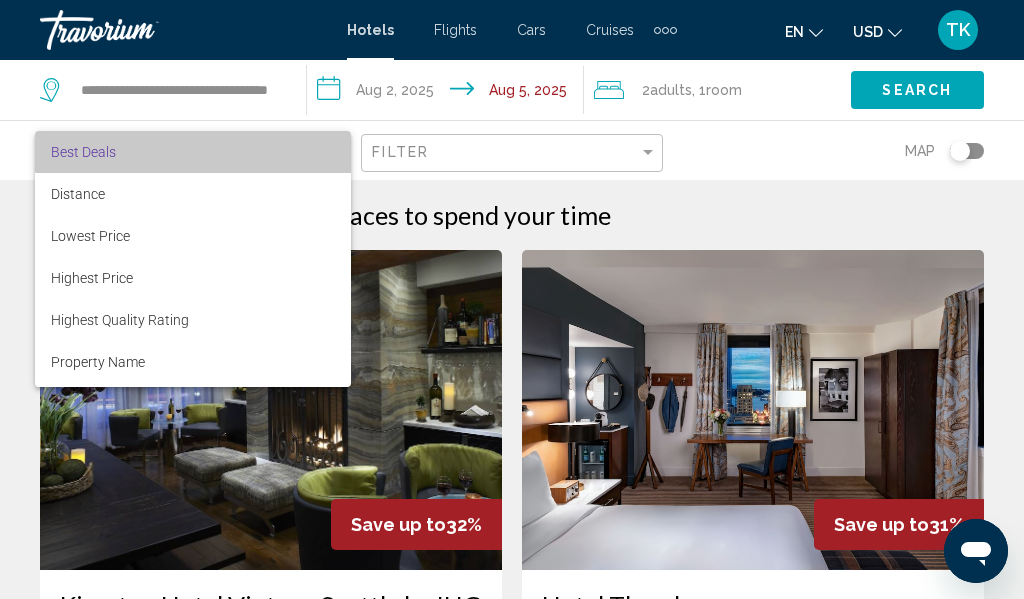 click on "Best Deals" at bounding box center (193, 152) 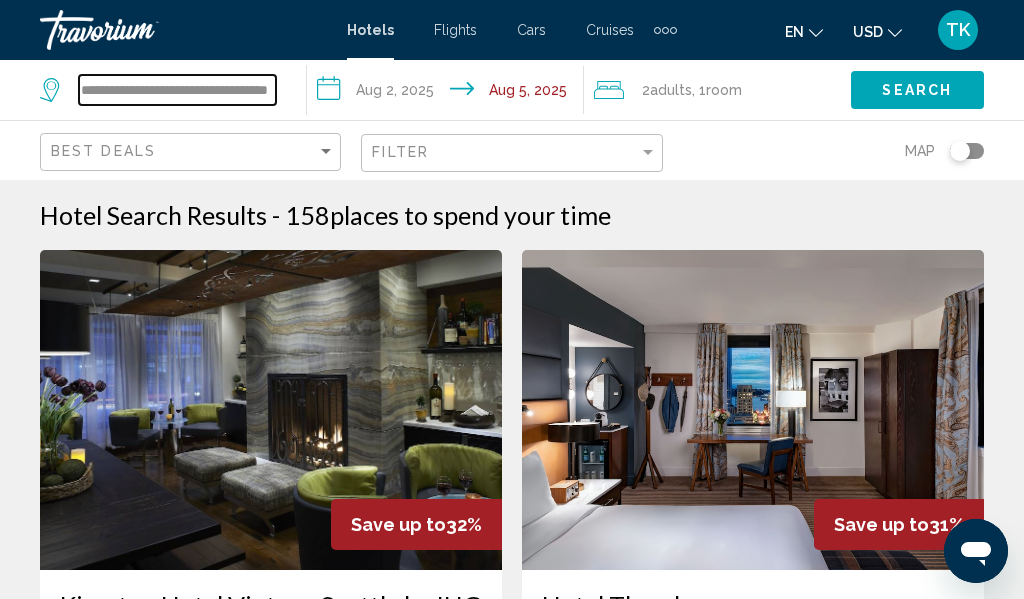 click on "**********" at bounding box center [177, 90] 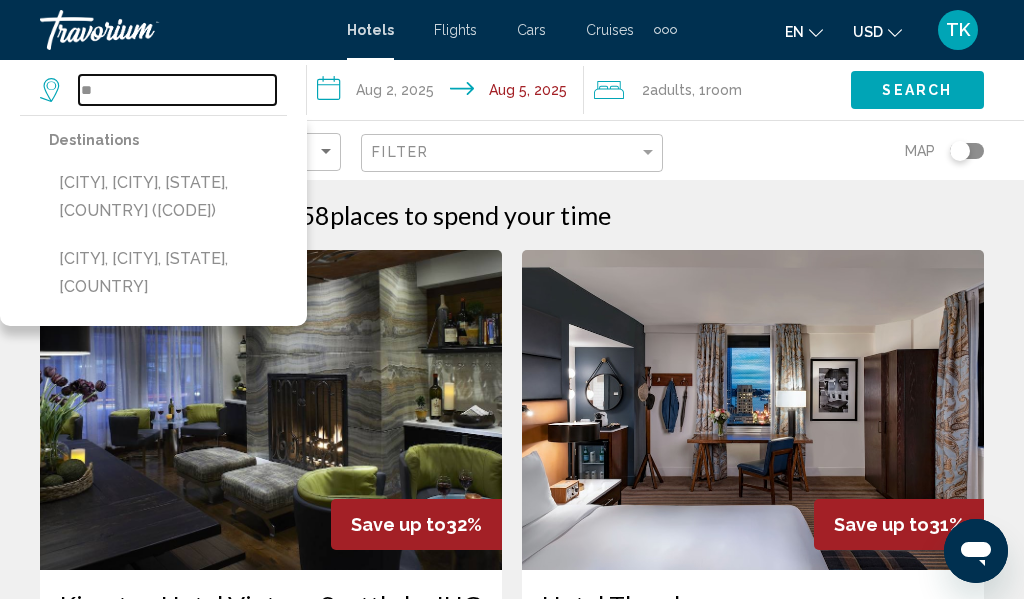 type on "*" 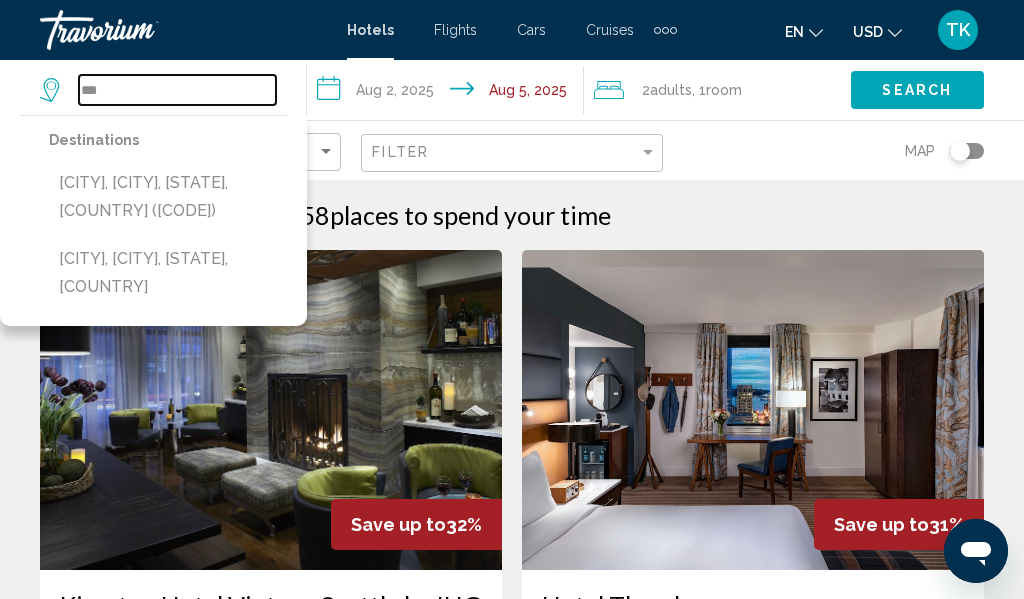 type on "***" 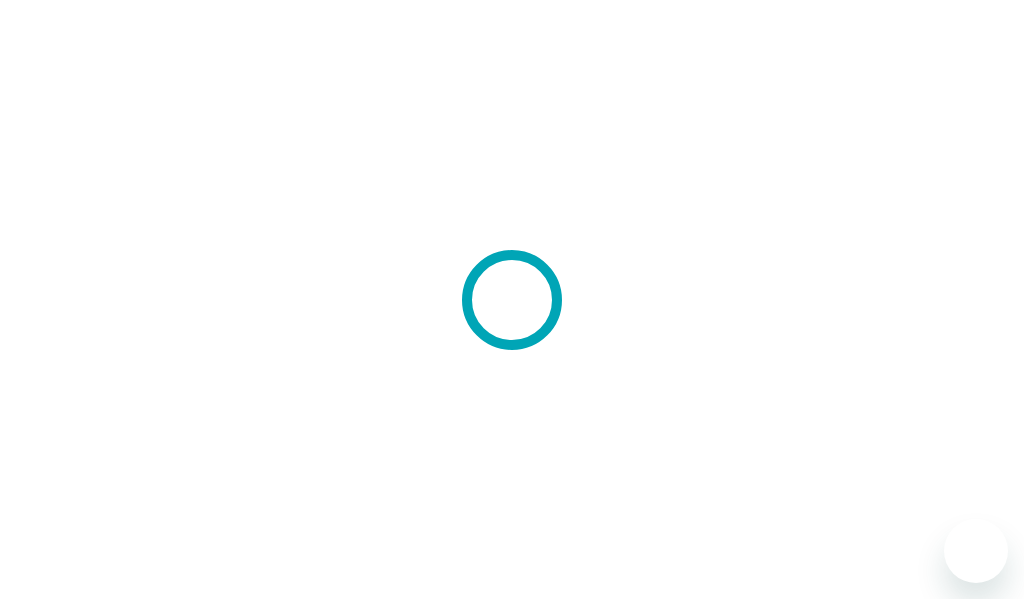 scroll, scrollTop: 0, scrollLeft: 0, axis: both 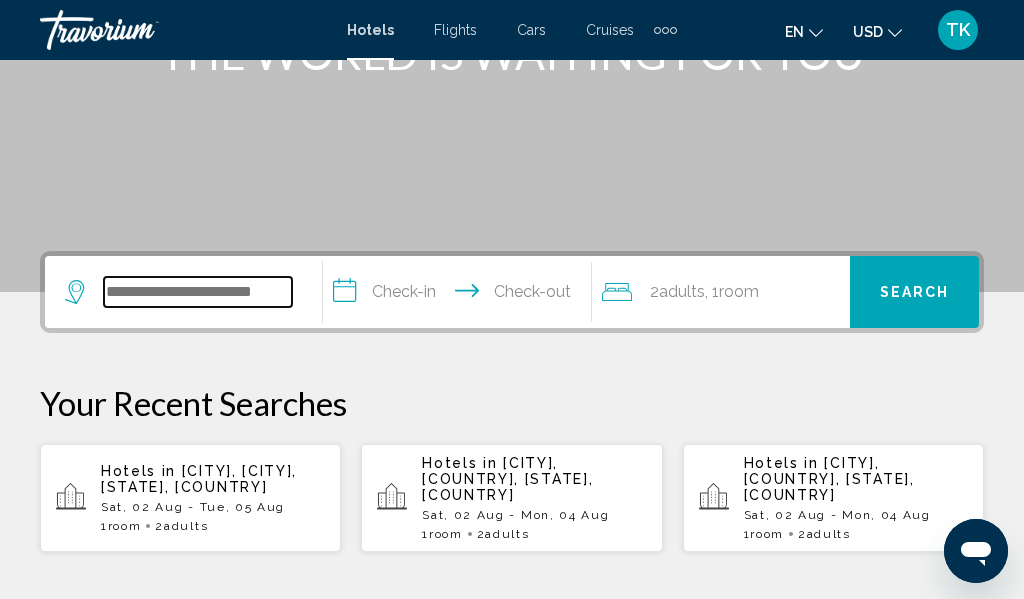 click at bounding box center (198, 292) 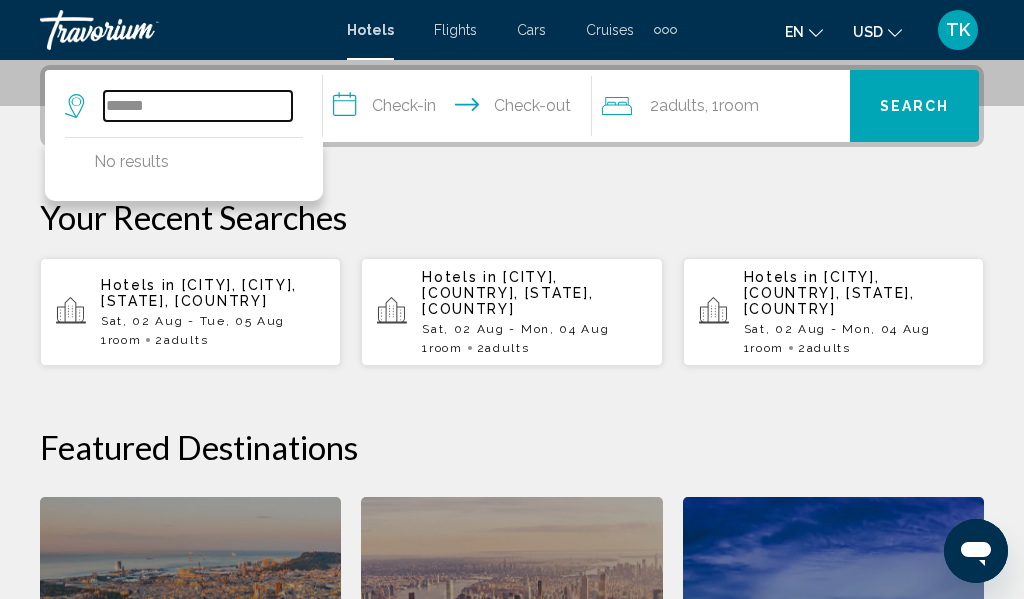 type on "******" 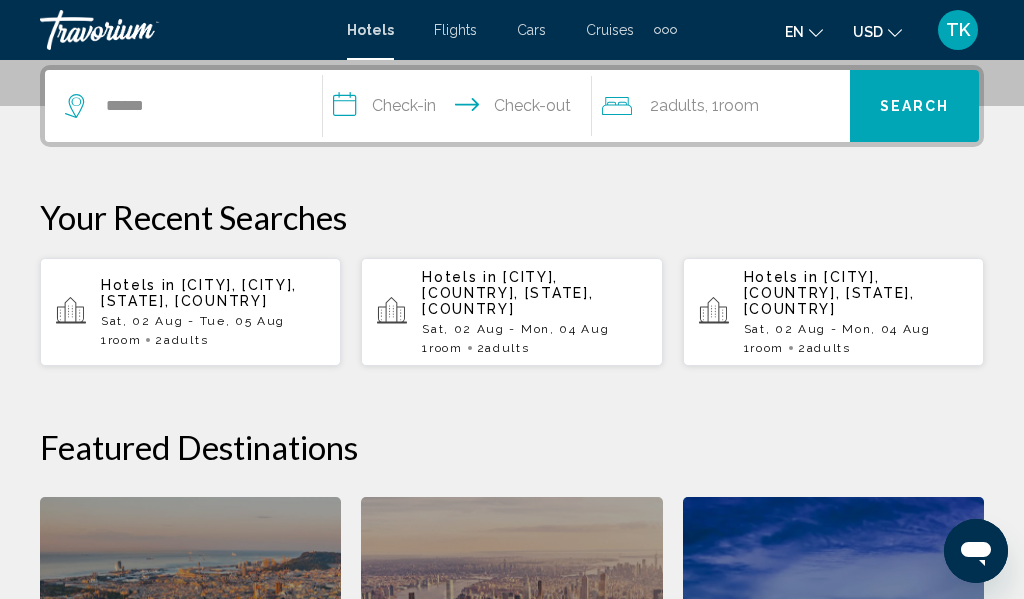 click on "**********" at bounding box center [461, 109] 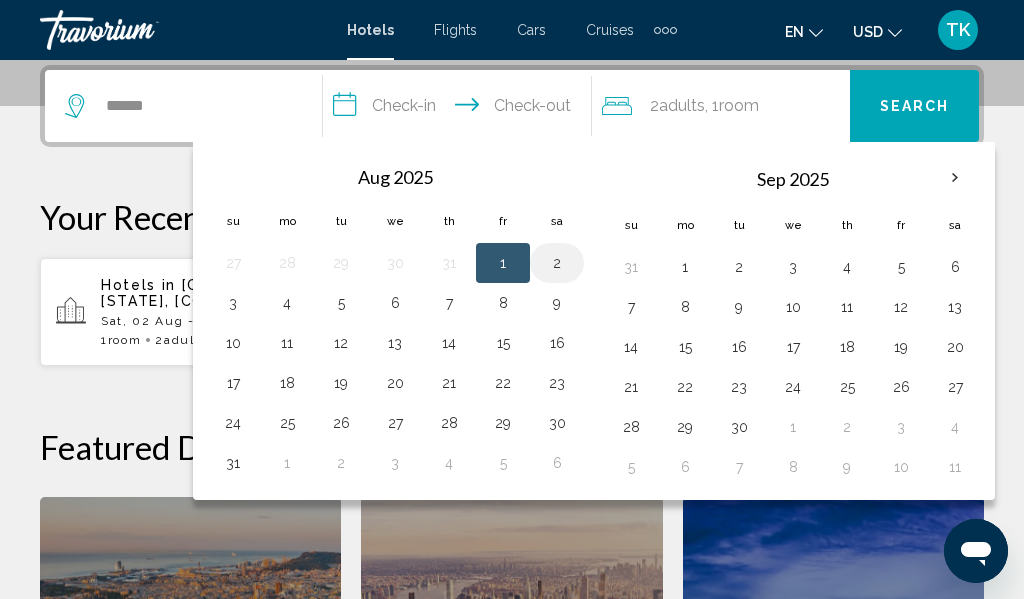 click on "2" at bounding box center [557, 263] 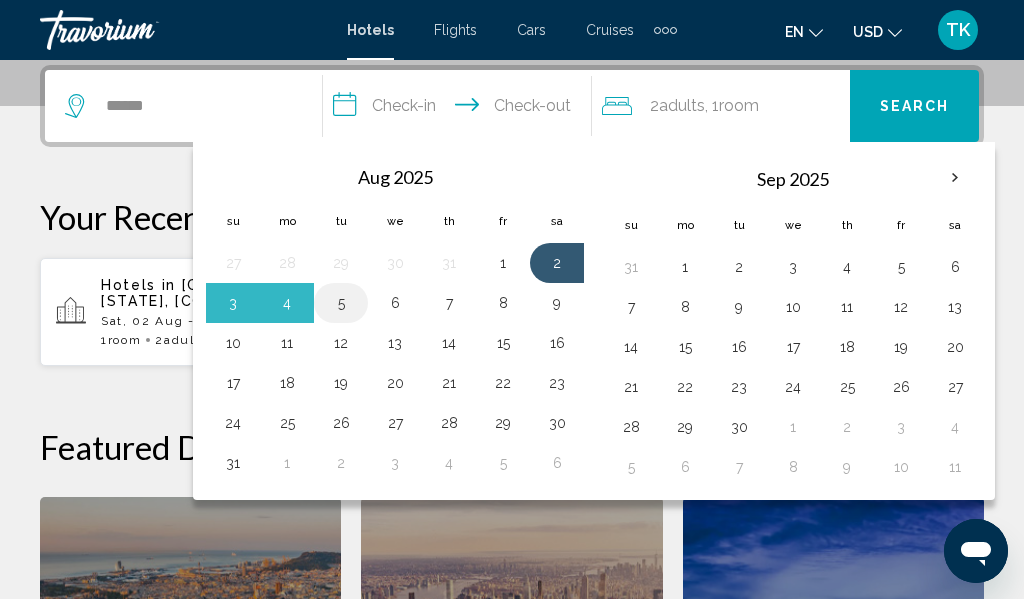 click on "5" at bounding box center [341, 303] 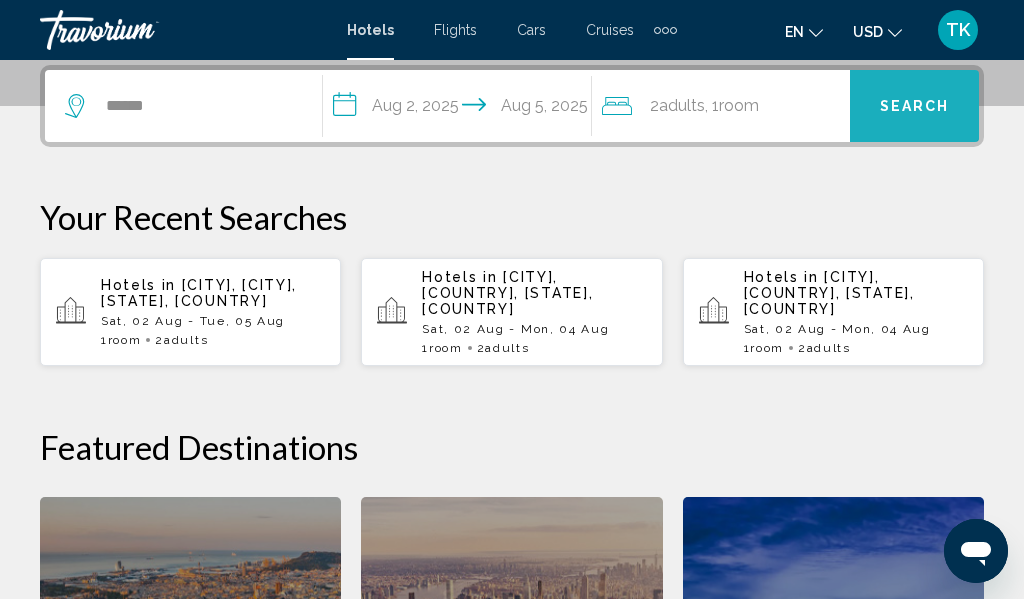 click on "Search" at bounding box center [915, 105] 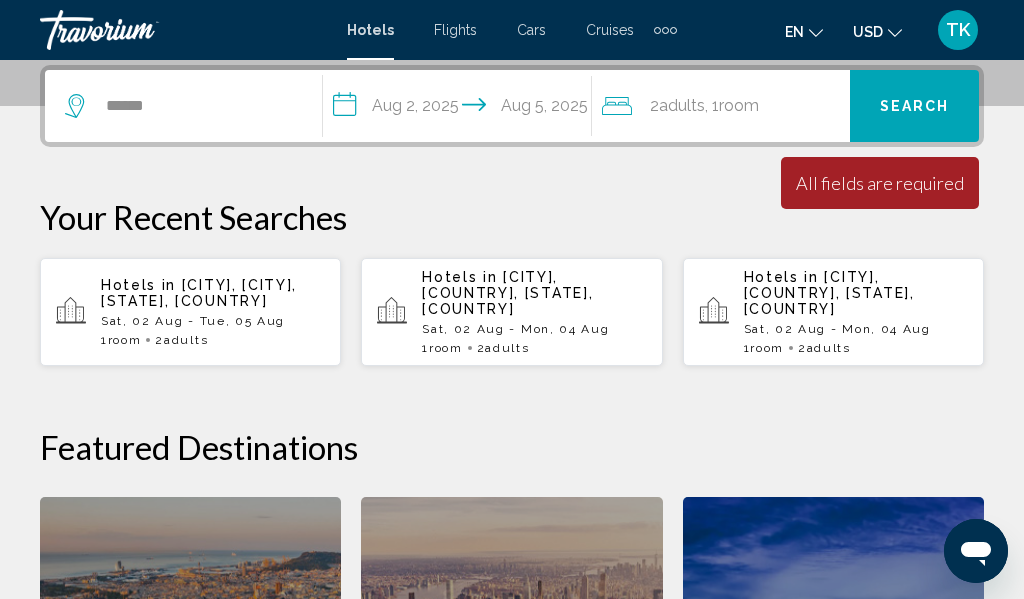 click on "Search" at bounding box center (915, 105) 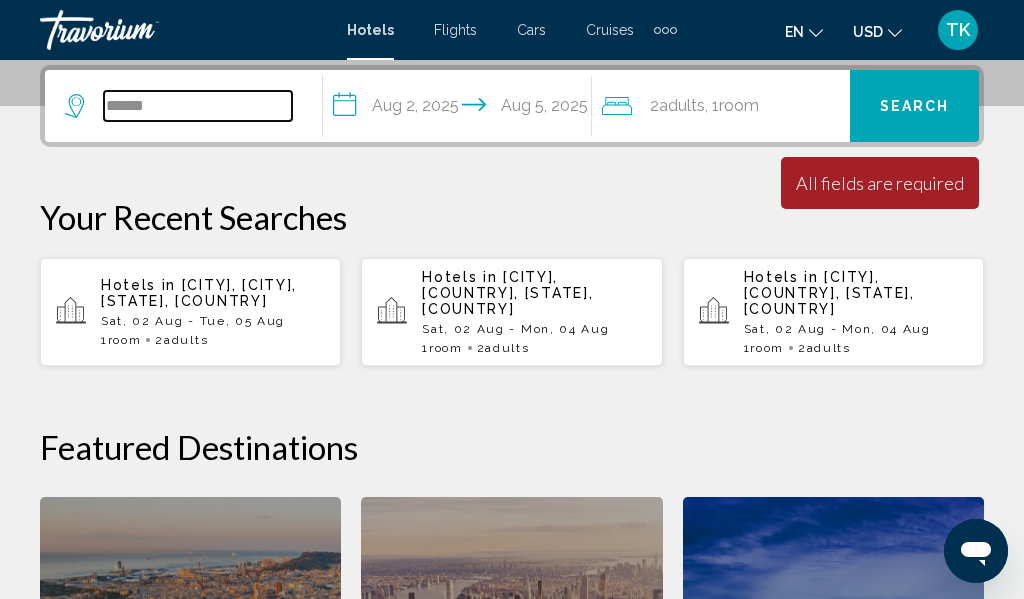 click on "******" at bounding box center (198, 106) 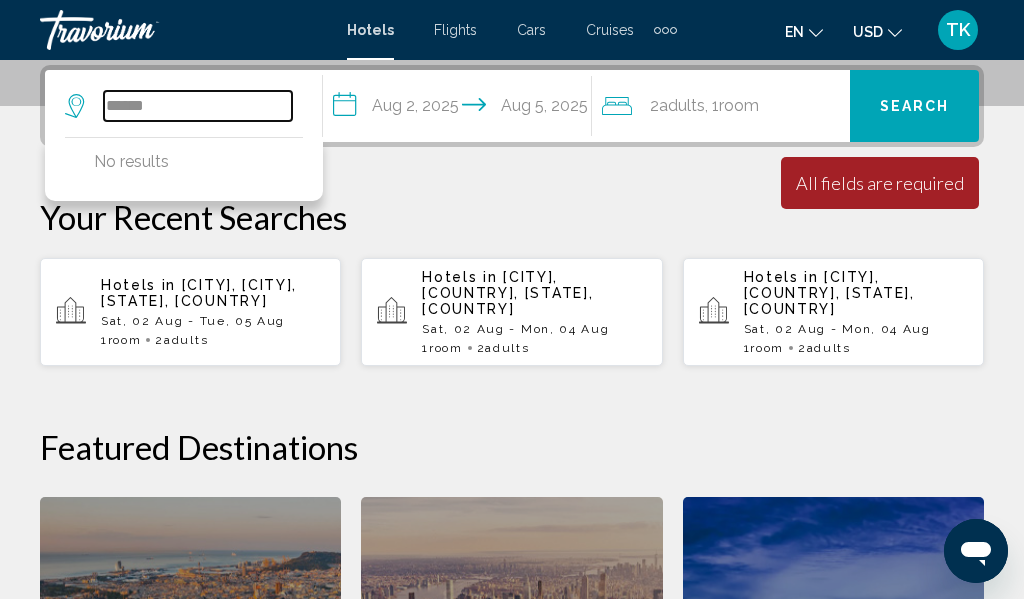 click on "******" at bounding box center (198, 106) 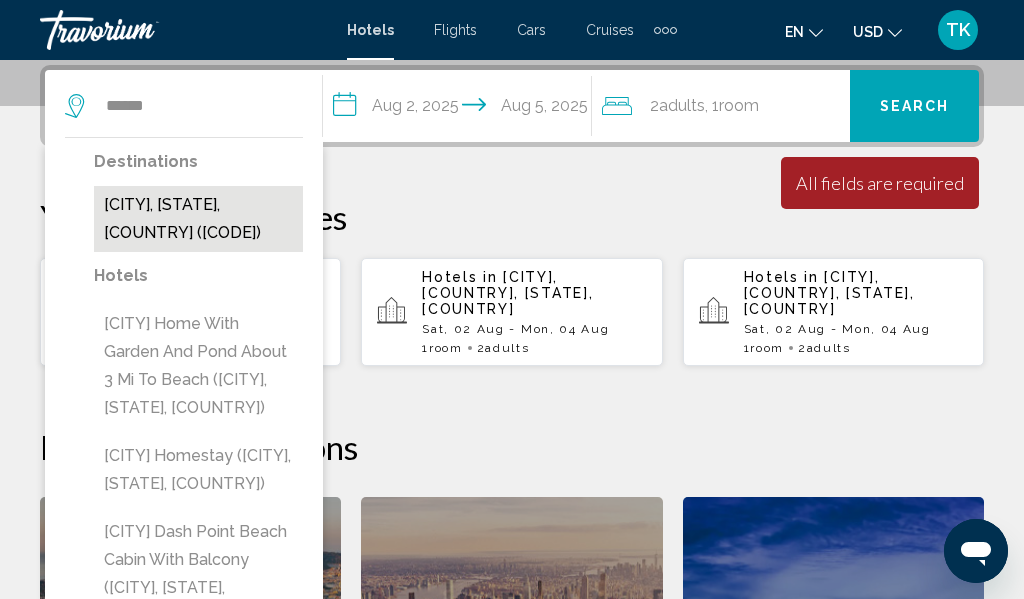 click on "[CITY], [STATE], [COUNTRY] ([AIRPORTCODE])" at bounding box center (198, 219) 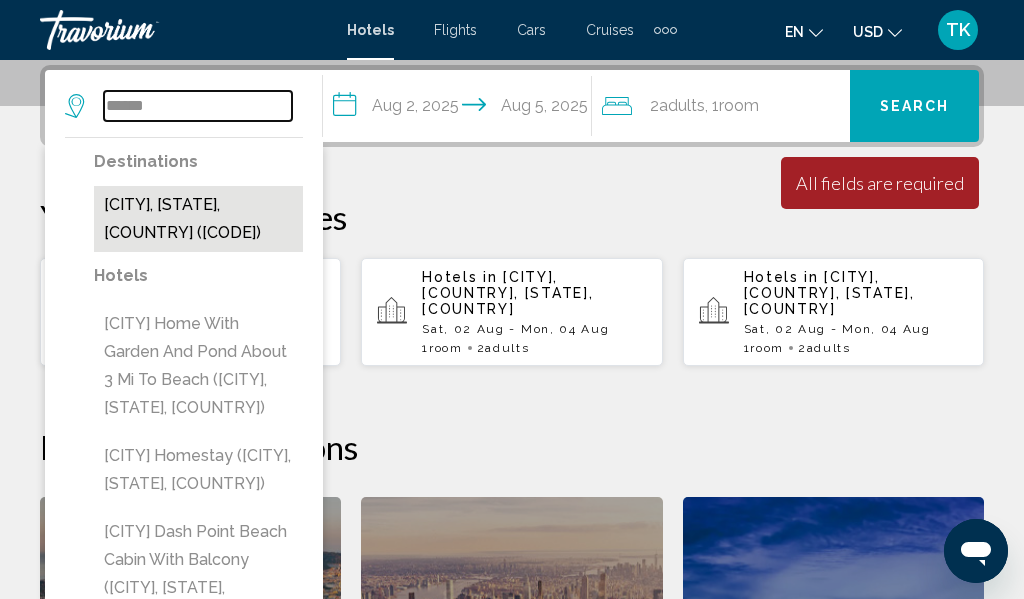 type on "**********" 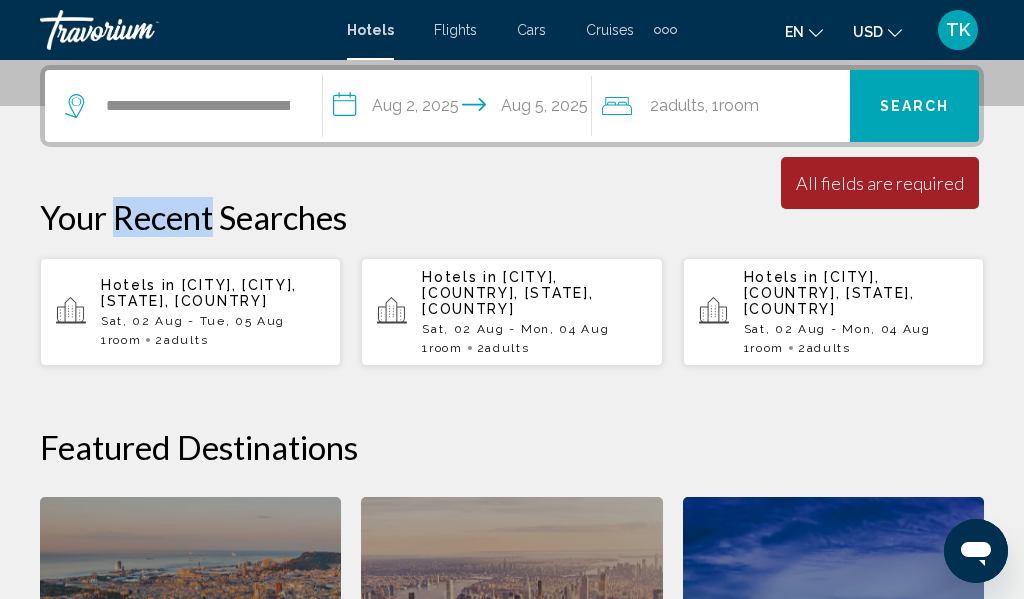 click on "Your Recent Searches" at bounding box center [512, 217] 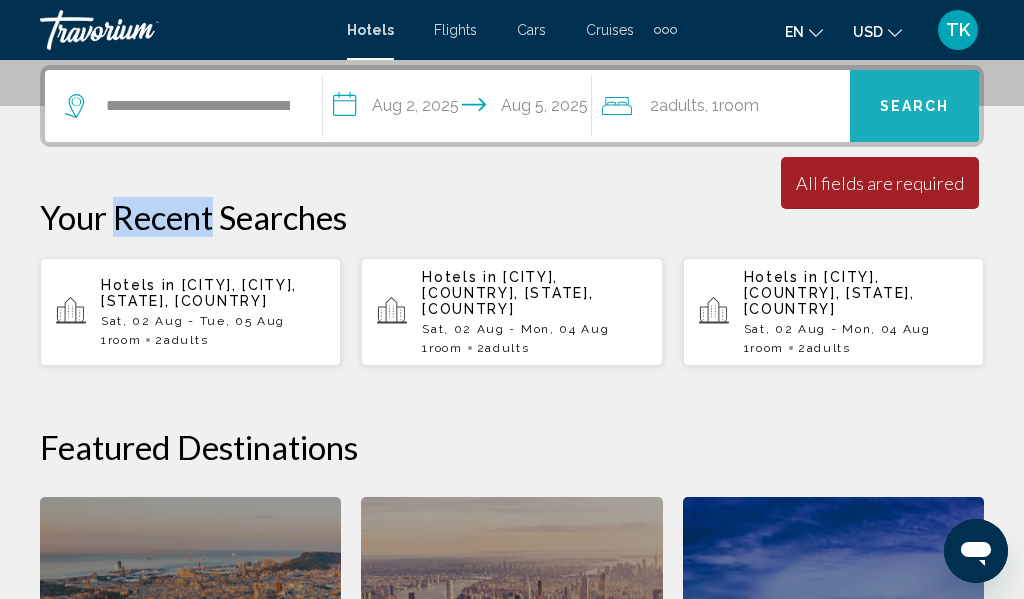 click on "Search" at bounding box center [915, 107] 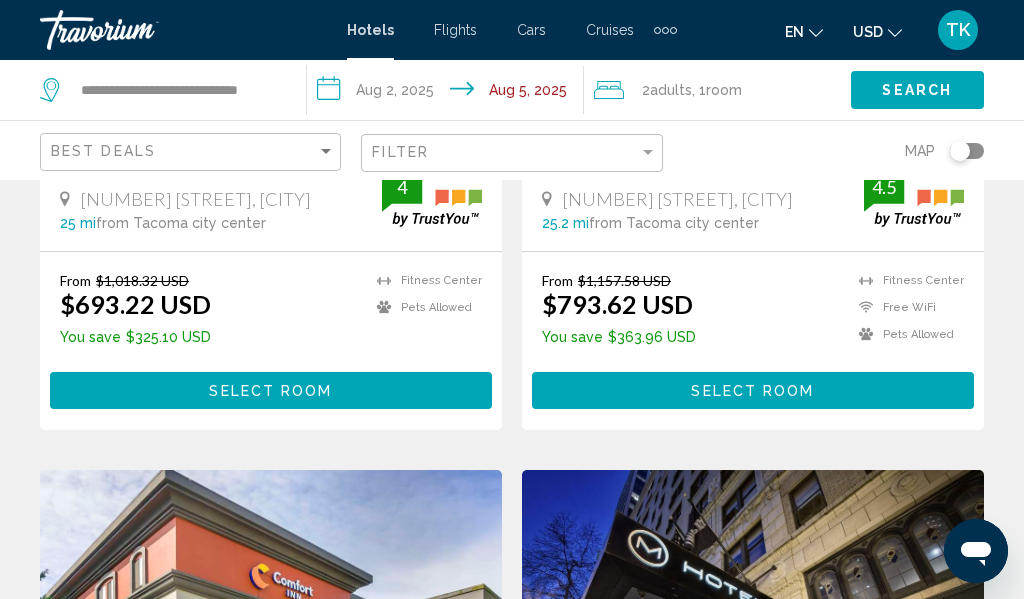 scroll, scrollTop: 0, scrollLeft: 0, axis: both 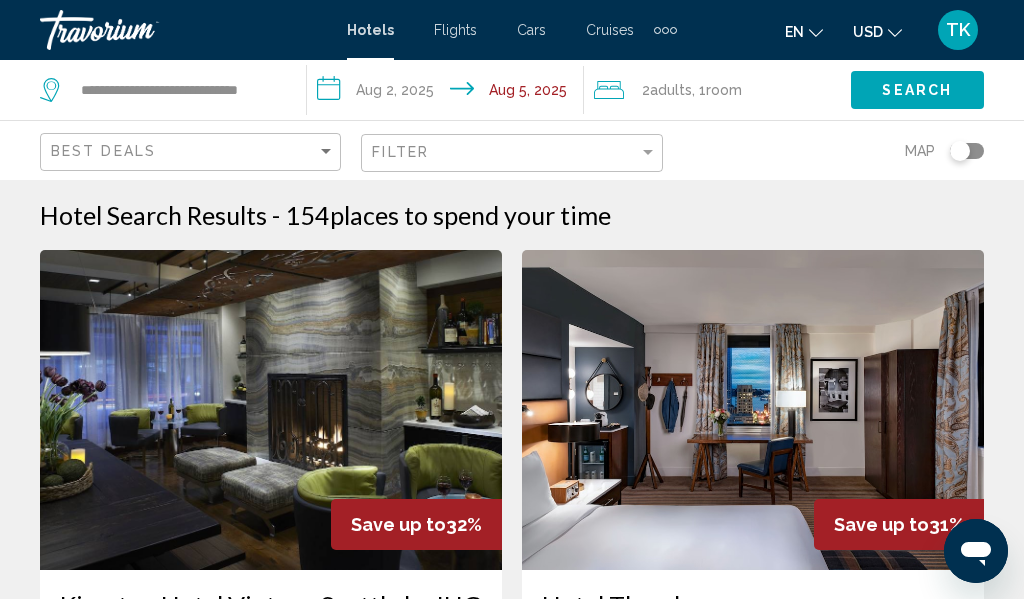click 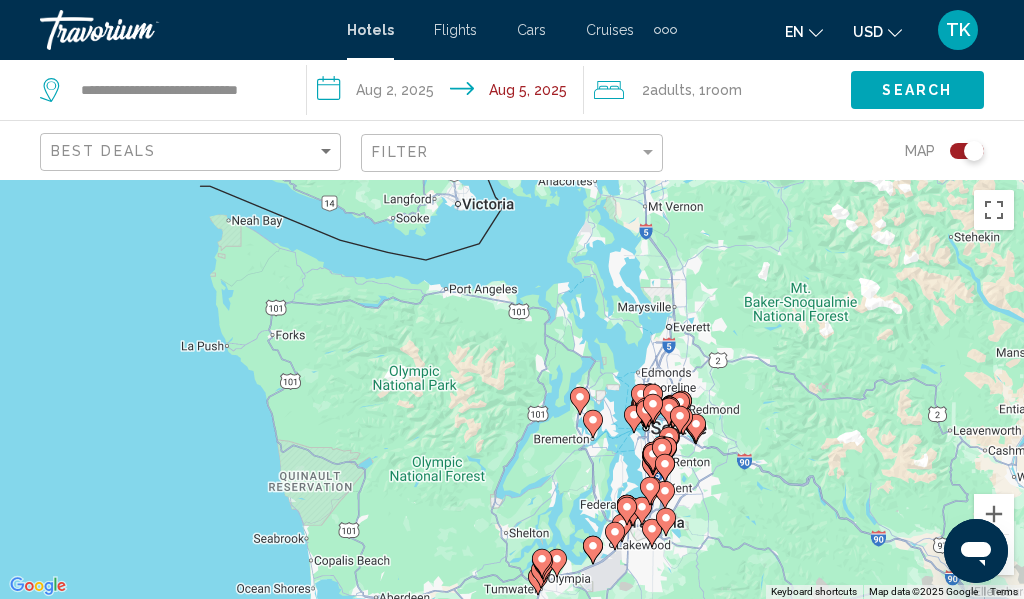 drag, startPoint x: 106, startPoint y: 362, endPoint x: 211, endPoint y: 480, distance: 157.95253 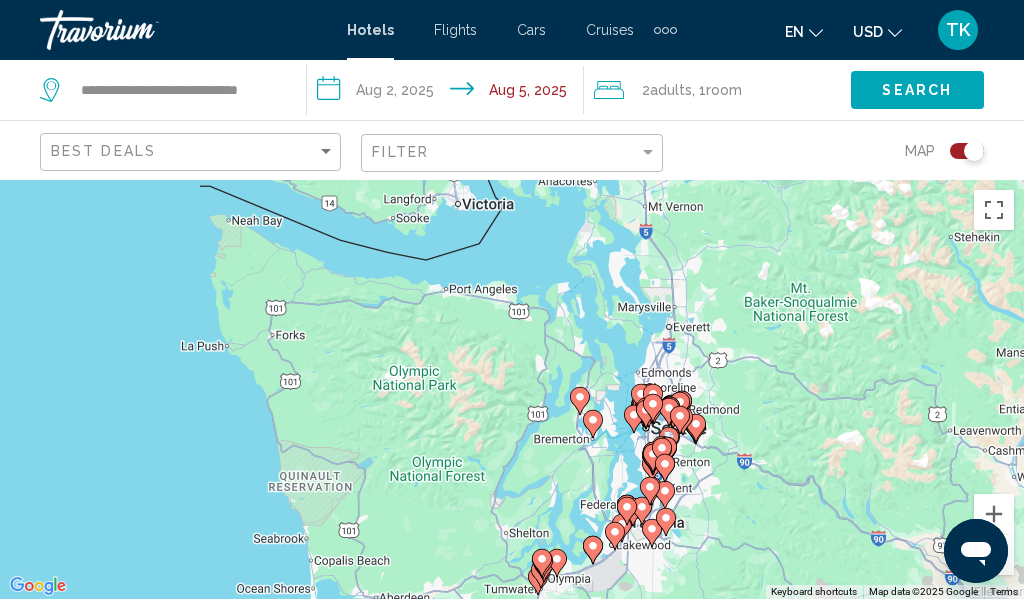 click on "To activate drag with keyboard, press Alt + Enter. Once in keyboard drag state, use the arrow keys to move the marker. To complete the drag, press the Enter key. To cancel, press Escape." at bounding box center [512, 389] 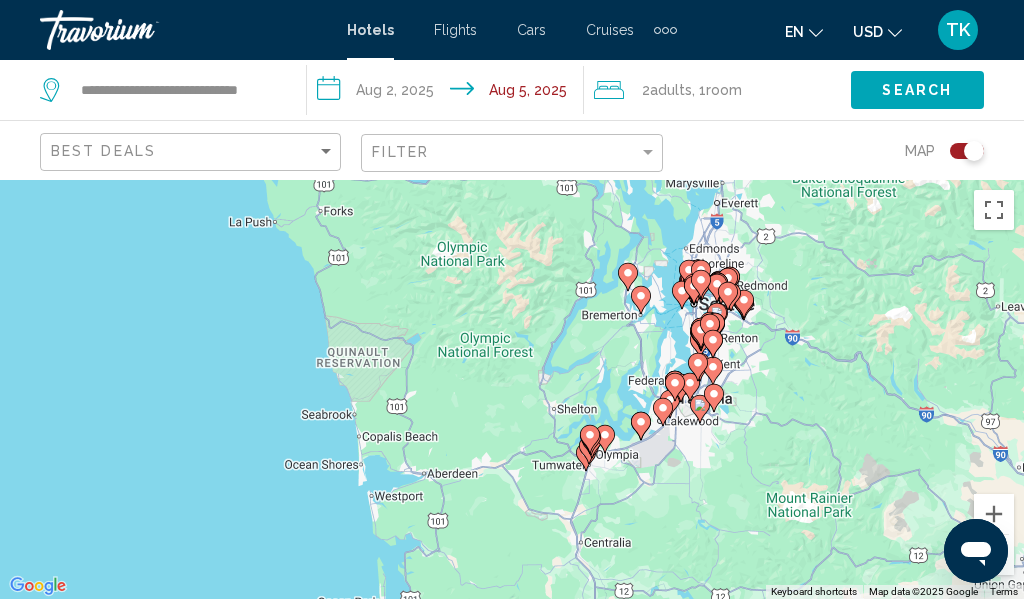 drag, startPoint x: 211, startPoint y: 480, endPoint x: 260, endPoint y: 351, distance: 137.99275 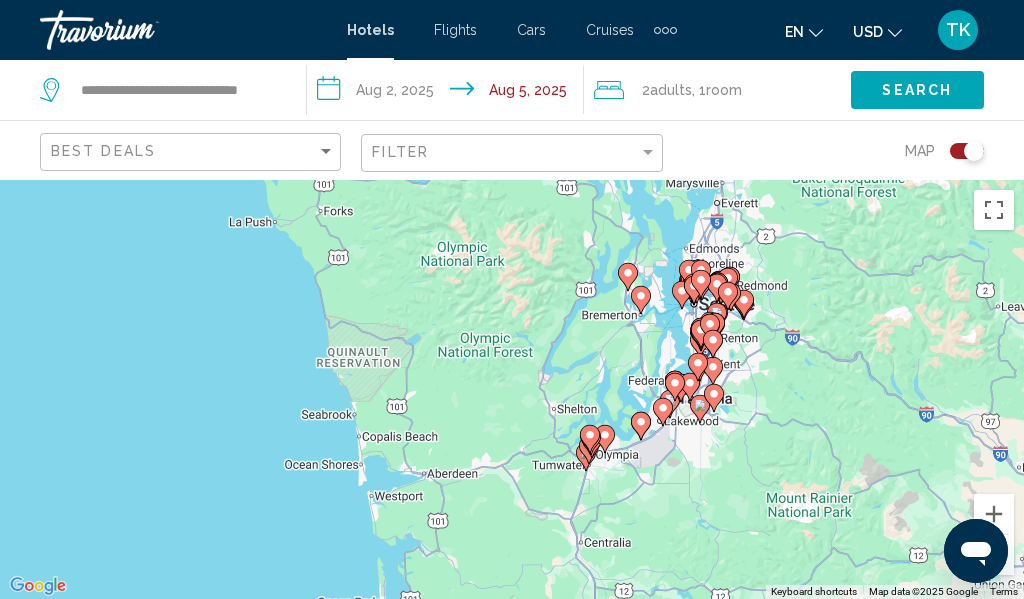 click on "To activate drag with keyboard, press Alt + Enter. Once in keyboard drag state, use the arrow keys to move the marker. To complete the drag, press the Enter key. To cancel, press Escape." at bounding box center [512, 389] 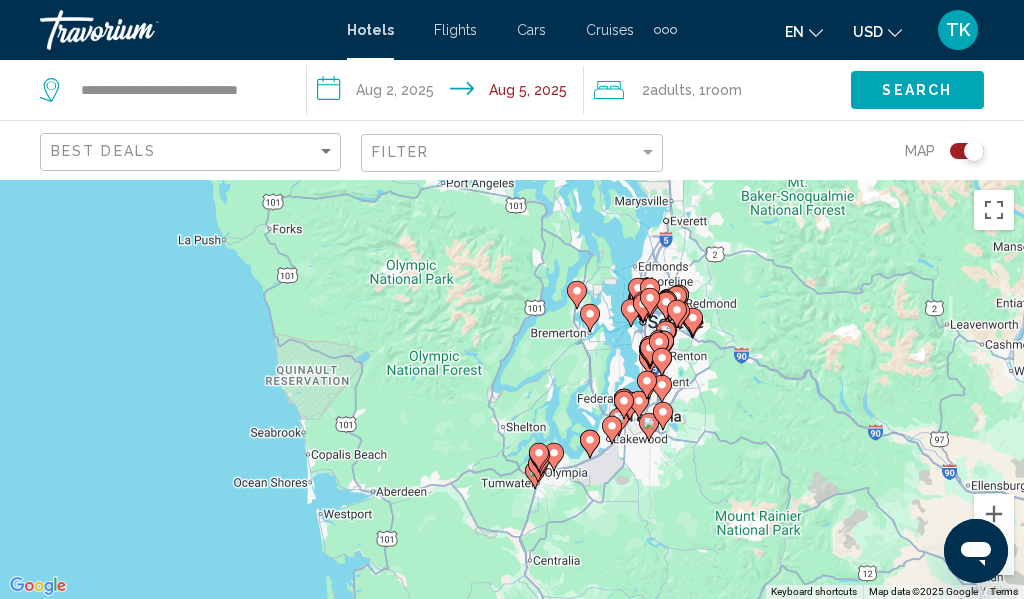 drag, startPoint x: 290, startPoint y: 376, endPoint x: 239, endPoint y: 395, distance: 54.42426 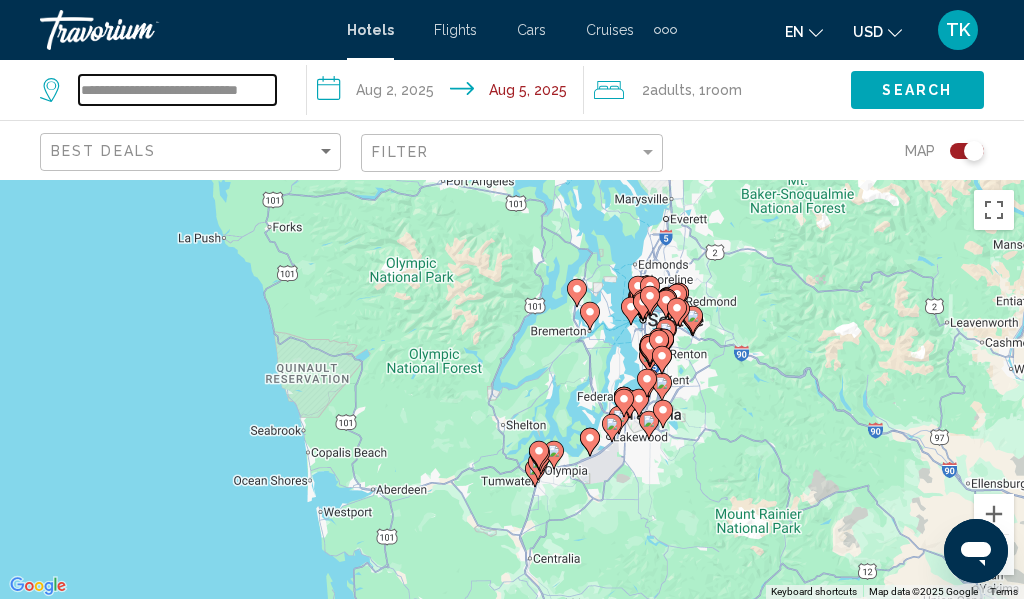 click on "**********" at bounding box center (177, 90) 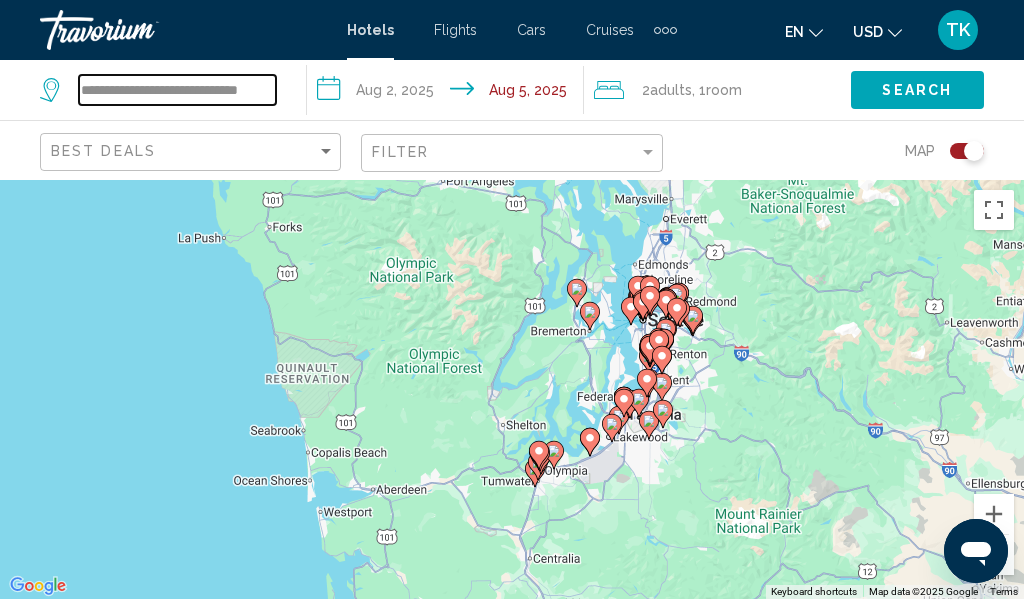 click on "**********" at bounding box center (177, 90) 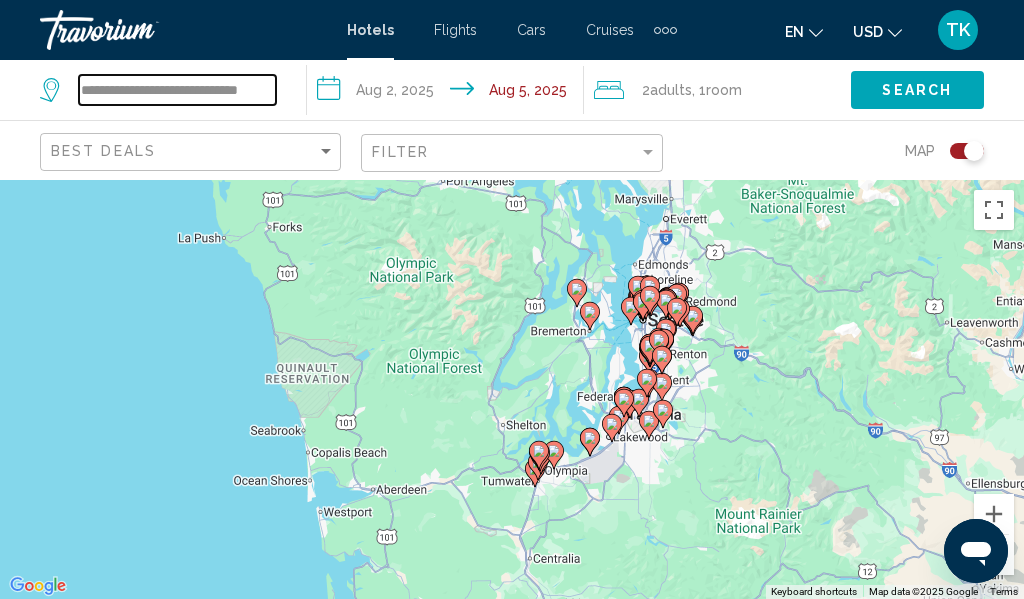 click on "**********" at bounding box center (177, 90) 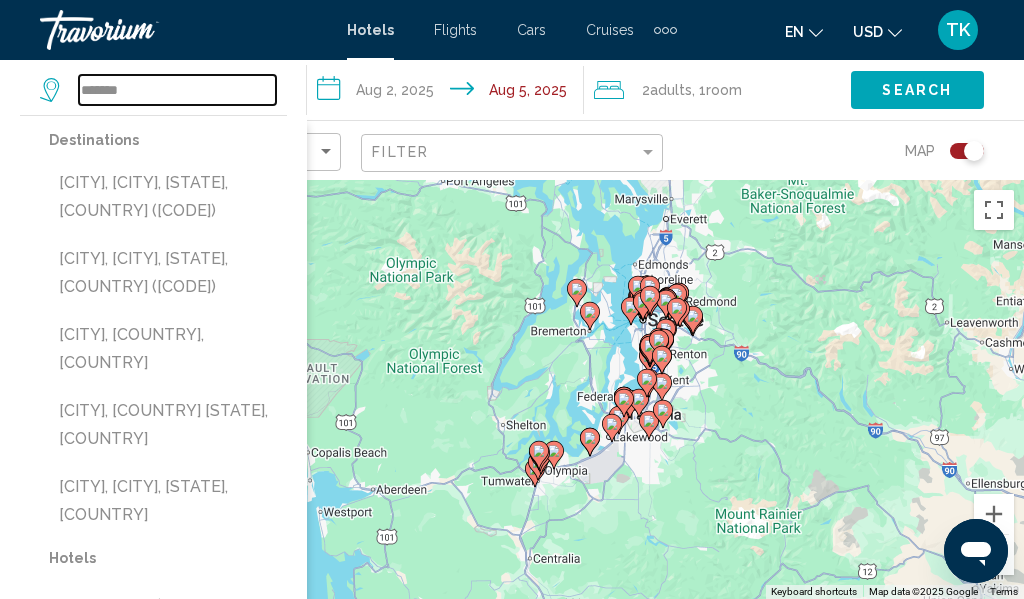 click on "*******" at bounding box center (177, 90) 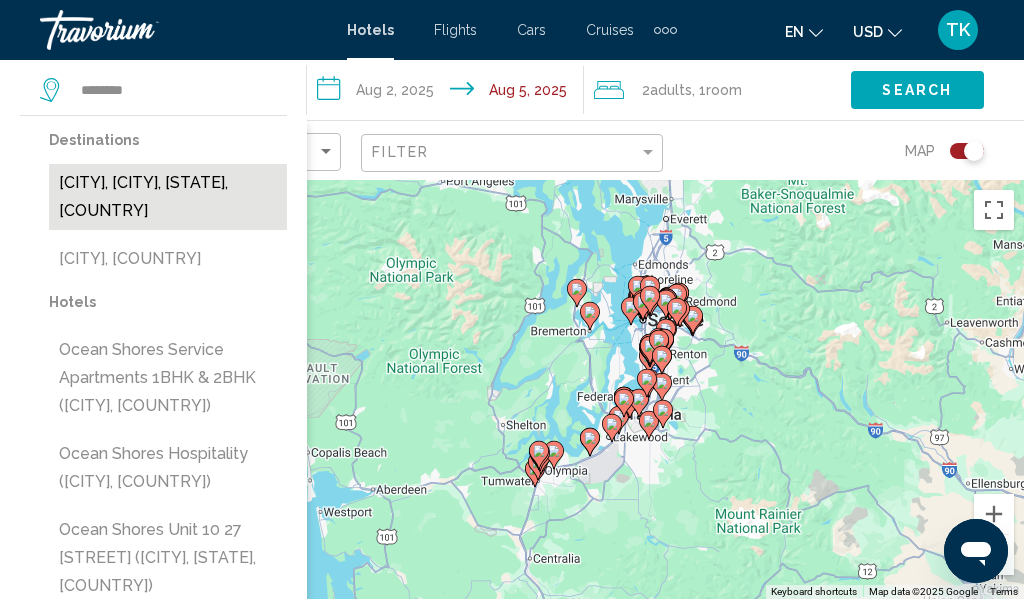 click on "Ocean Shores, Aberdeen, WA, United States" at bounding box center (168, 197) 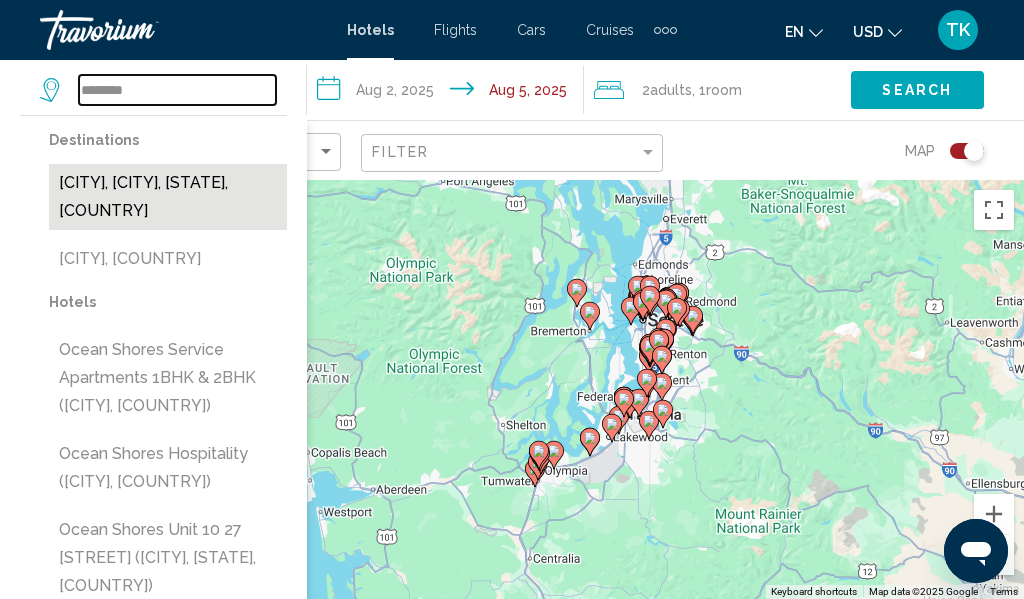 type on "**********" 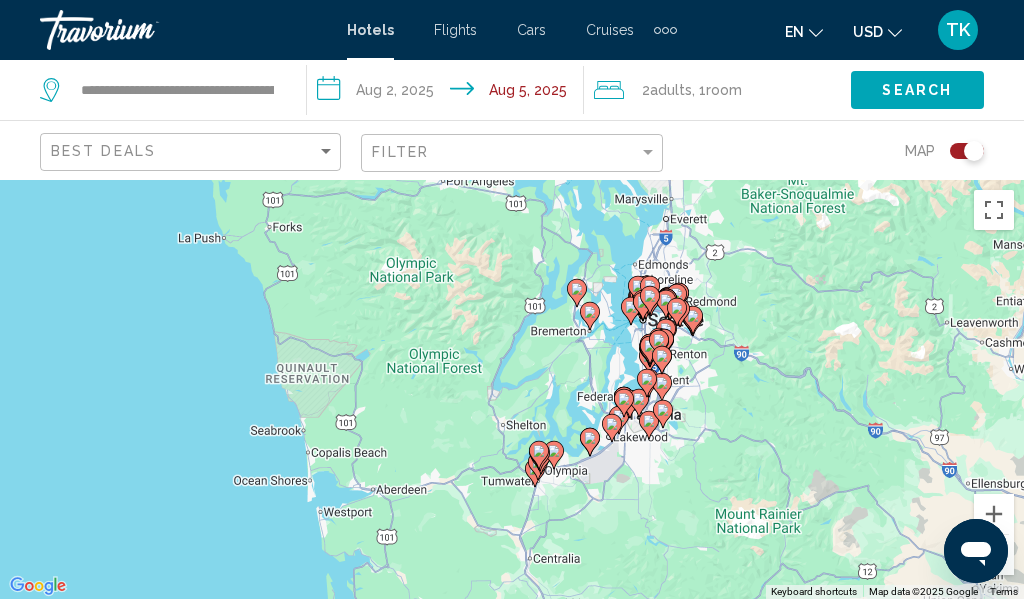 click on "Search" 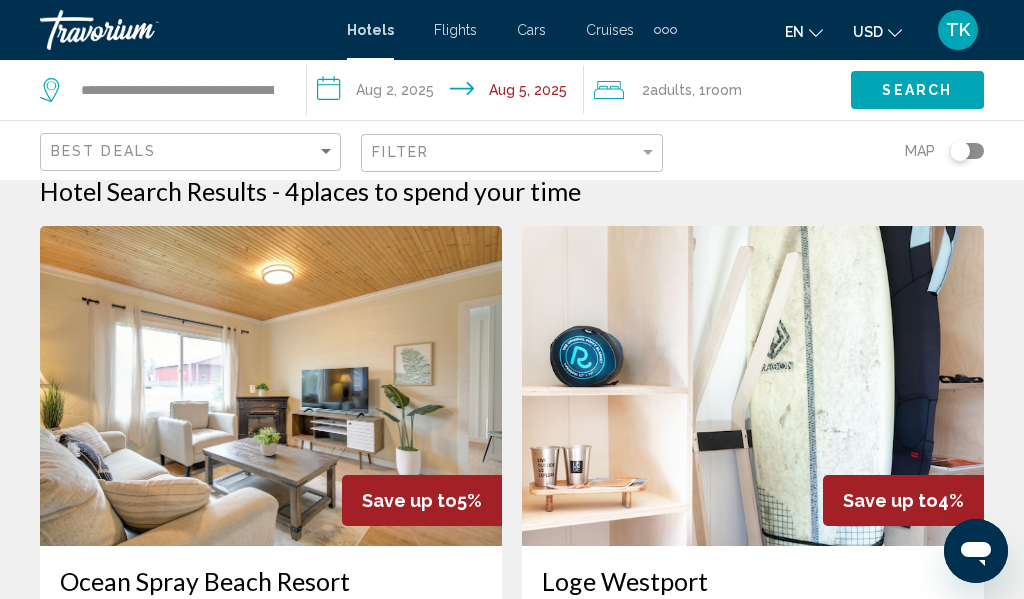 scroll, scrollTop: 0, scrollLeft: 0, axis: both 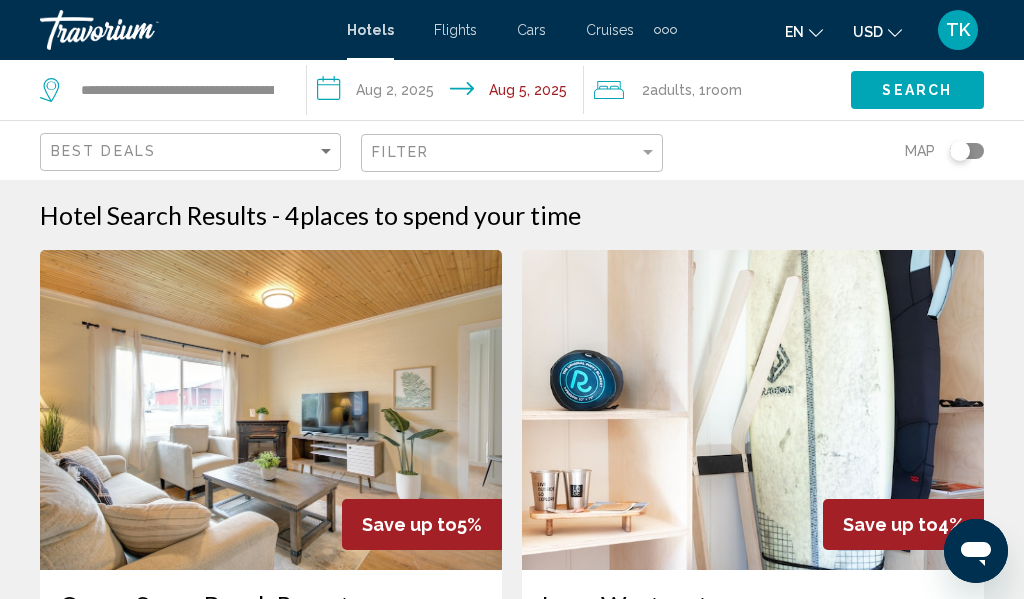 click 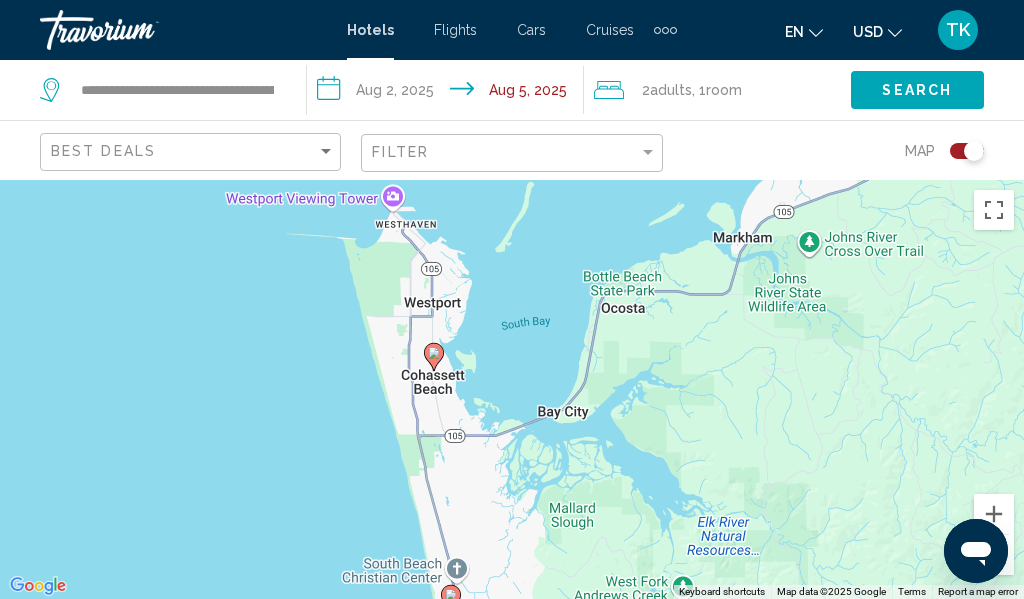 drag, startPoint x: 452, startPoint y: 324, endPoint x: 388, endPoint y: 463, distance: 153.02614 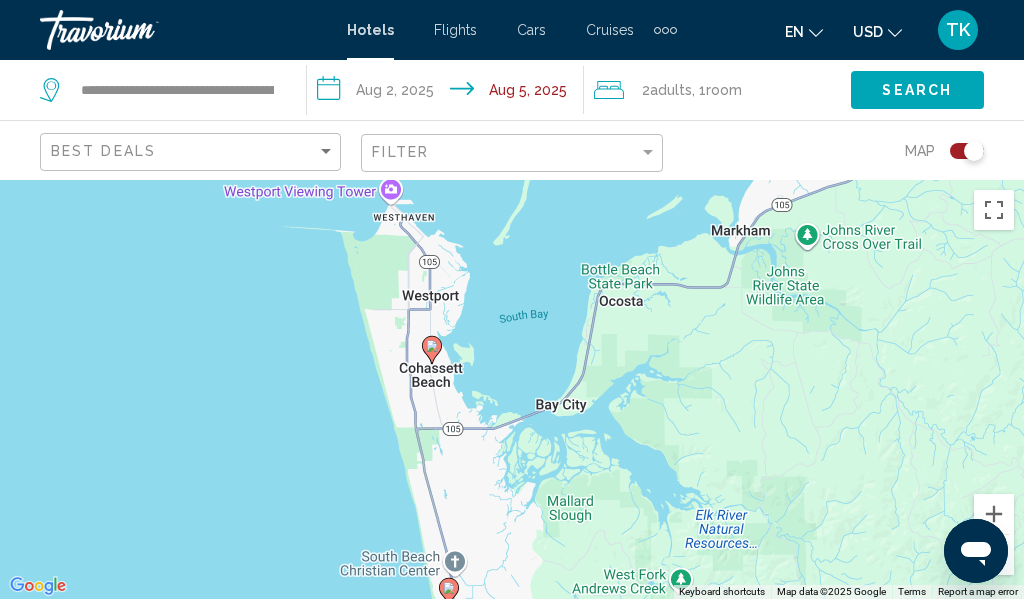 click 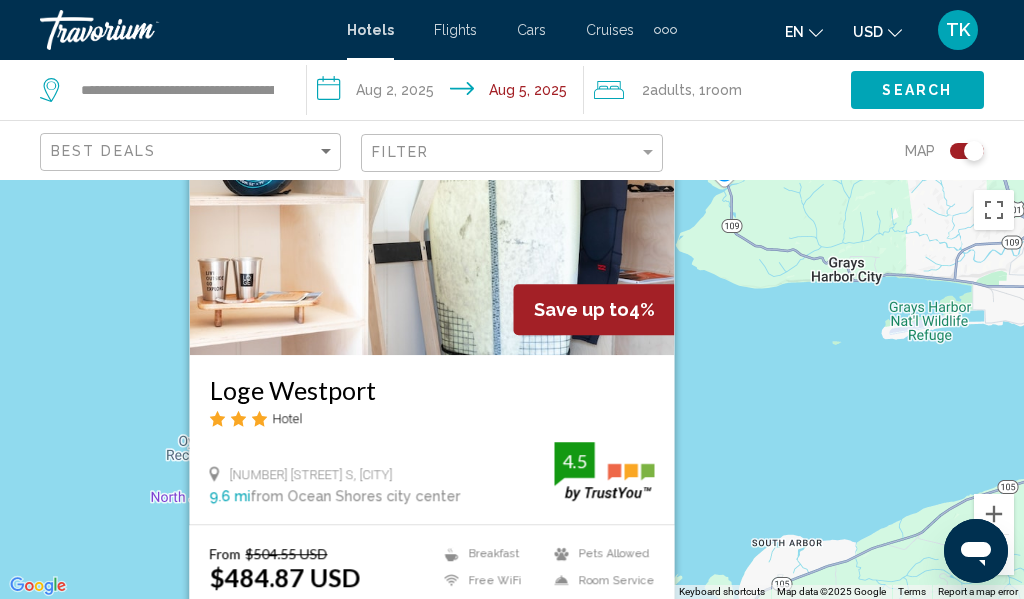 click on "To activate drag with keyboard, press Alt + Enter. Once in keyboard drag state, use the arrow keys to move the marker. To complete the drag, press the Enter key. To cancel, press Escape. Save up to  4%   Loge Westport
Hotel
1416 Montesano St S, Westport 9.6 mi  from Ocean Shores city center from hotel 4.5 From $504.55 USD $484.87 USD  You save  $19.68 USD
Breakfast
Free WiFi
Kitchenette
Pets Allowed
Room Service  4.5 Select Room" at bounding box center (512, 389) 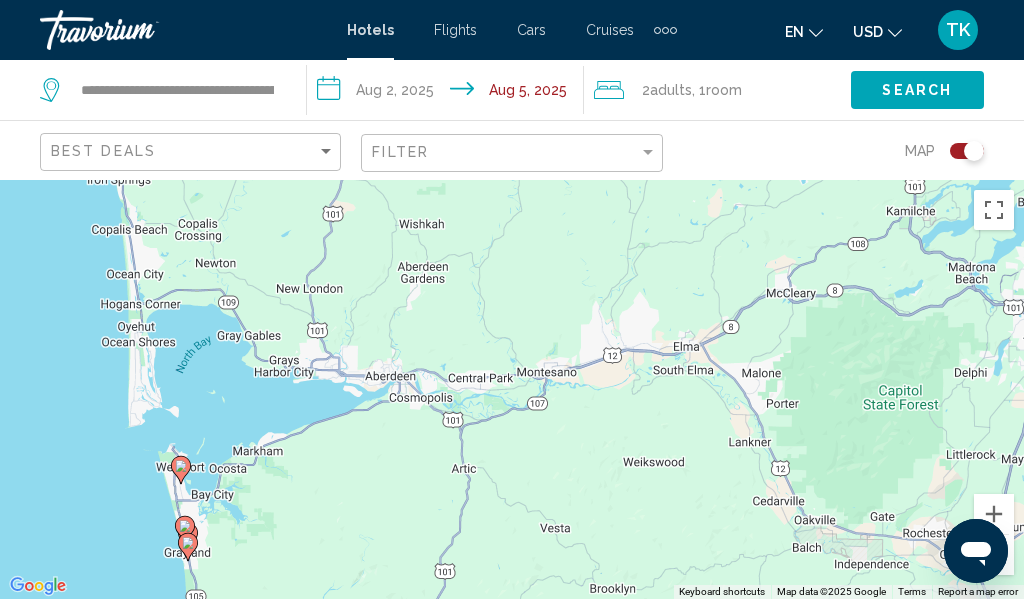 click 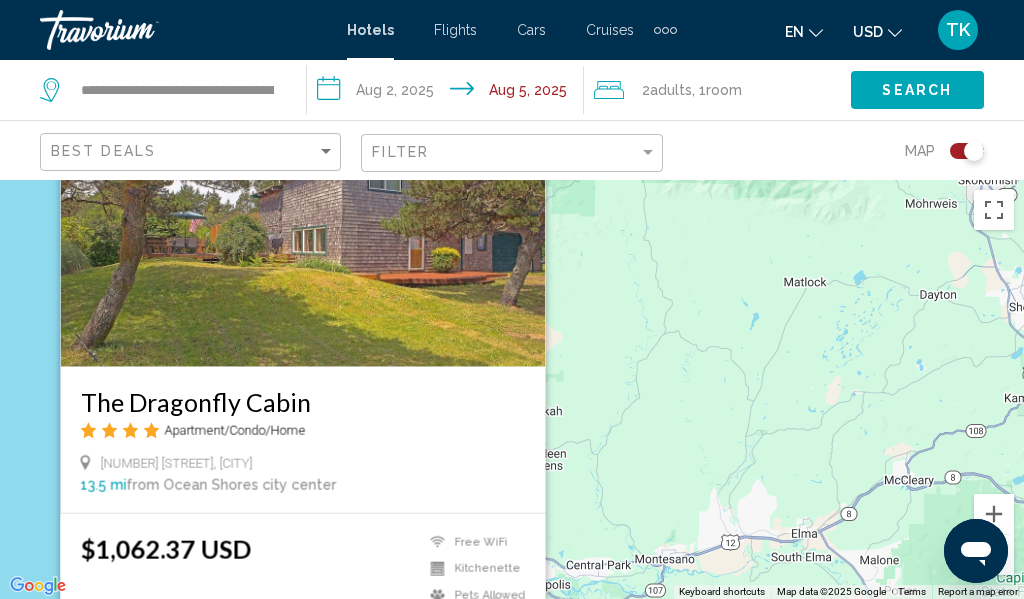 click on "To activate drag with keyboard, press Alt + Enter. Once in keyboard drag state, use the arrow keys to move the marker. To complete the drag, press the Enter key. To cancel, press Escape.  The Dragonfly Cabin
Apartment/Condo/Home
1567 Kim Lee Drive, Aberdeen 13.5 mi  from Ocean Shores city center from hotel $1,062.37 USD
Free WiFi
Kitchenette
Pets Allowed  Select Room" at bounding box center (512, 389) 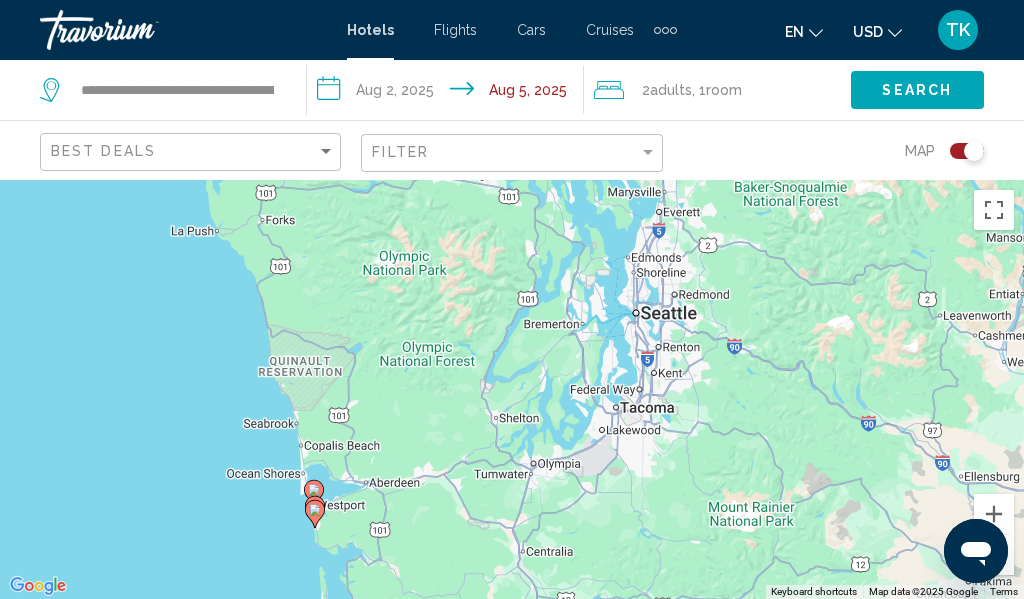 click 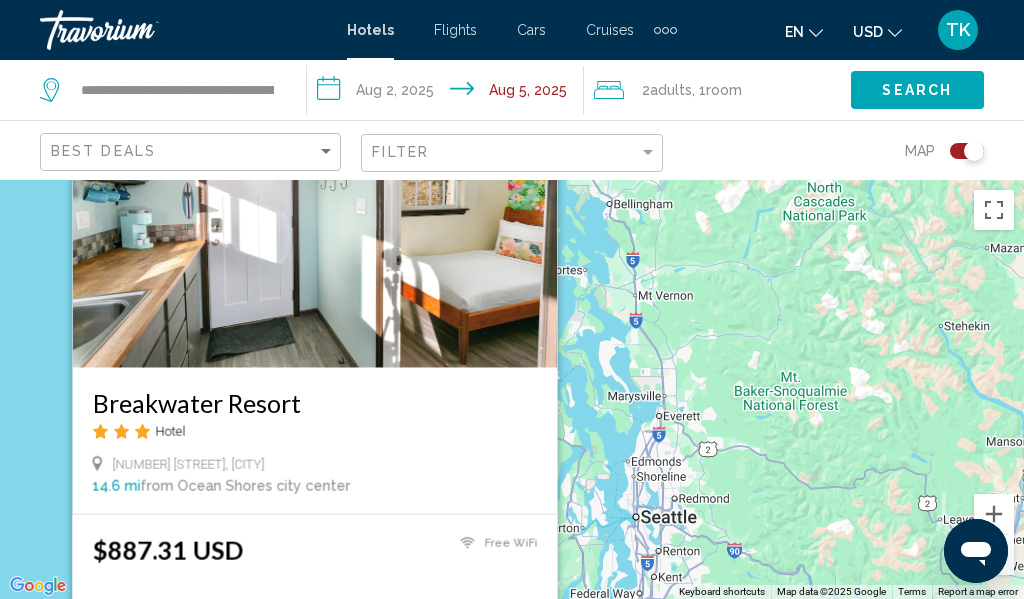 click on "To activate drag with keyboard, press Alt + Enter. Once in keyboard drag state, use the arrow keys to move the marker. To complete the drag, press the Enter key. To cancel, press Escape.  Breakwater Resort
Hotel
2013 Washington State Route 105, Aberdeen 14.6 mi  from Ocean Shores city center from hotel $887.31 USD
Free WiFi  Select Room" at bounding box center (512, 389) 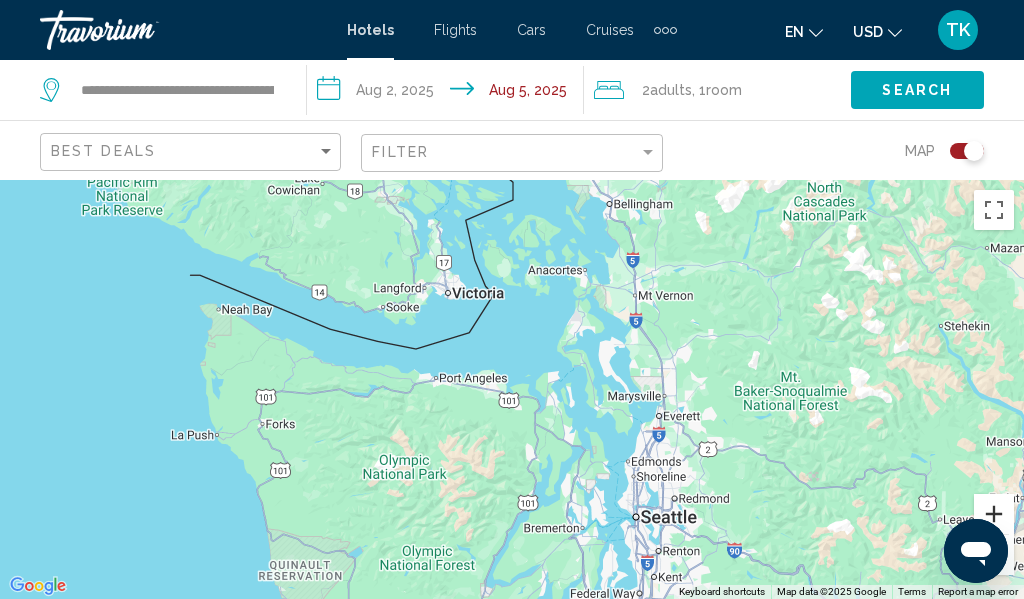 click at bounding box center (994, 514) 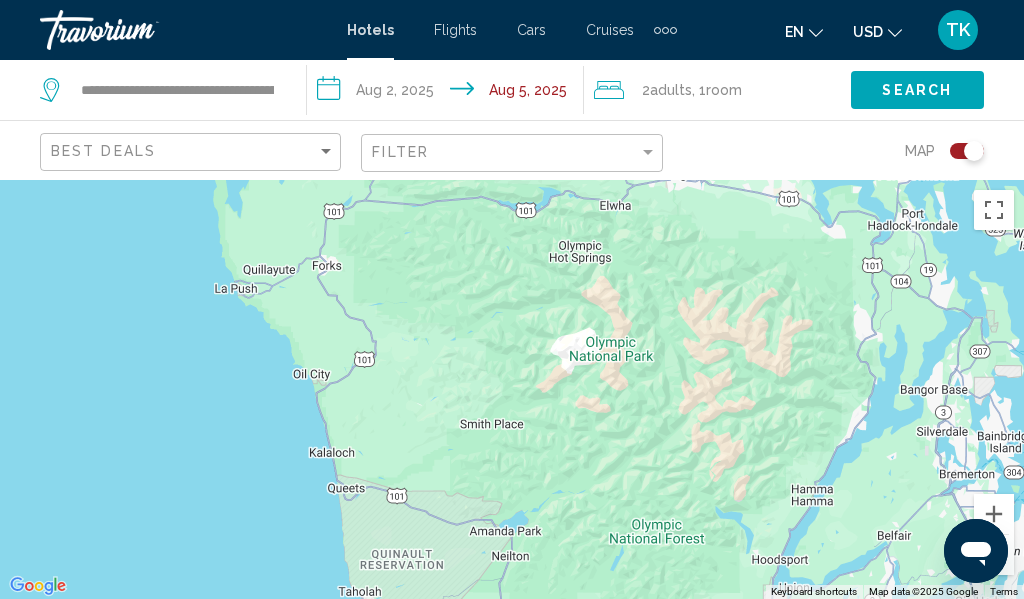 drag, startPoint x: 376, startPoint y: 417, endPoint x: 694, endPoint y: 221, distance: 373.55054 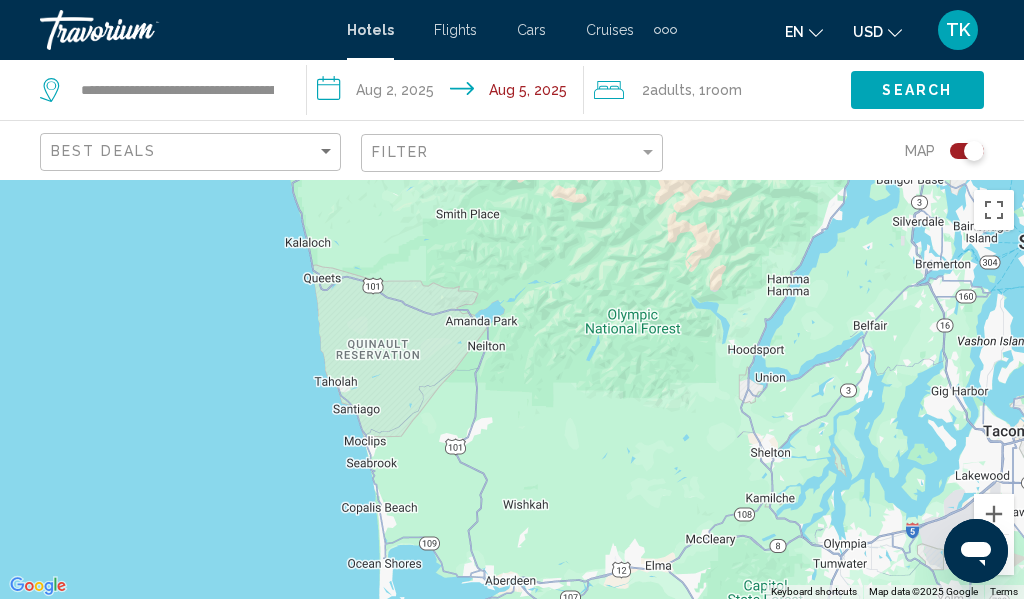 drag, startPoint x: 405, startPoint y: 487, endPoint x: 370, endPoint y: 258, distance: 231.65923 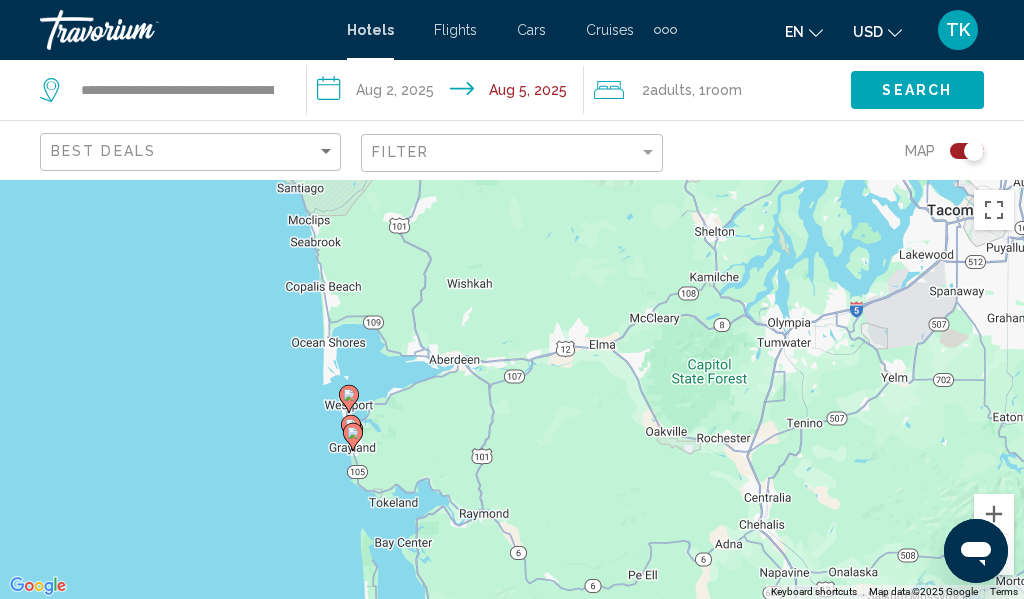 drag, startPoint x: 296, startPoint y: 424, endPoint x: 251, endPoint y: 213, distance: 215.74522 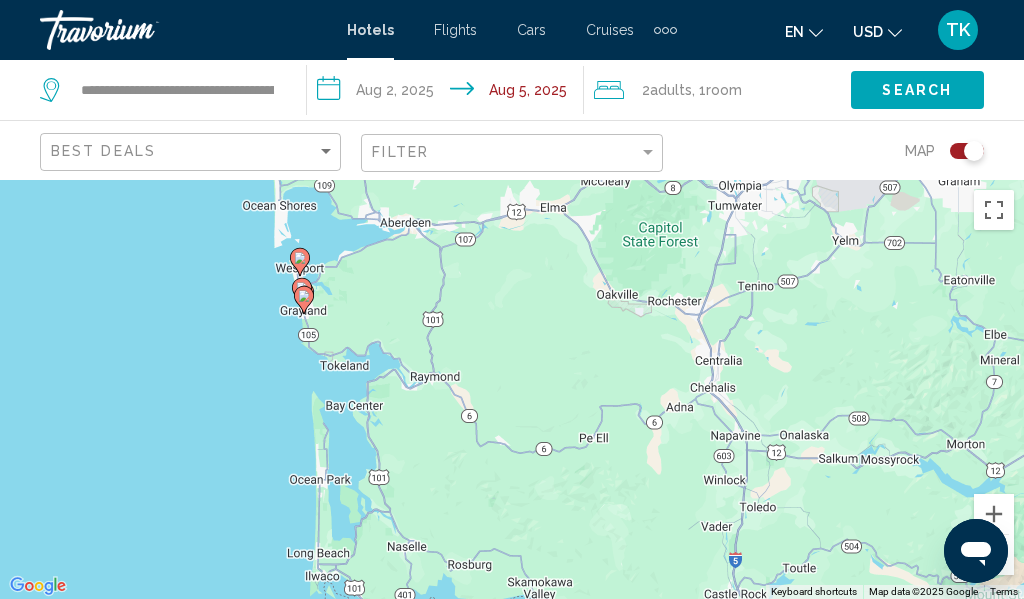 drag, startPoint x: 305, startPoint y: 455, endPoint x: 253, endPoint y: 327, distance: 138.15933 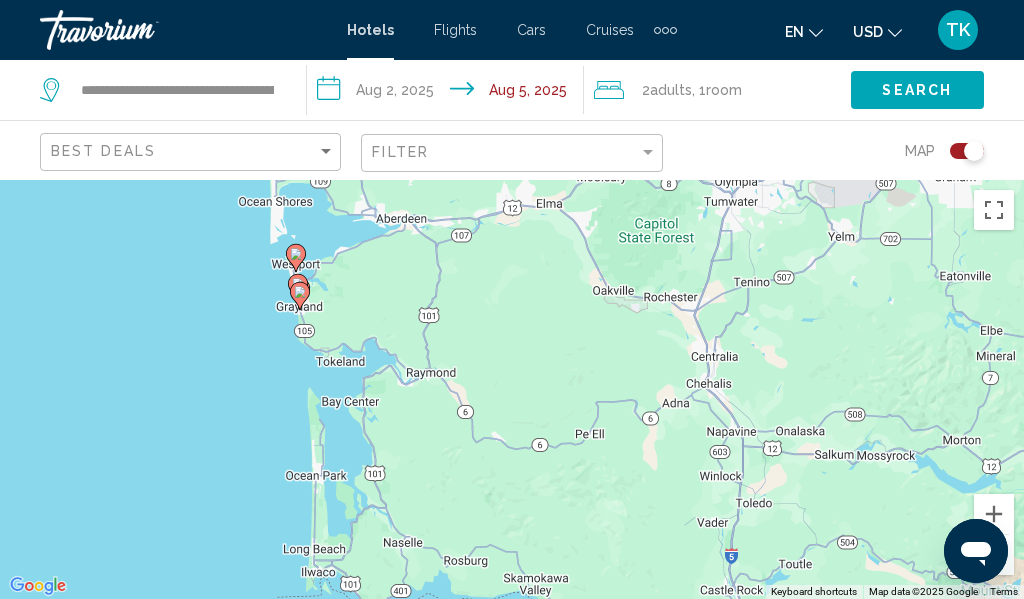 click on "To activate drag with keyboard, press Alt + Enter. Once in keyboard drag state, use the arrow keys to move the marker. To complete the drag, press the Enter key. To cancel, press Escape." at bounding box center (512, 389) 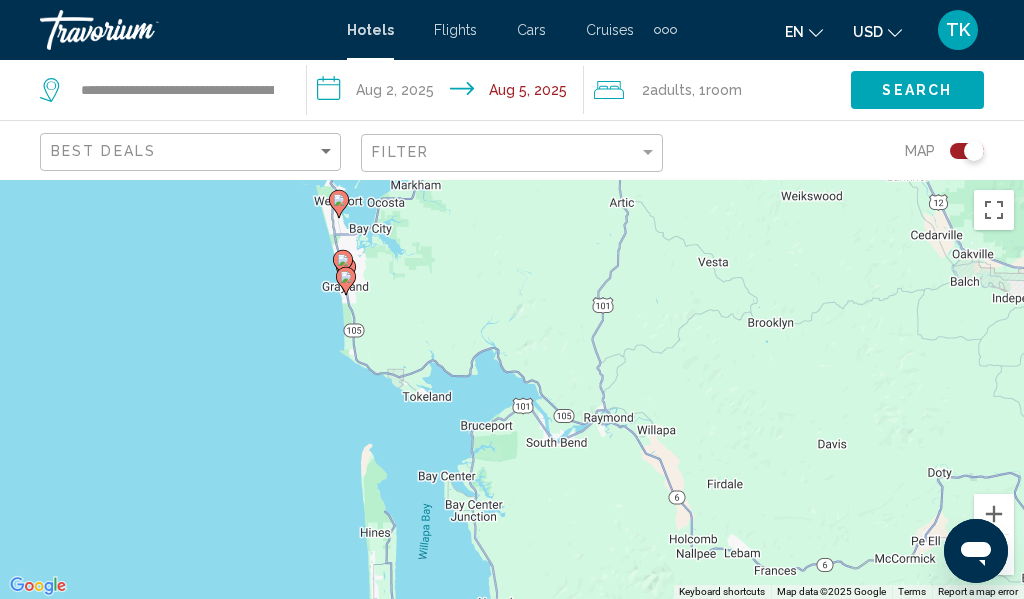 click on "To activate drag with keyboard, press Alt + Enter. Once in keyboard drag state, use the arrow keys to move the marker. To complete the drag, press the Enter key. To cancel, press Escape." at bounding box center (512, 389) 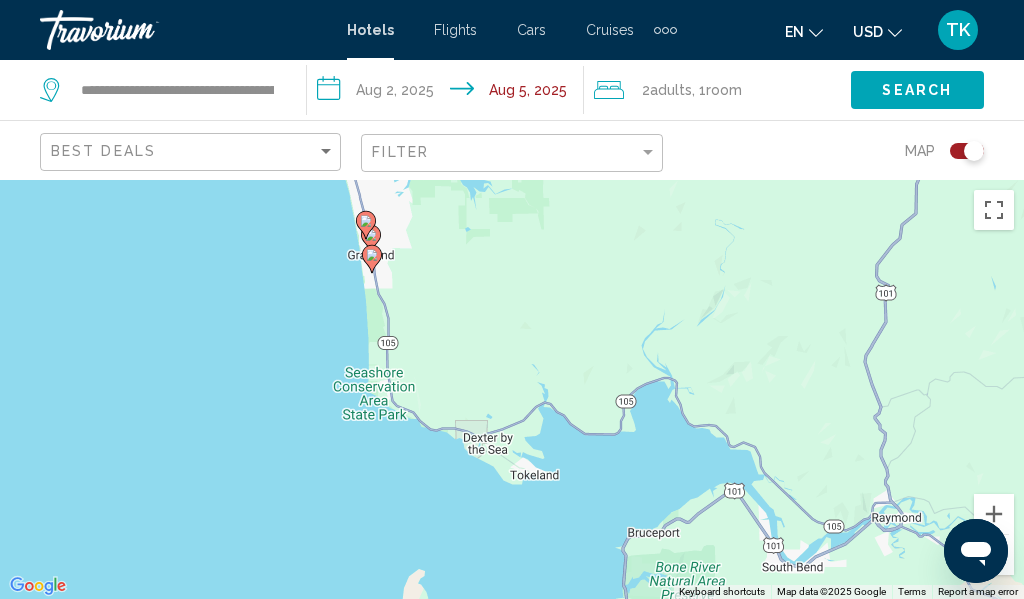 click on "To activate drag with keyboard, press Alt + Enter. Once in keyboard drag state, use the arrow keys to move the marker. To complete the drag, press the Enter key. To cancel, press Escape." at bounding box center [512, 389] 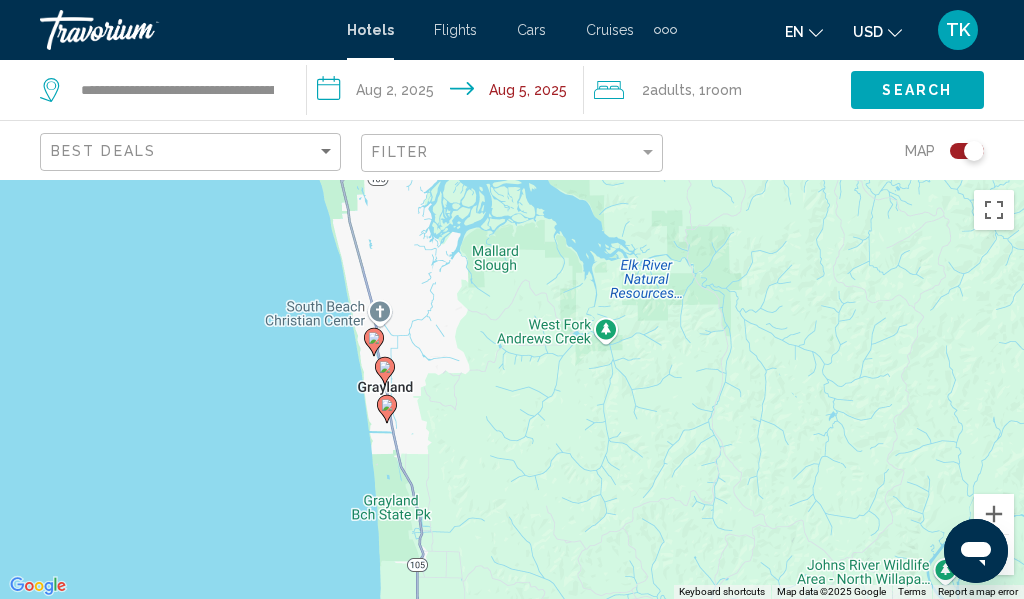 drag, startPoint x: 321, startPoint y: 318, endPoint x: 283, endPoint y: 513, distance: 198.66806 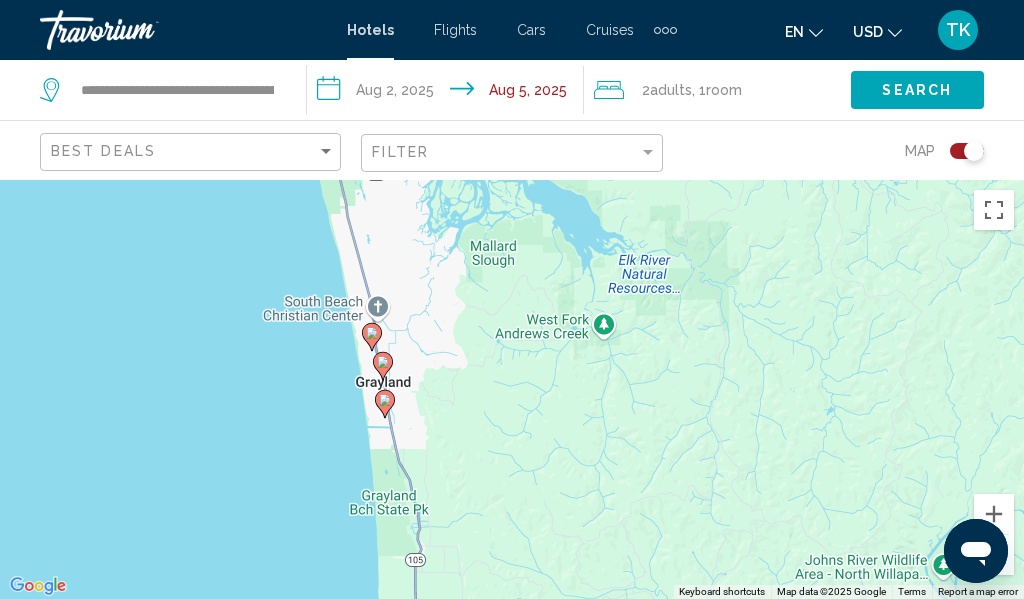 click 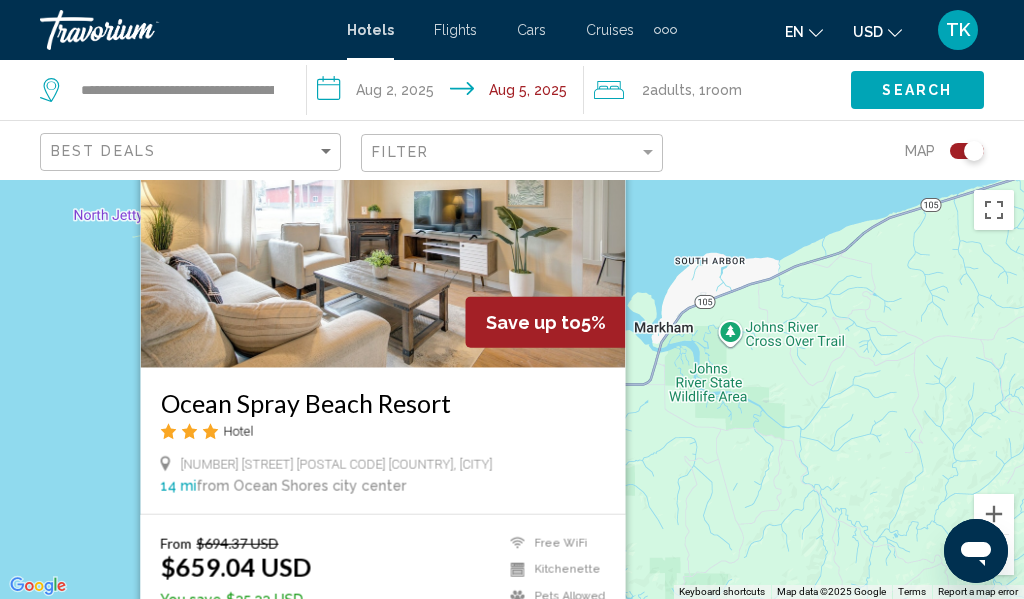 click at bounding box center [383, 207] 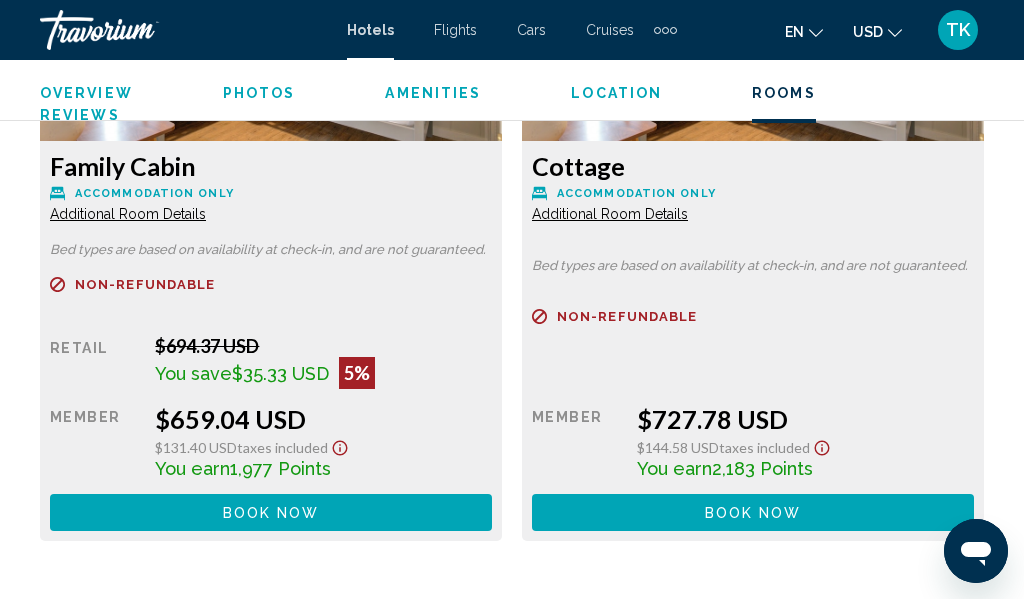scroll, scrollTop: 3552, scrollLeft: 0, axis: vertical 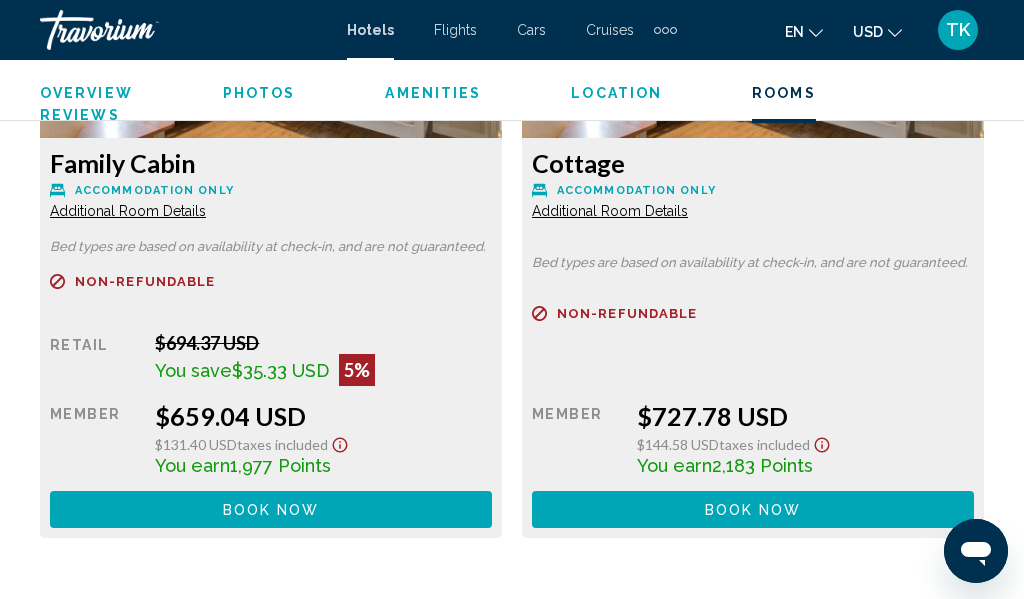 click on "Book now" at bounding box center [271, 510] 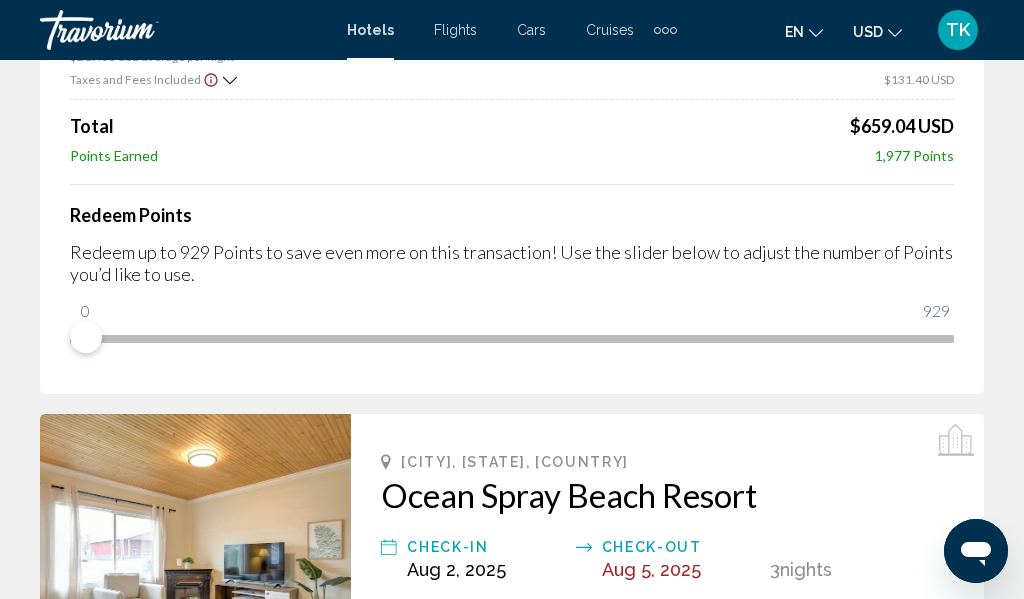 scroll, scrollTop: 0, scrollLeft: 0, axis: both 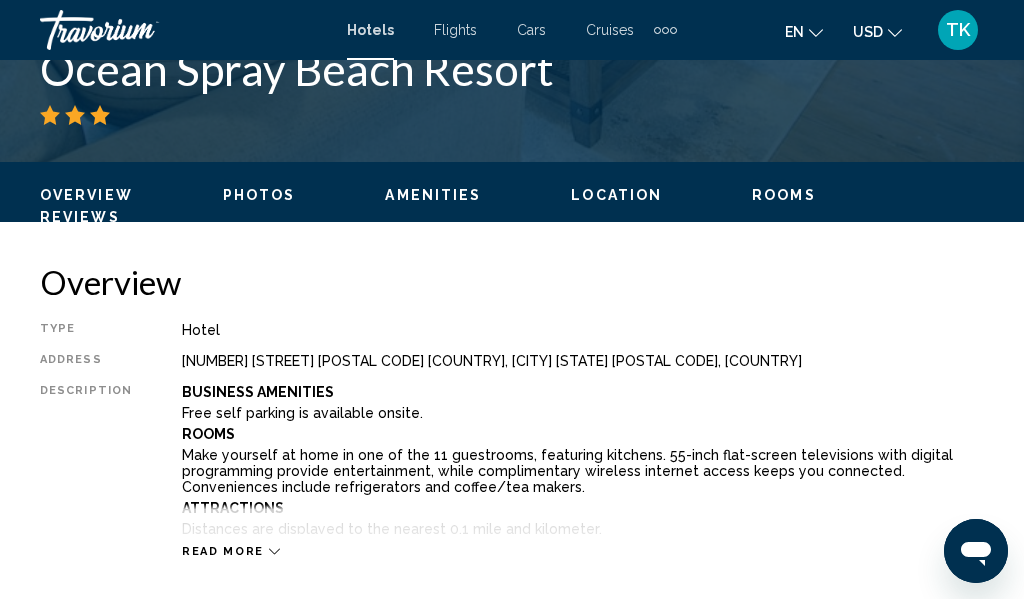click 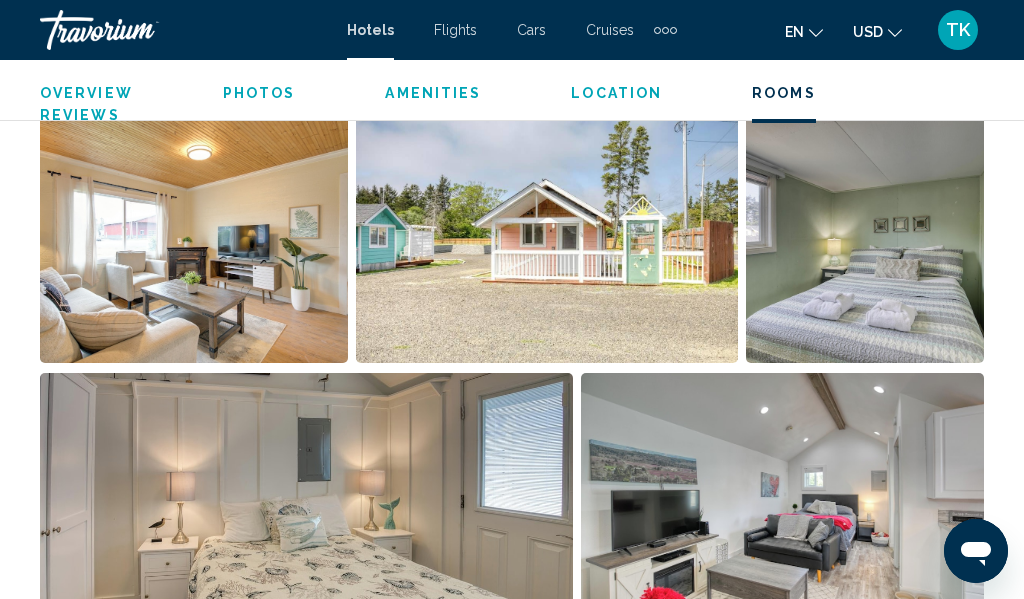 scroll, scrollTop: 0, scrollLeft: 0, axis: both 